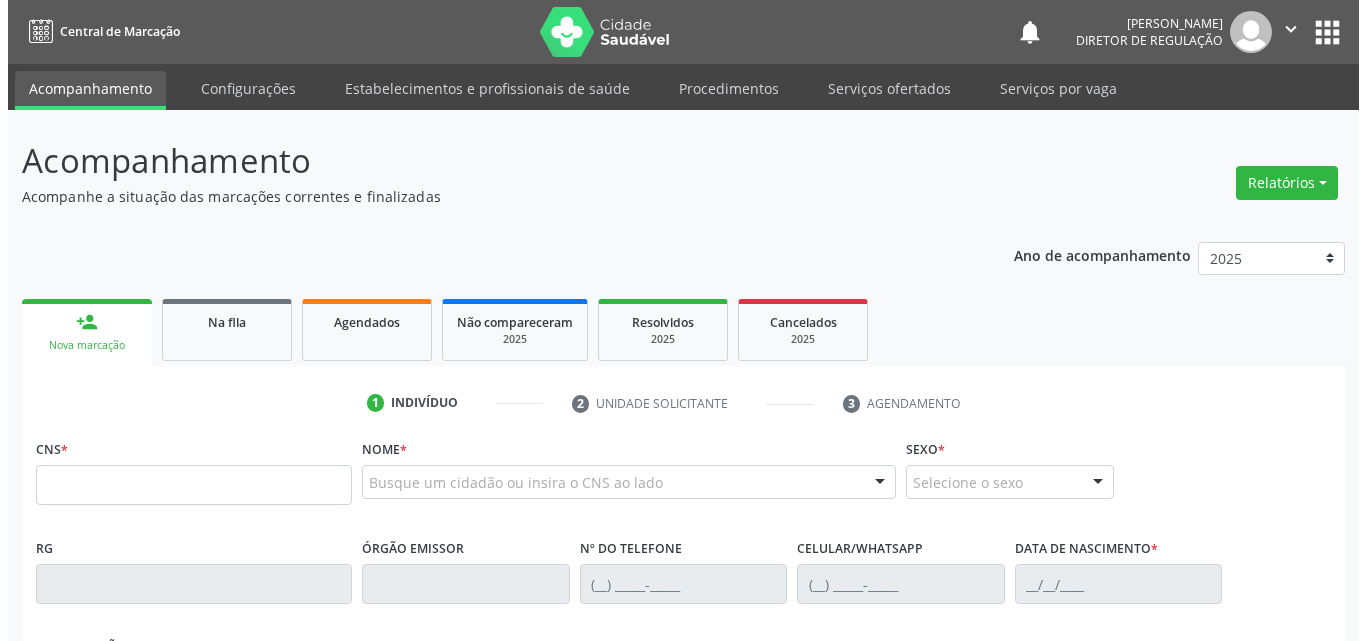 scroll, scrollTop: 0, scrollLeft: 0, axis: both 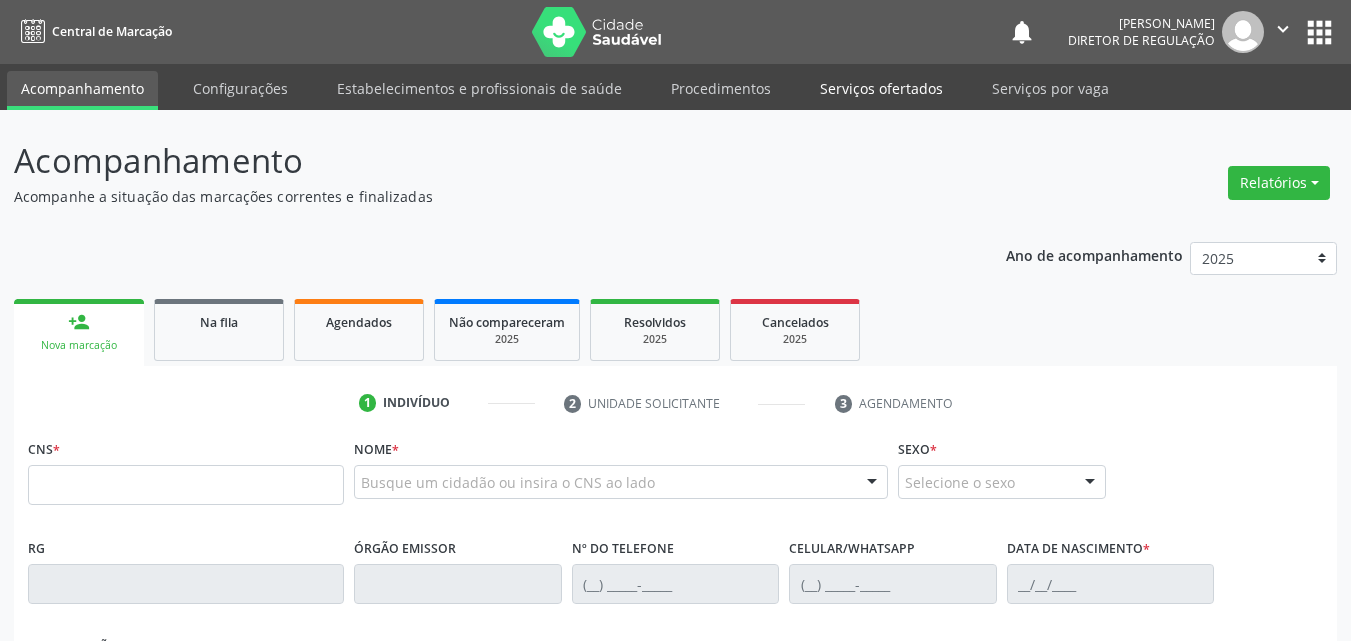 click on "Serviços ofertados" at bounding box center (881, 88) 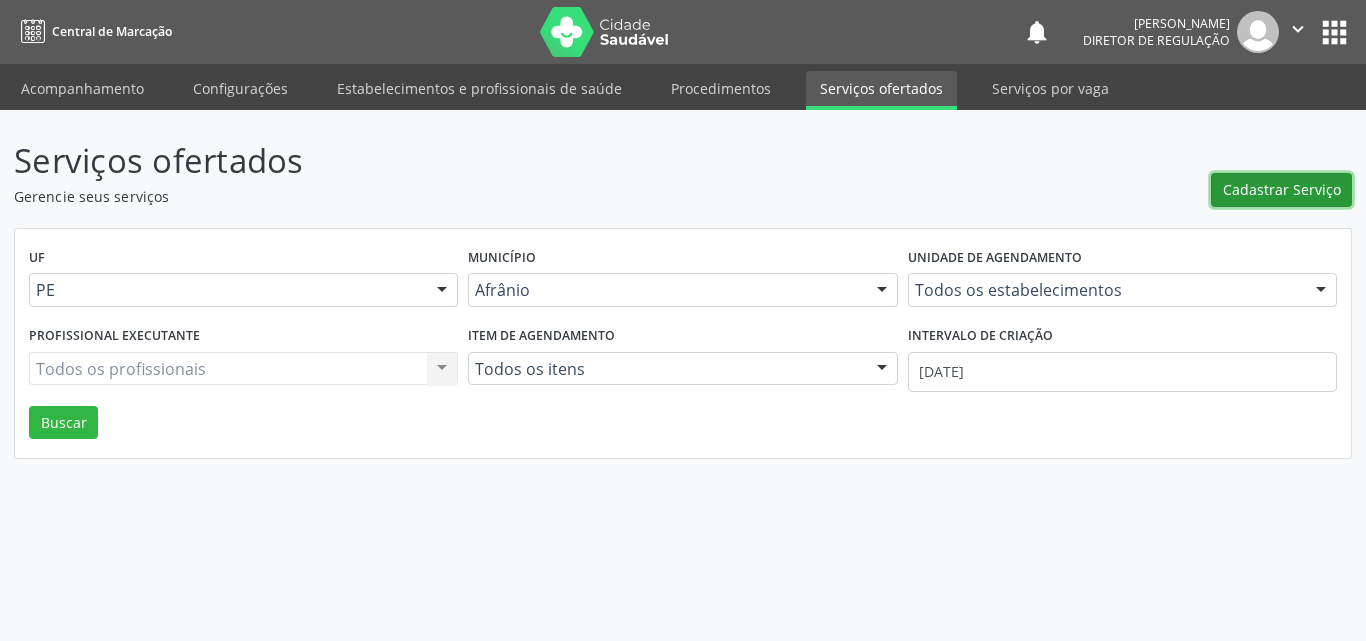 click on "Cadastrar Serviço" at bounding box center (1282, 189) 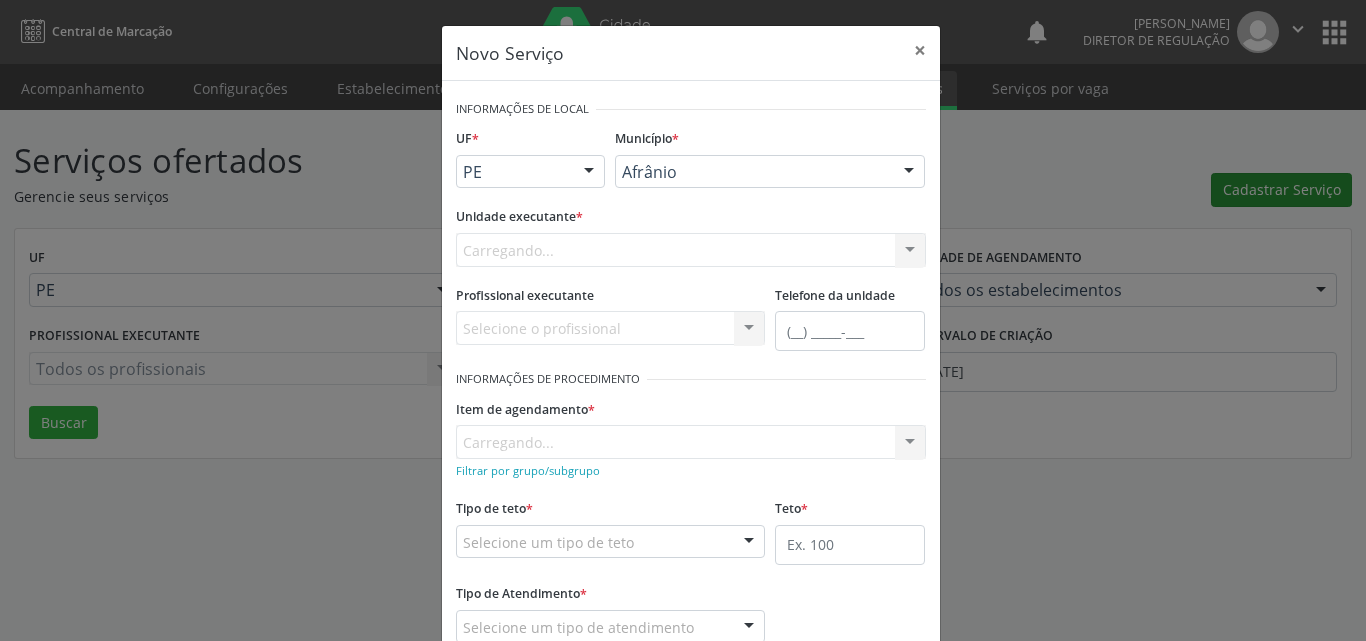 scroll, scrollTop: 0, scrollLeft: 0, axis: both 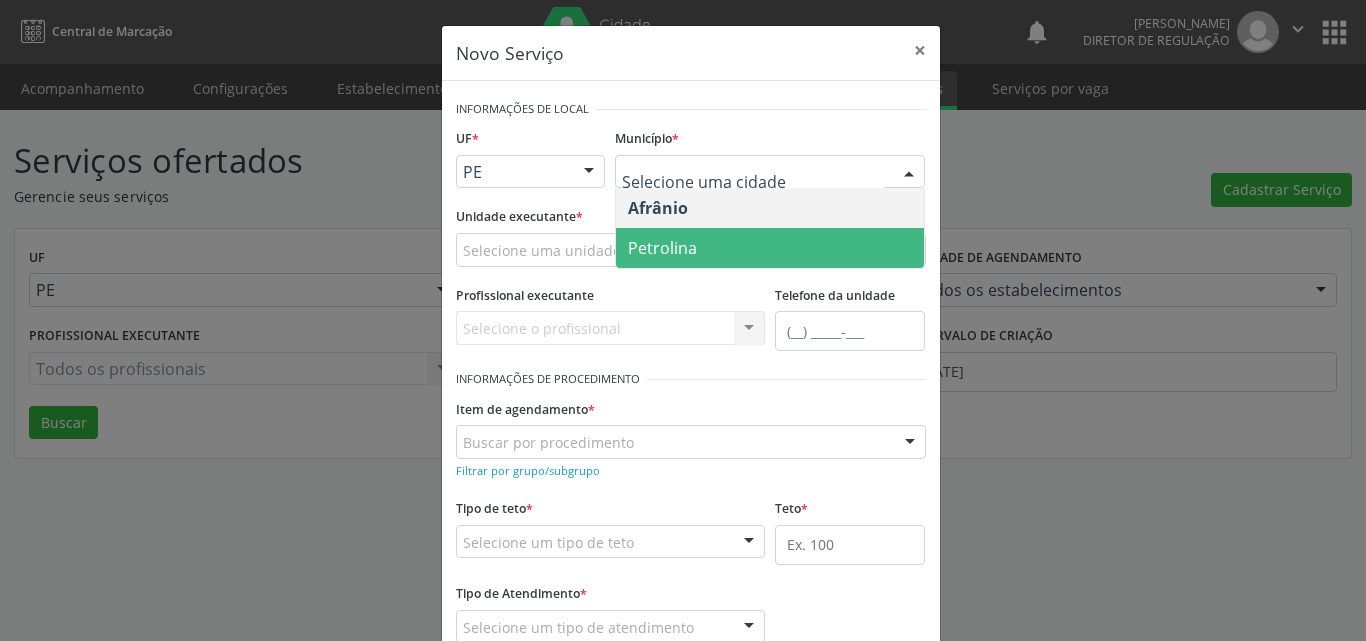 click on "Petrolina" at bounding box center [770, 248] 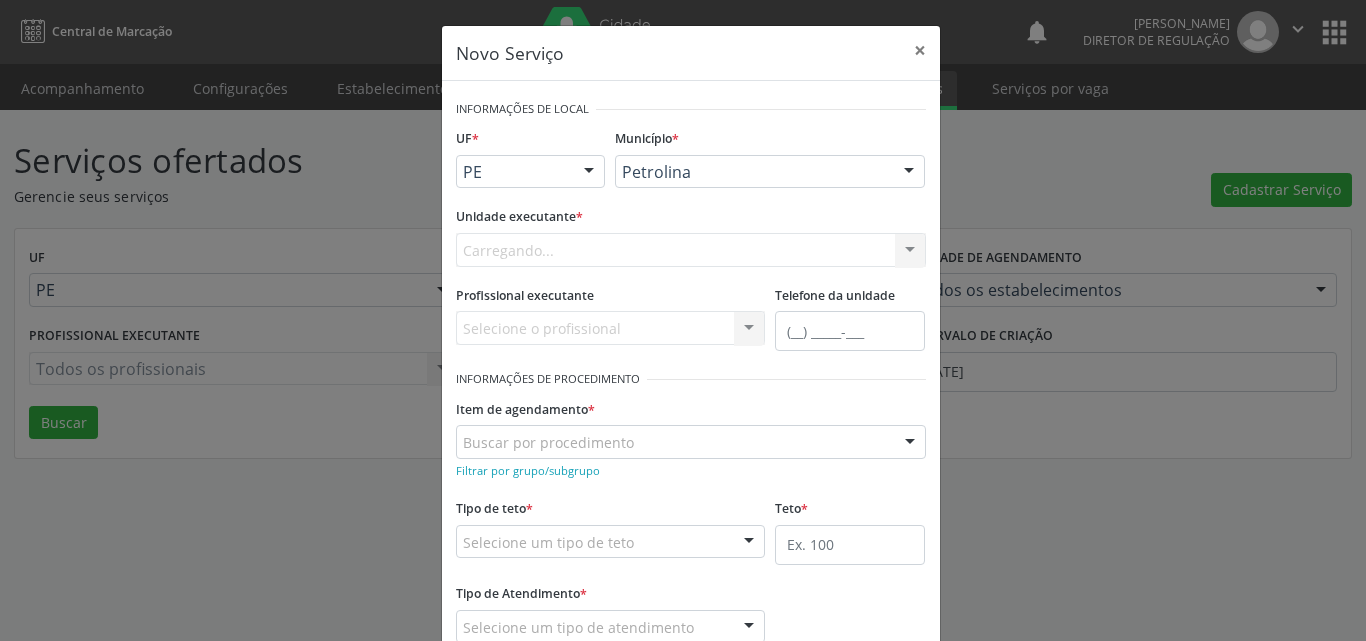 click on "Carregando...
Academia da Saude de Afranio   Academia da Saude do Bairro [PERSON_NAME]   Academia da Saude do Distrito de [GEOGRAPHIC_DATA] do Distrito de Extrema   [GEOGRAPHIC_DATA] do [PERSON_NAME]   Ambulatorio Municipal de Saude   Caf Central de Abastecimento Farmaceutico   Centro de Atencao Psicossocial de Afranio Pe   Centro de Especialidades   Cime   Cuidar   Equipe de Atencao Basica Prisional Tipo I com Saude Mental   Esf [PERSON_NAME] Nonato   Esf Custodia Maria da Conceicao   Esf [PERSON_NAME] e [PERSON_NAME]   Esf [PERSON_NAME]   Esf de Barra das Melancias   Esf de Extrema   Farmacia Basica do Municipio de [GEOGRAPHIC_DATA][PERSON_NAME] [MEDICAL_DATA] Ambulatorio Municipal   Laboratorio de Protese Dentario   Lid Laboratorio de Investigacoes e Diagnosticos               Selac" at bounding box center (691, 250) 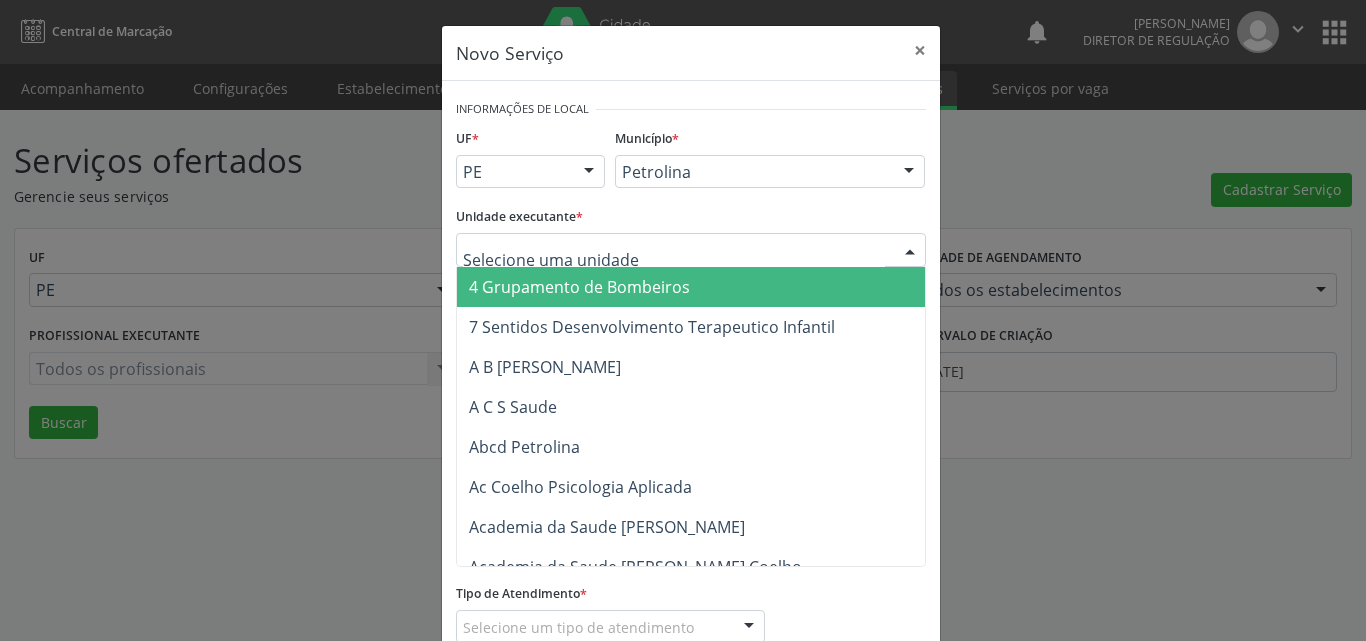 click at bounding box center (691, 250) 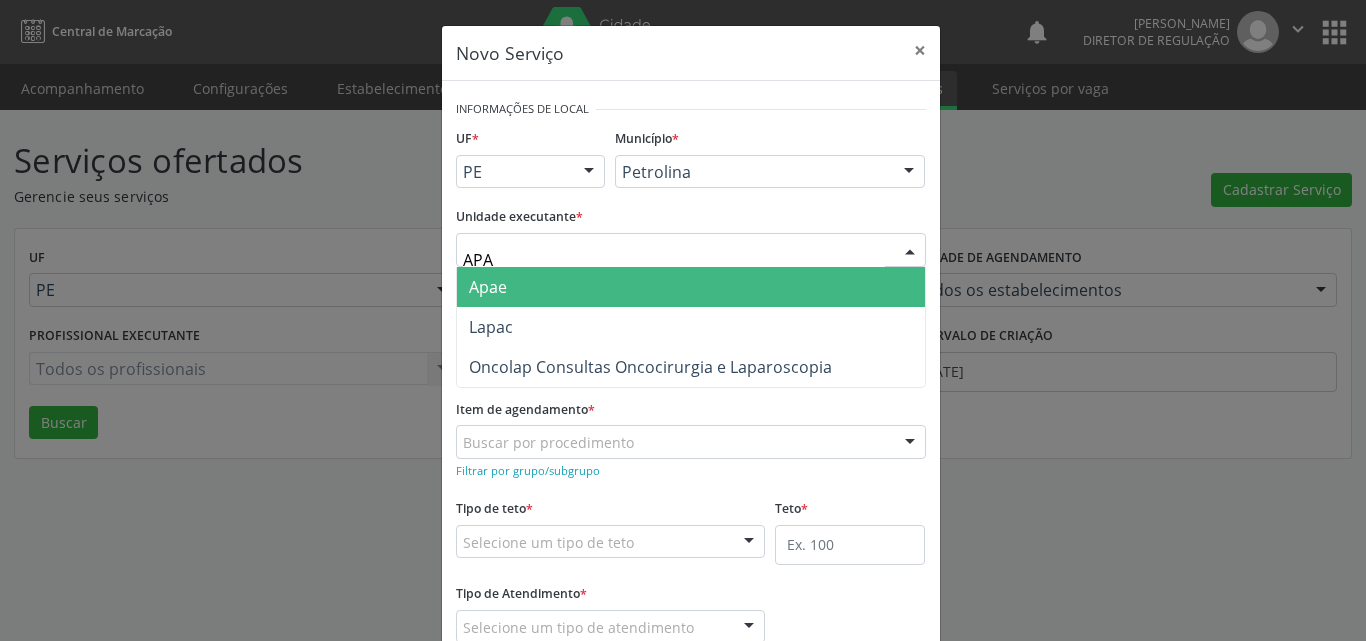 scroll, scrollTop: 132, scrollLeft: 0, axis: vertical 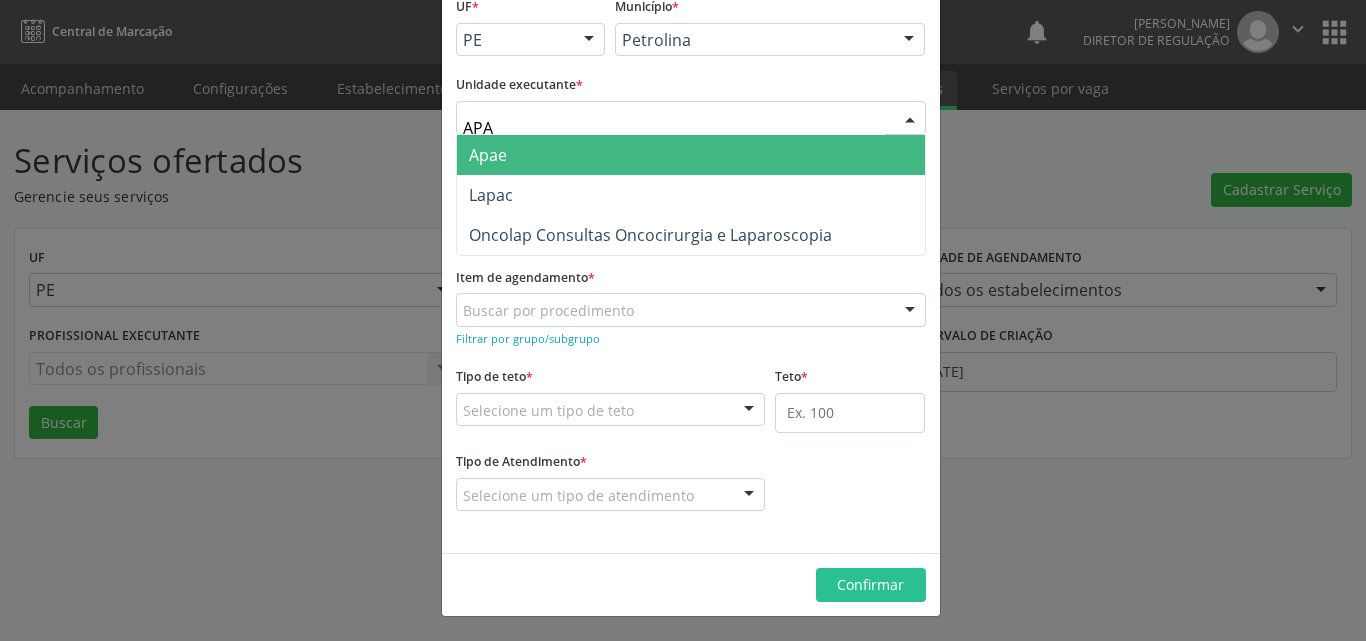 click on "APA" at bounding box center (674, 128) 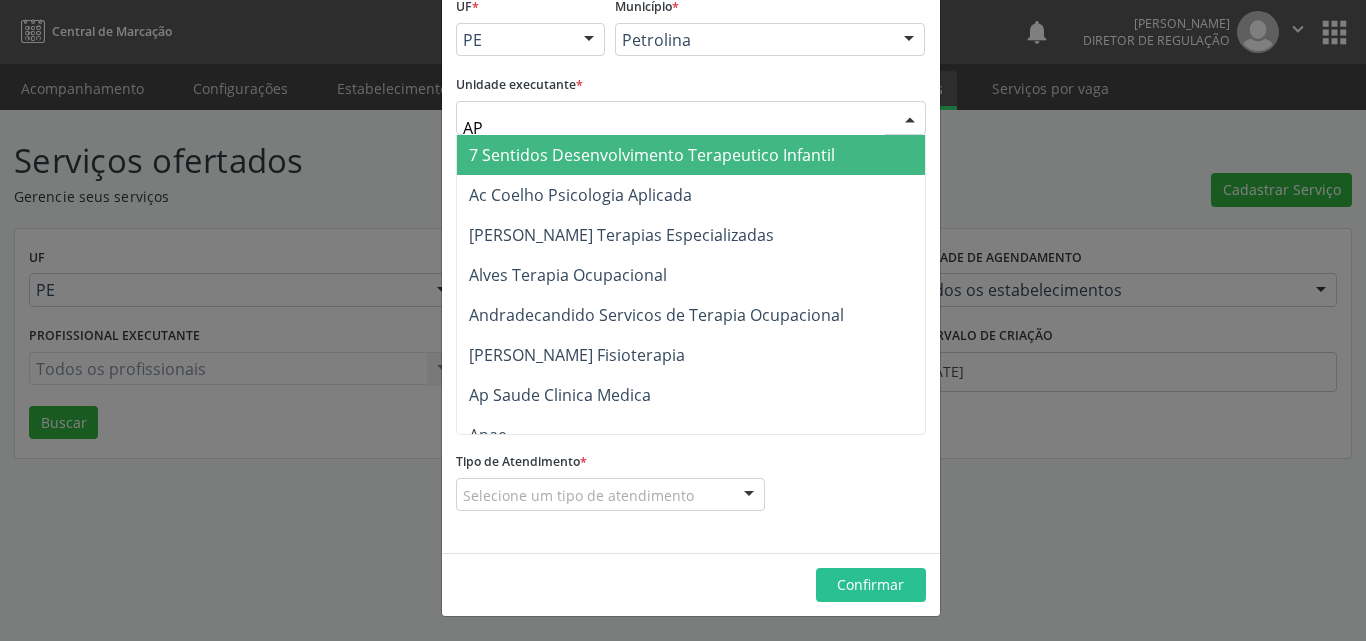 type on "A" 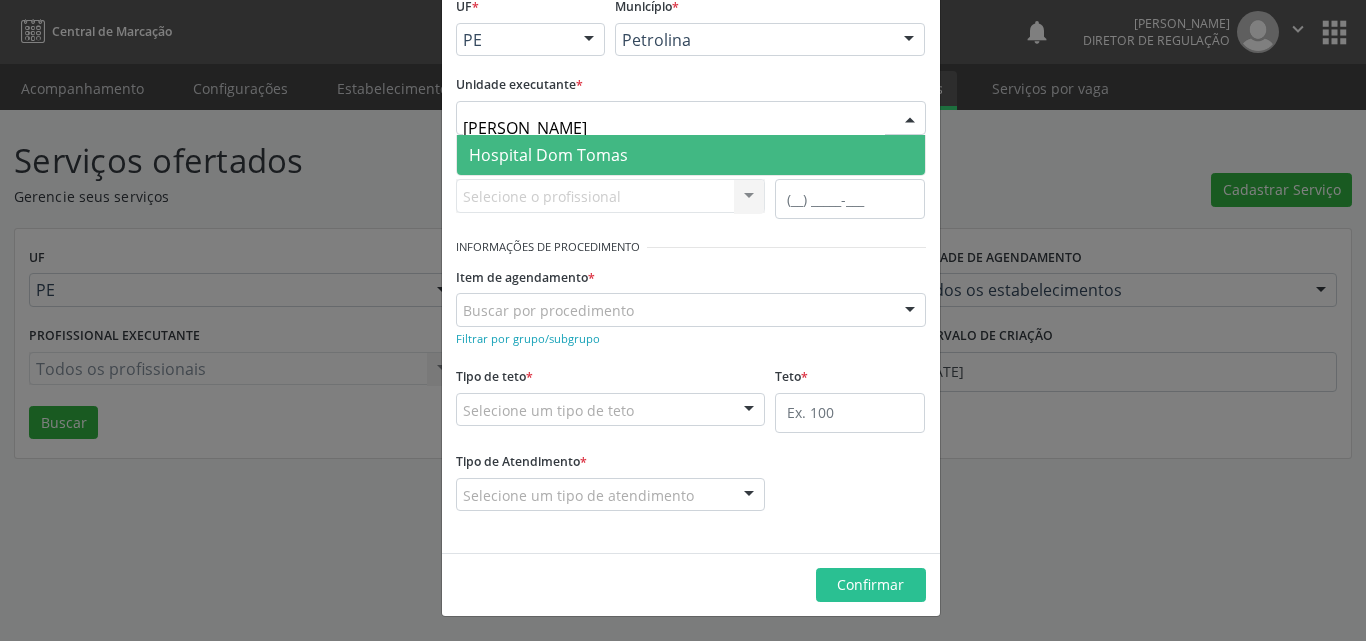 type on "[PERSON_NAME]" 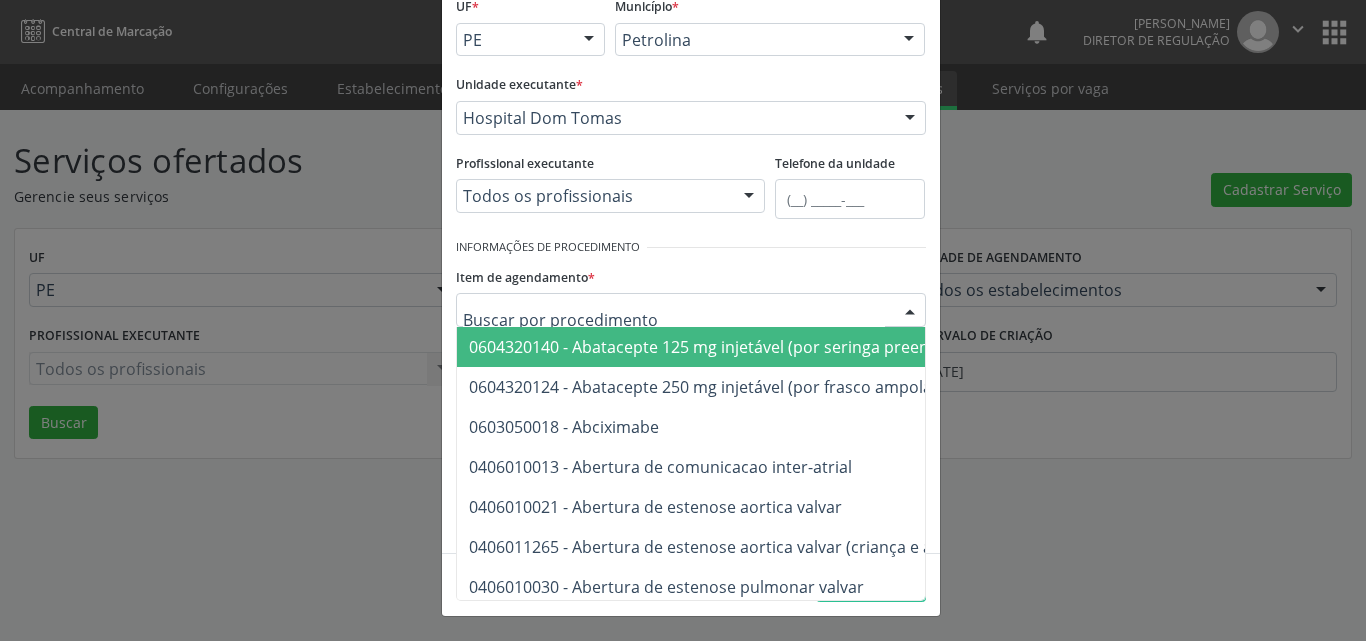 click at bounding box center [691, 310] 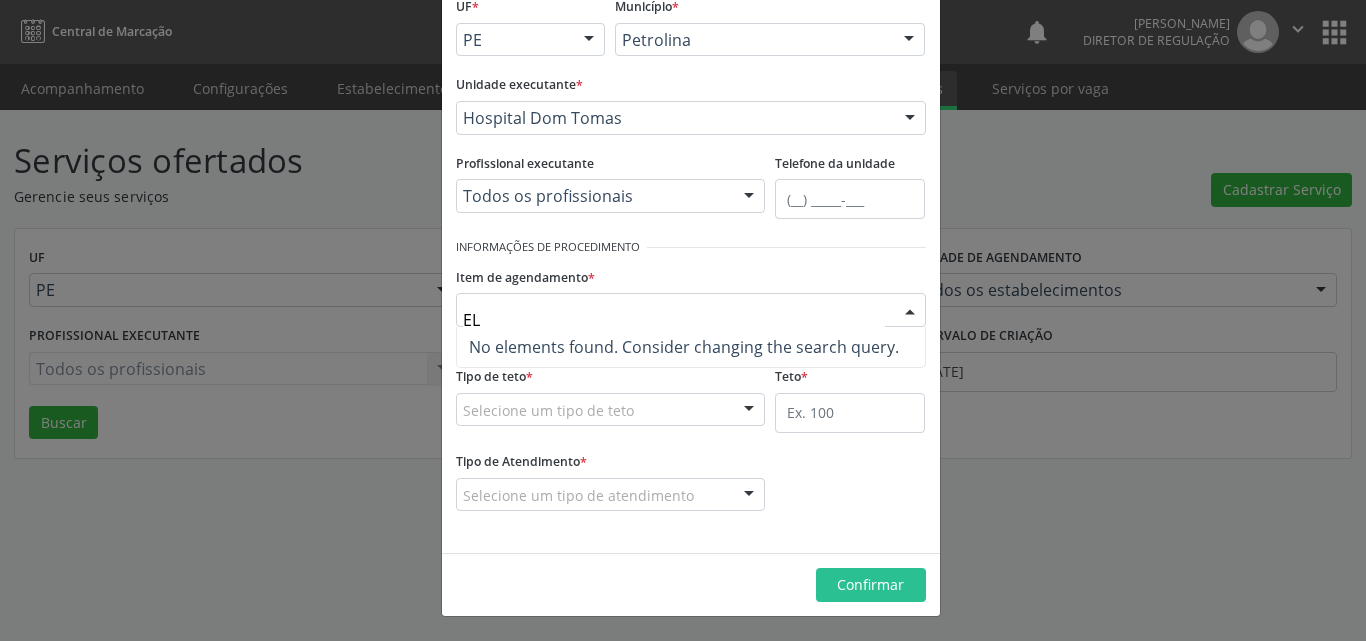type on "E" 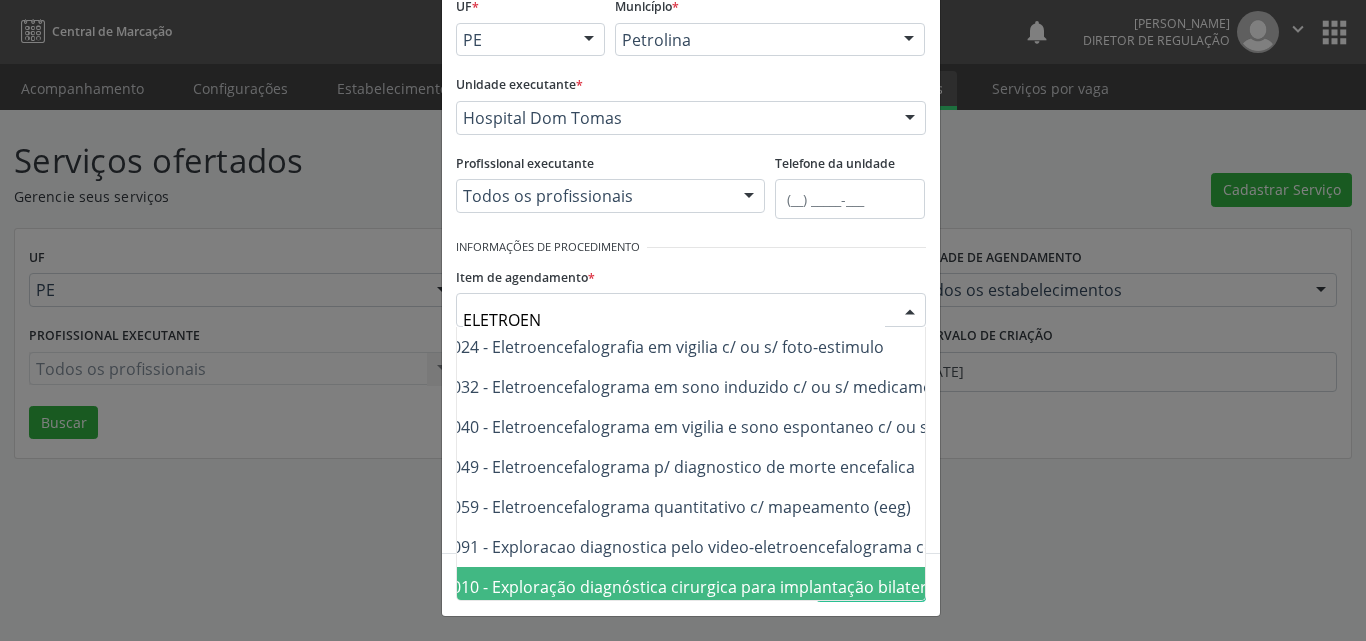 scroll, scrollTop: 0, scrollLeft: 174, axis: horizontal 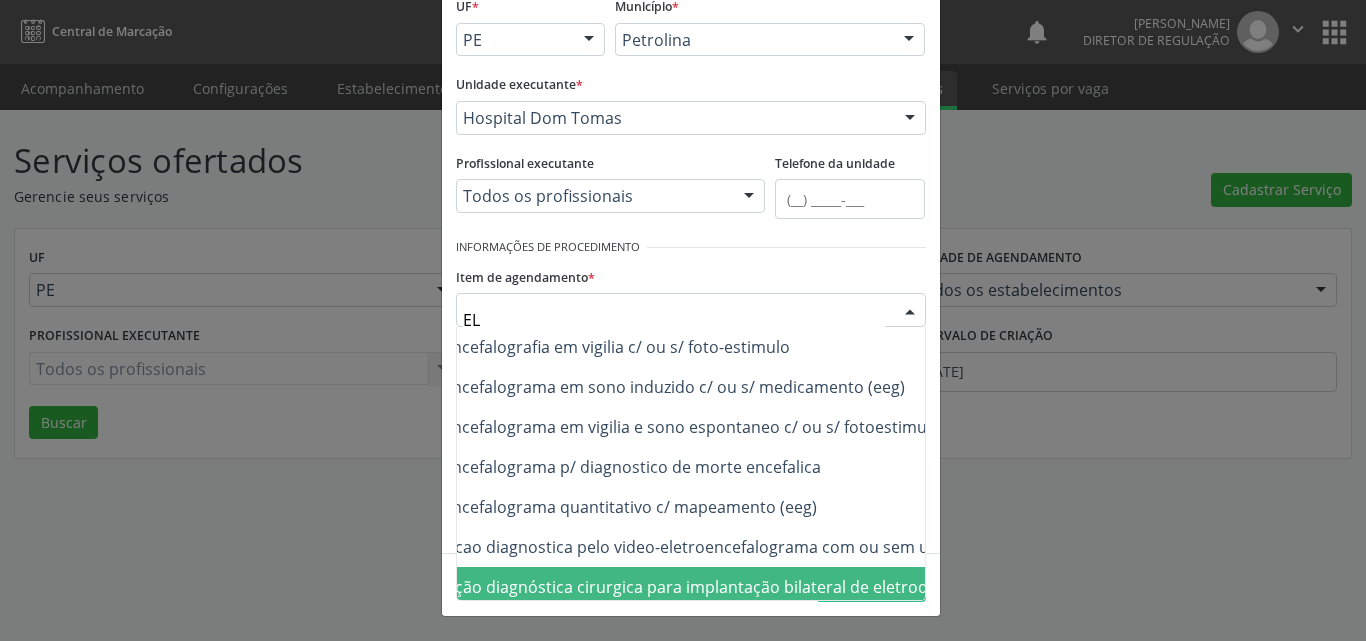 type on "E" 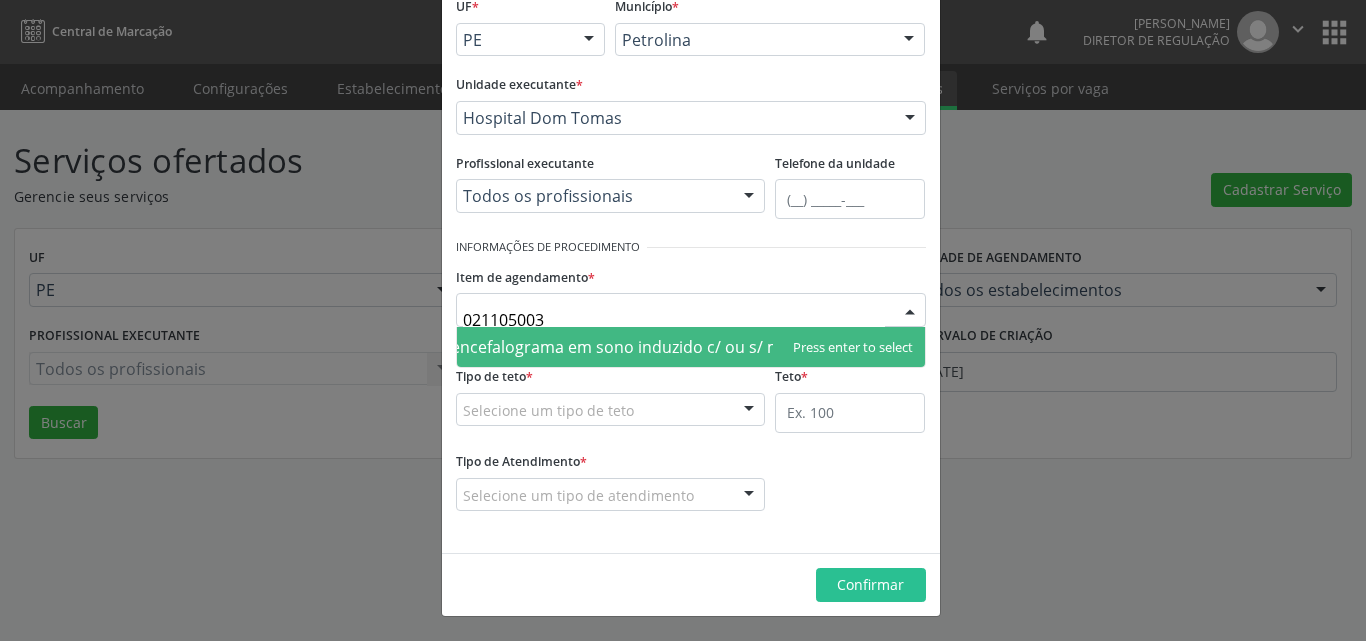 scroll, scrollTop: 0, scrollLeft: 160, axis: horizontal 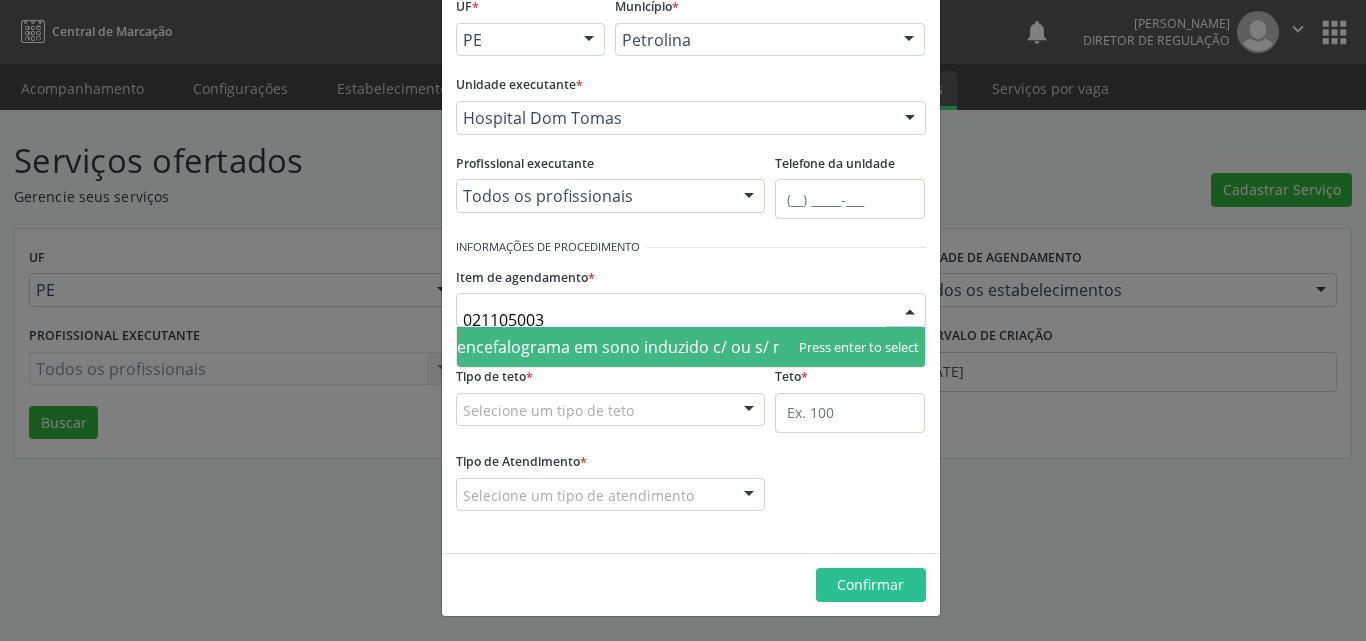 type on "0211050032" 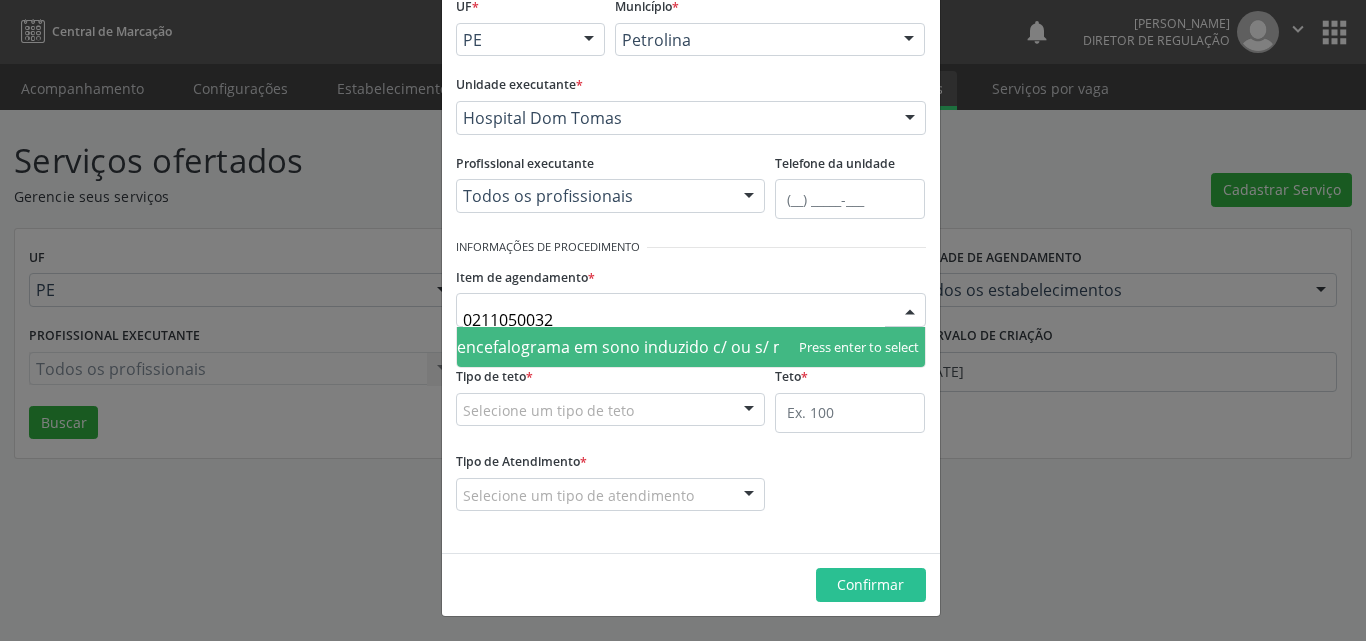 click on "0211050032 - Eletroencefalograma em sono induzido c/ ou s/ medicamento (eeg)" at bounding box center [614, 347] 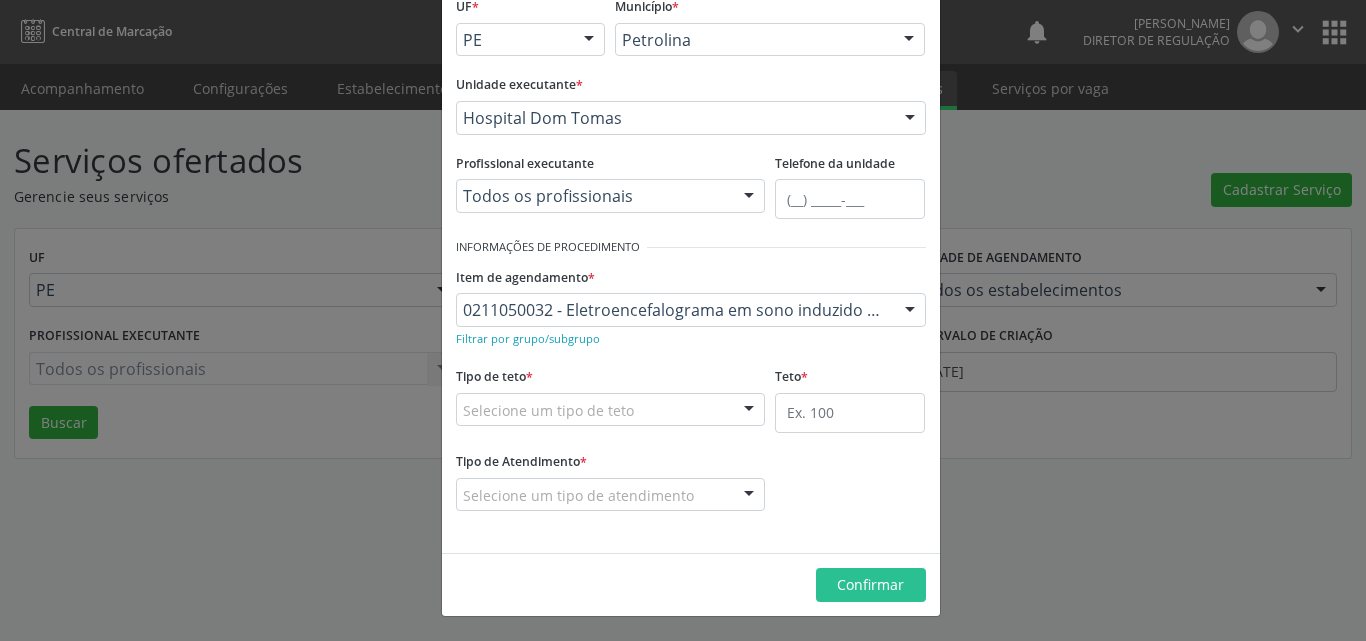 click on "Selecione um tipo de teto" at bounding box center (611, 410) 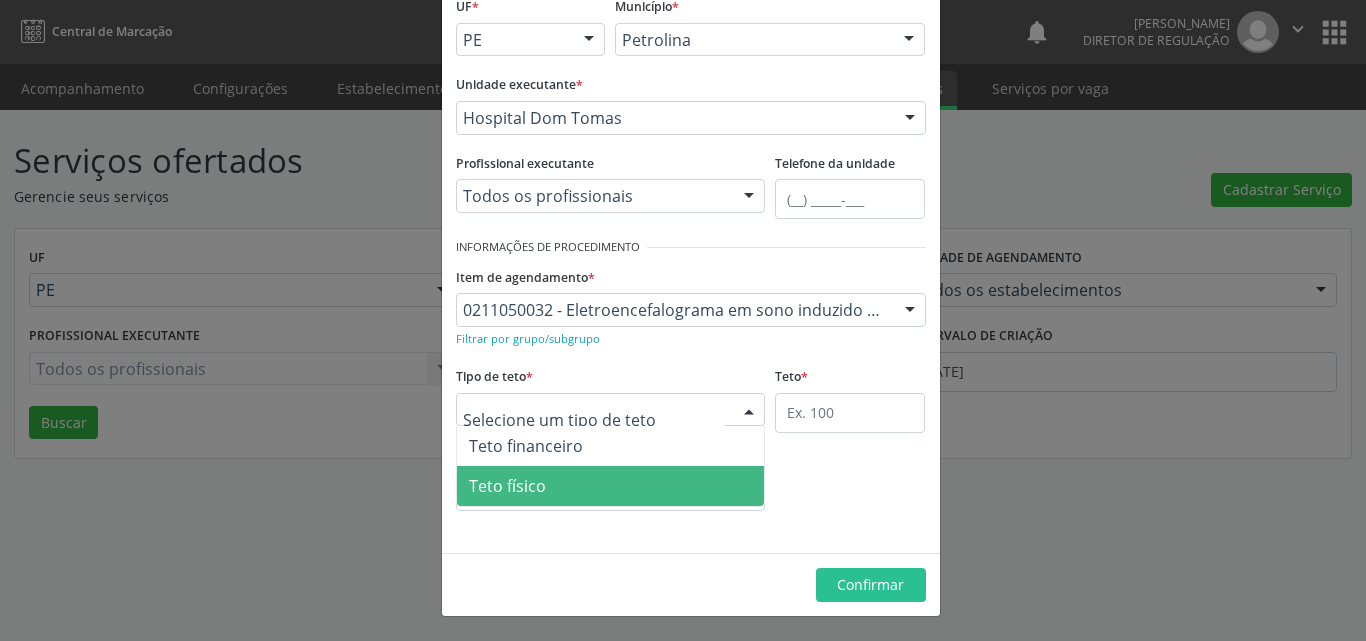 click on "Teto físico" at bounding box center [611, 486] 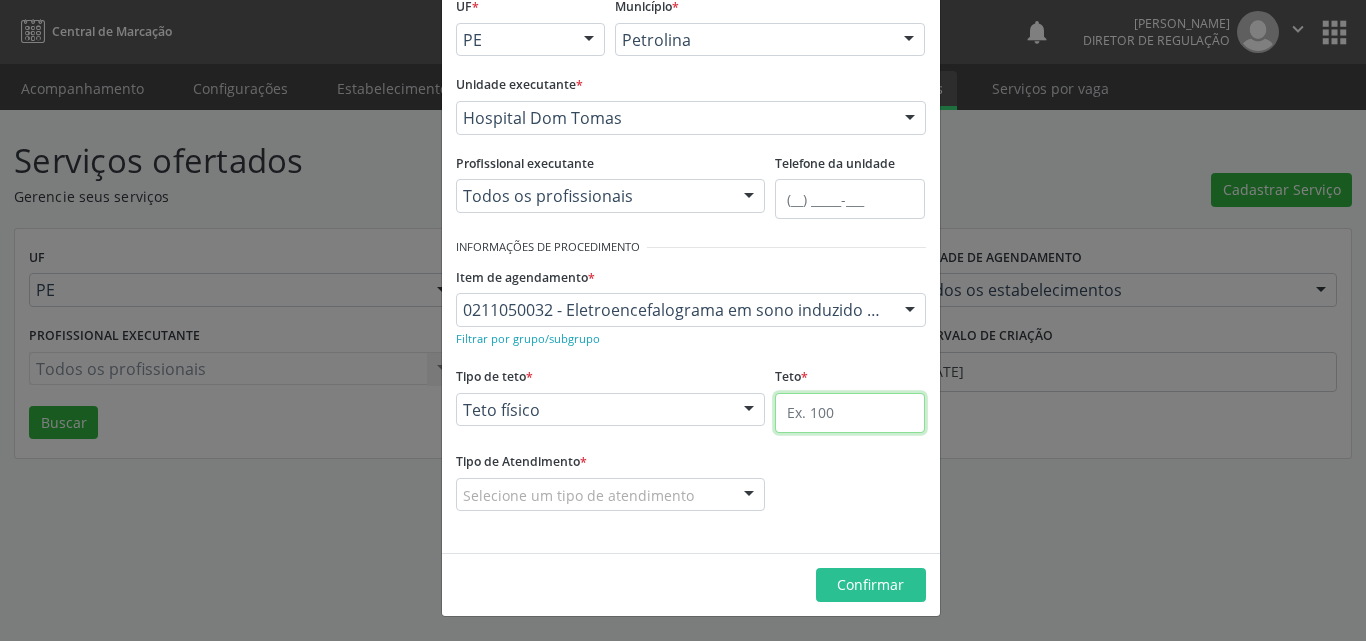 click at bounding box center (850, 413) 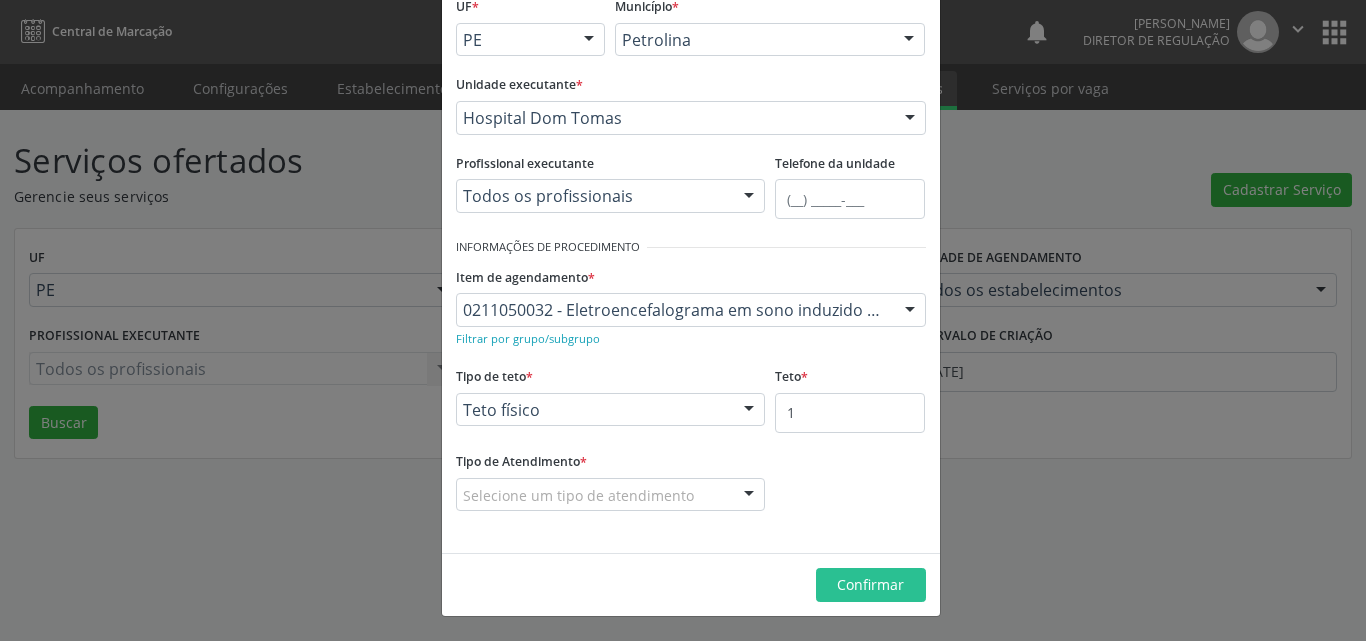 click on "Selecione um tipo de atendimento" at bounding box center [611, 495] 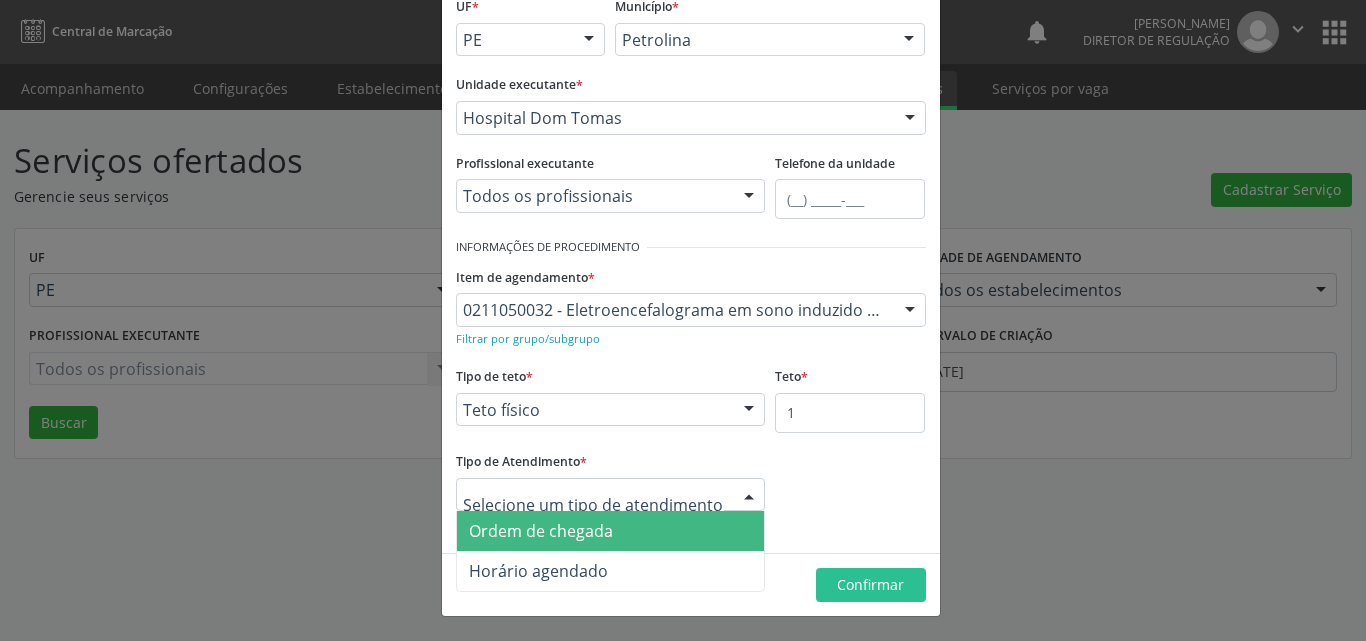 click on "Ordem de chegada" at bounding box center [611, 531] 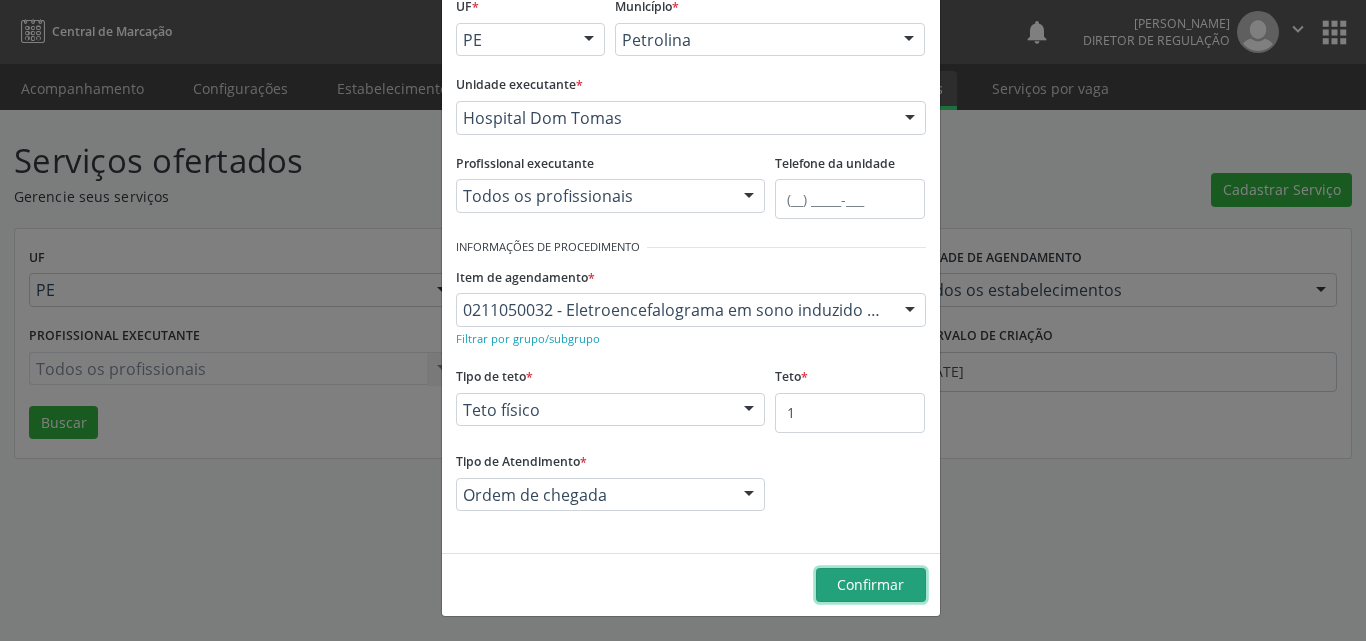 click on "Confirmar" at bounding box center [870, 584] 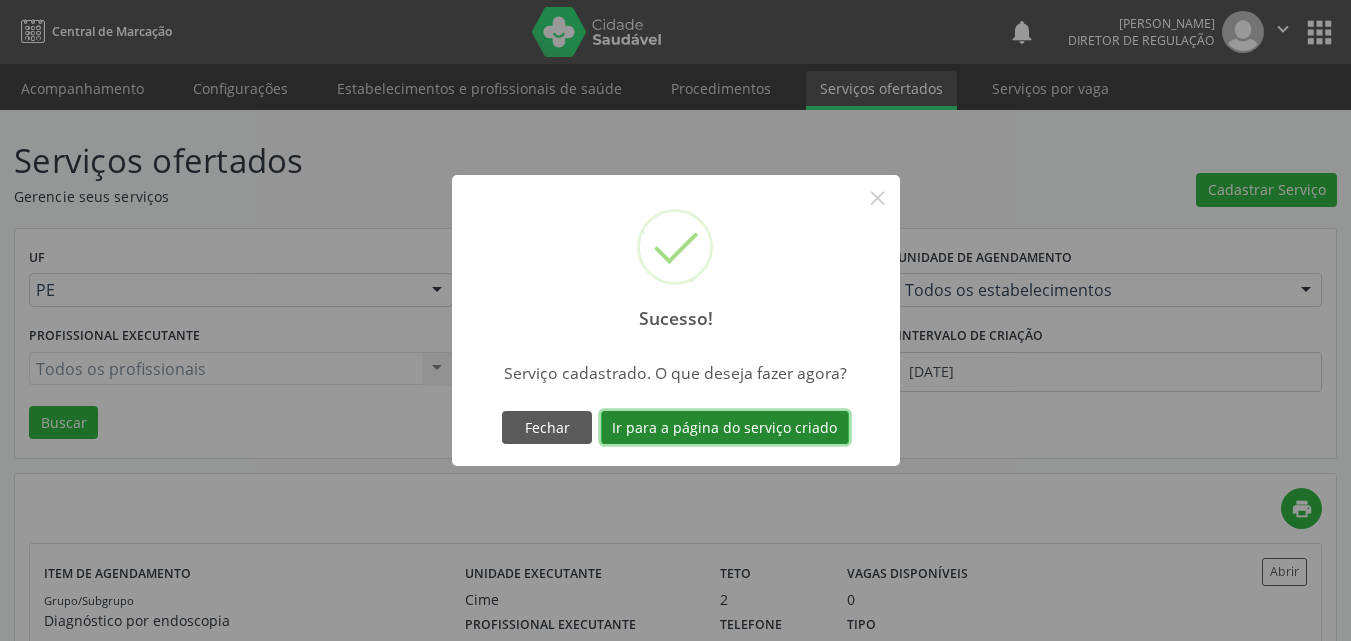 click on "Ir para a página do serviço criado" at bounding box center (725, 428) 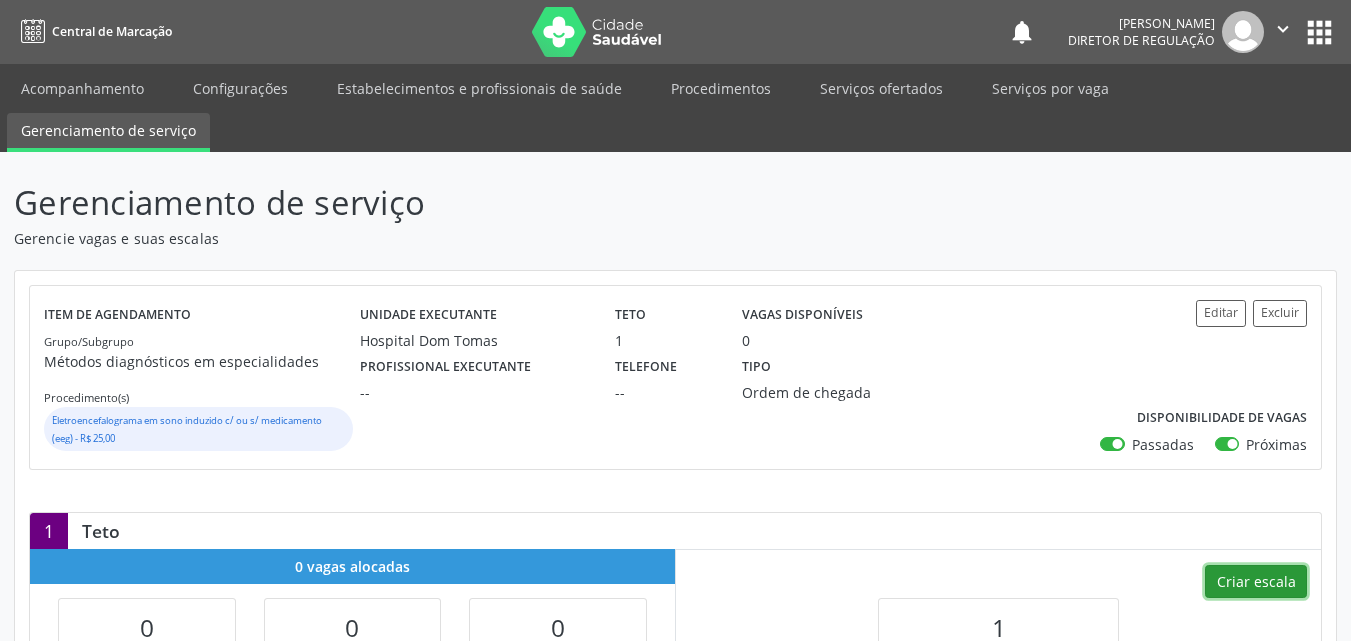 click on "Criar escala" at bounding box center [1256, 582] 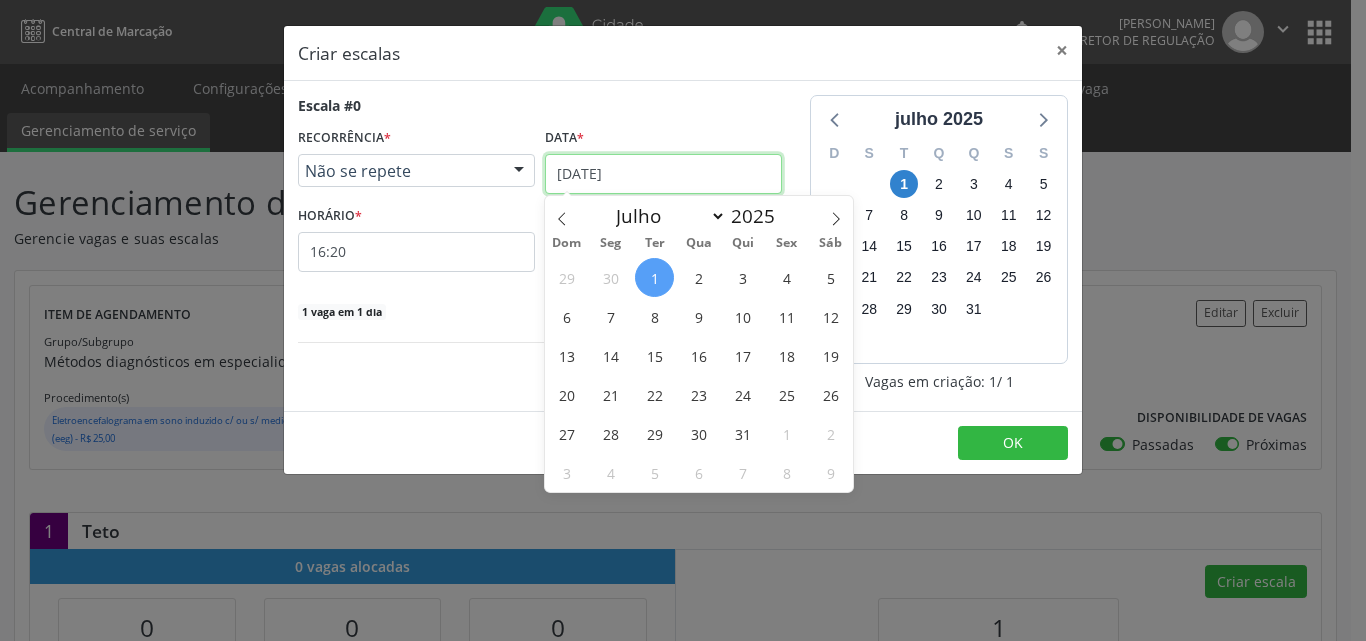 click on "[DATE]" at bounding box center (663, 174) 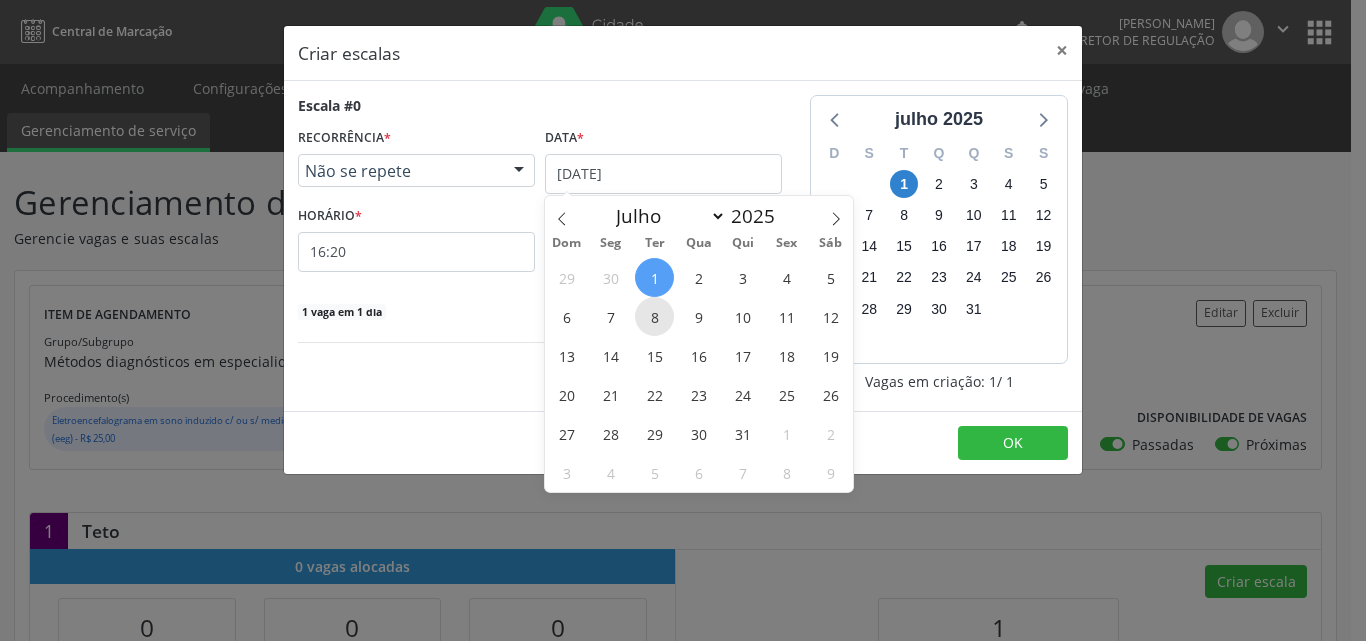 click on "8" at bounding box center (654, 316) 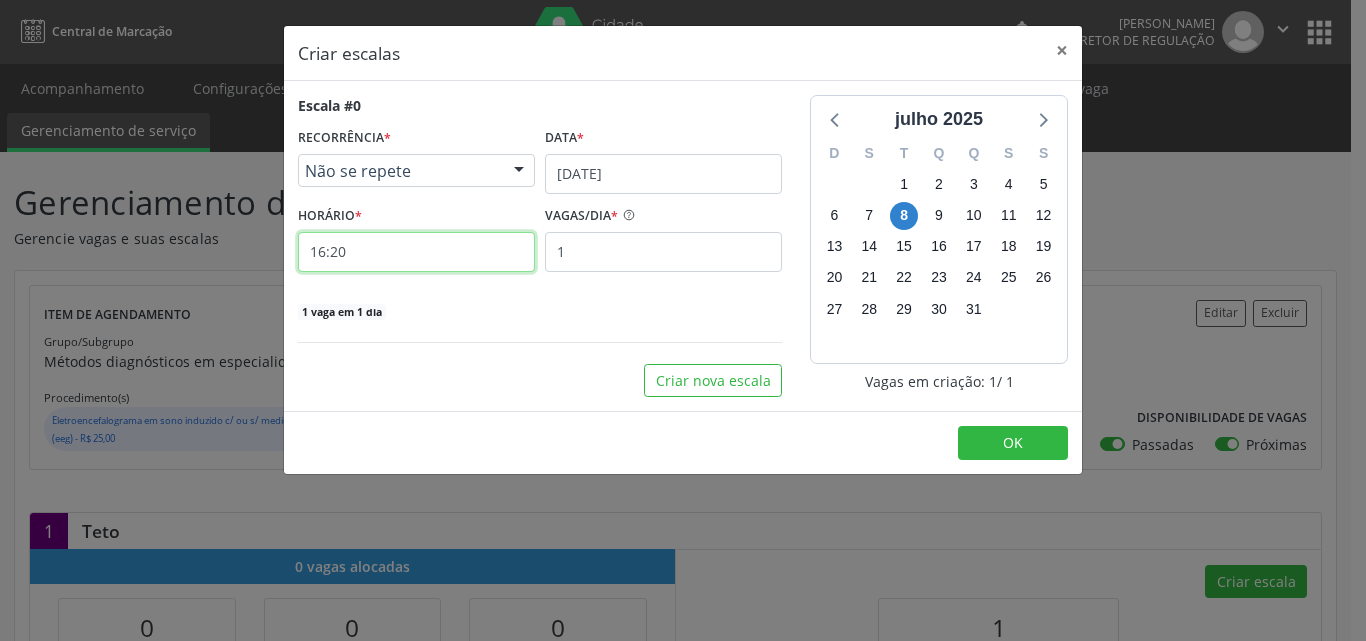click on "16:20" at bounding box center (416, 252) 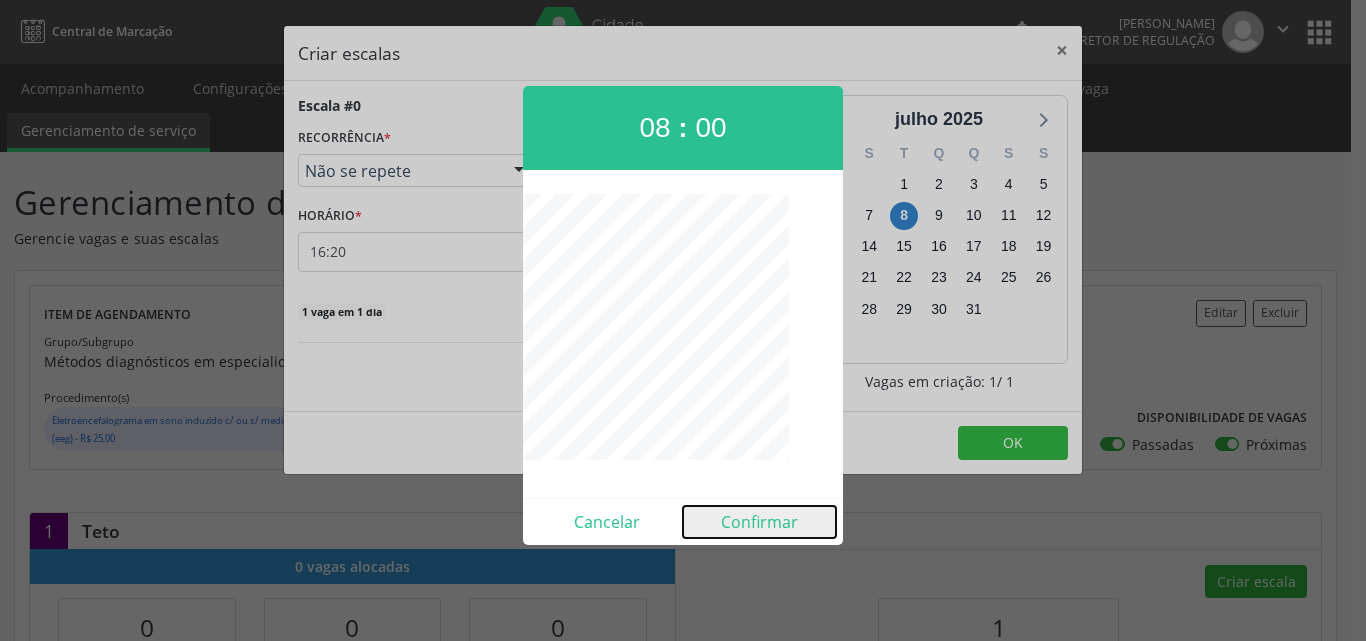 click on "Confirmar" at bounding box center (759, 522) 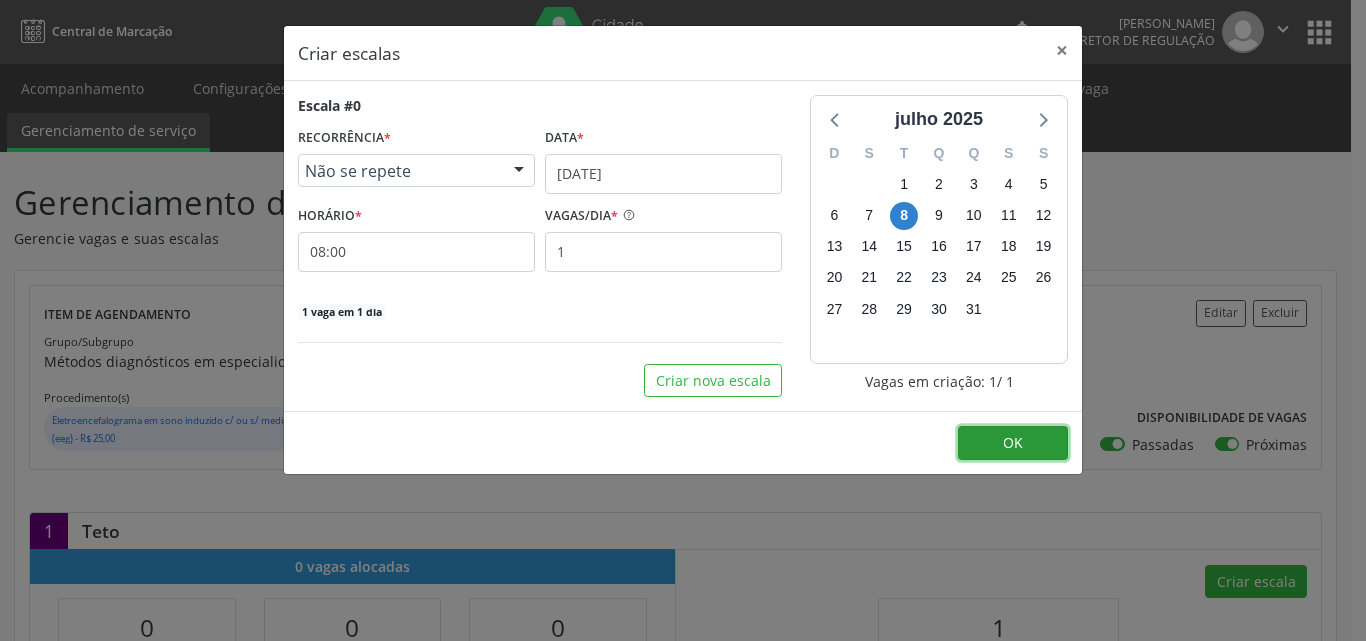 click on "OK" at bounding box center (1013, 443) 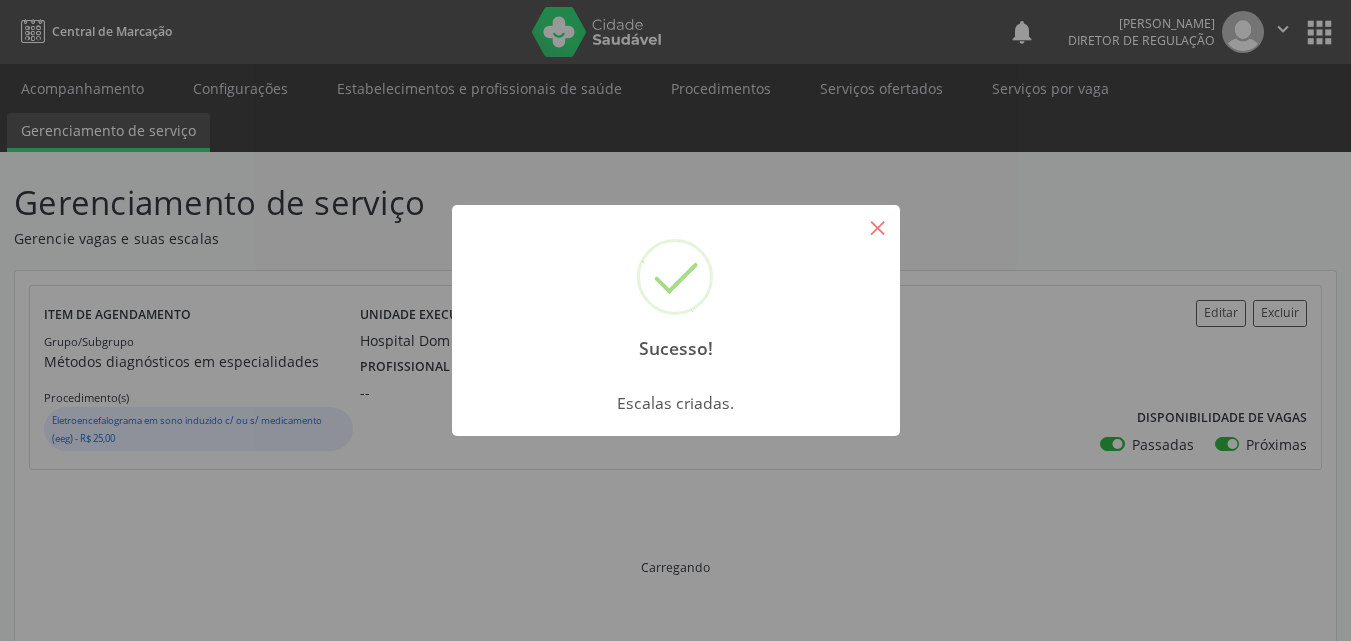 click on "×" at bounding box center [878, 227] 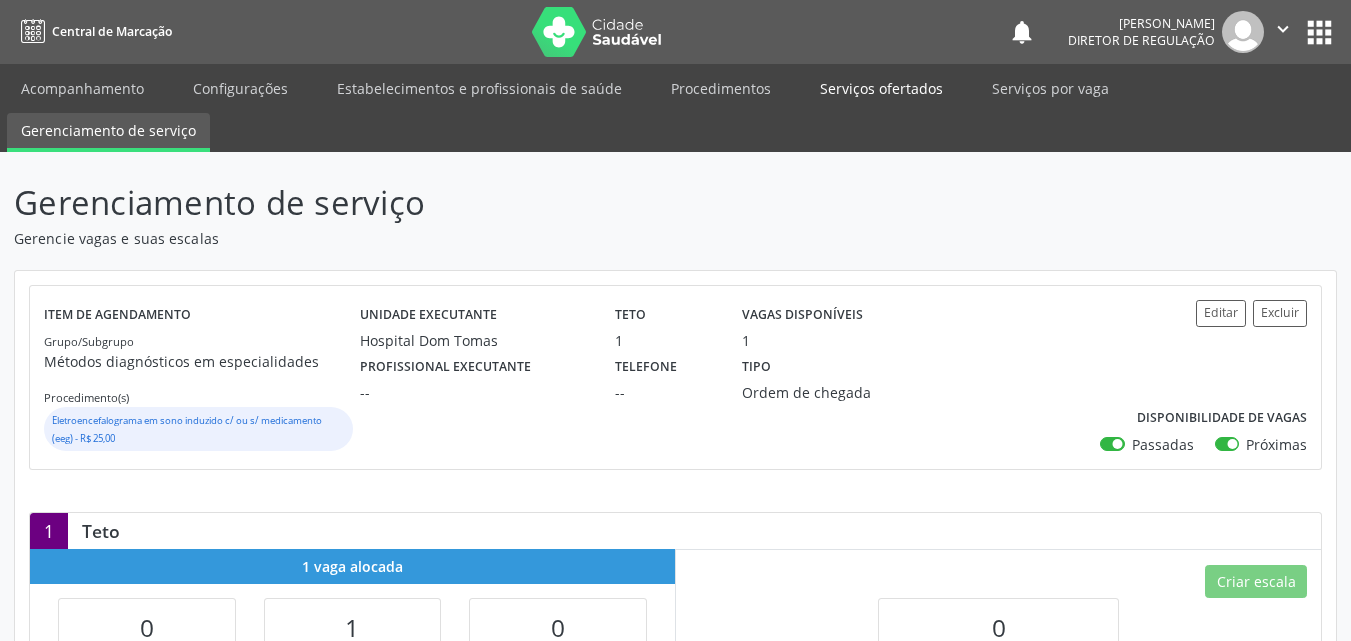 click on "Serviços ofertados" at bounding box center (881, 88) 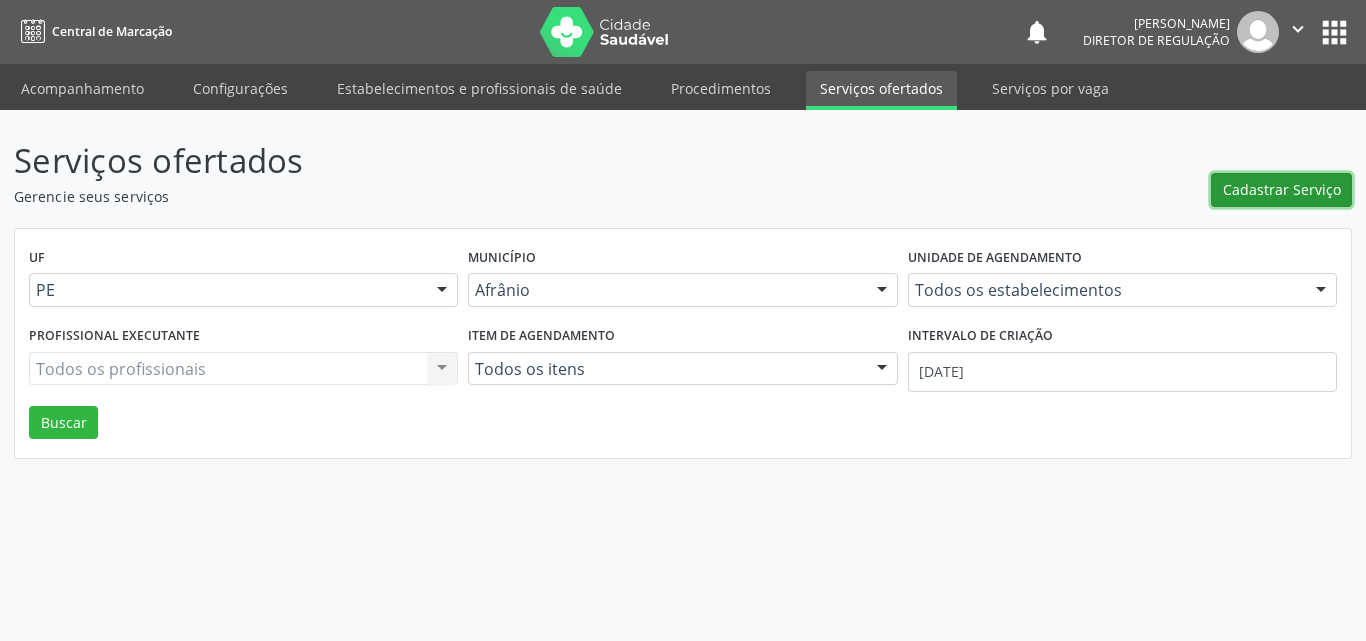 click on "Cadastrar Serviço" at bounding box center [1282, 189] 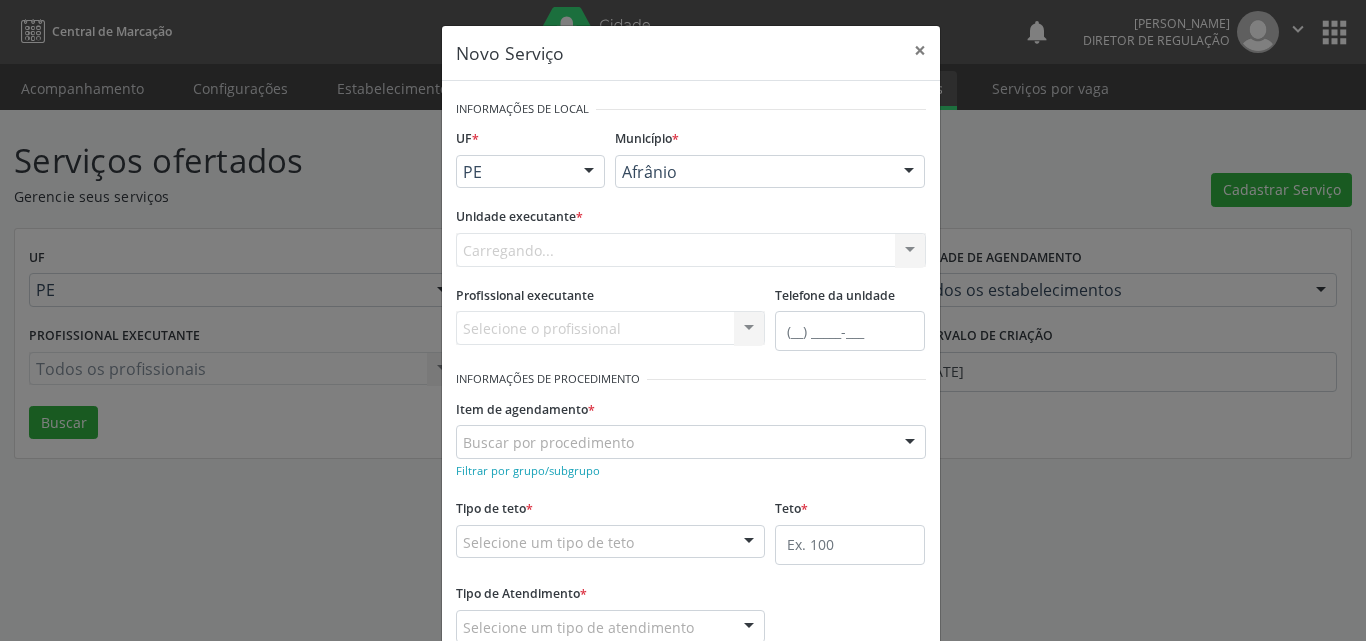 scroll, scrollTop: 0, scrollLeft: 0, axis: both 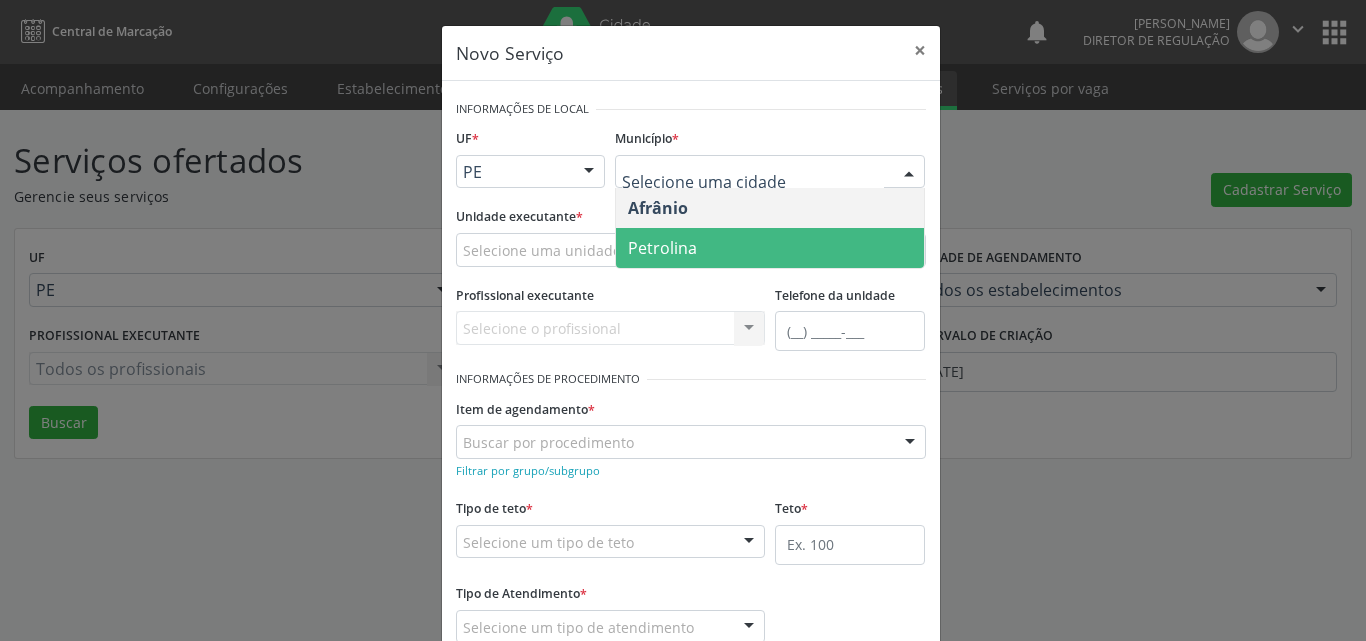 click on "Petrolina" at bounding box center (770, 248) 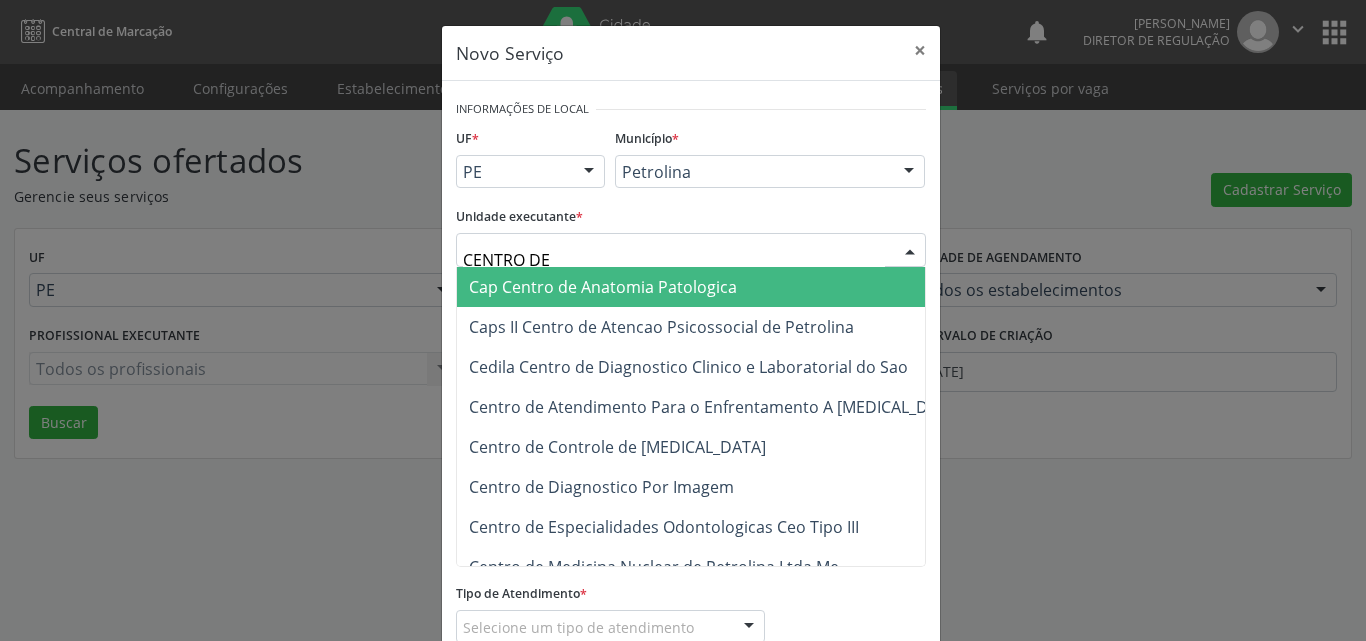 type on "CENTRO DE D" 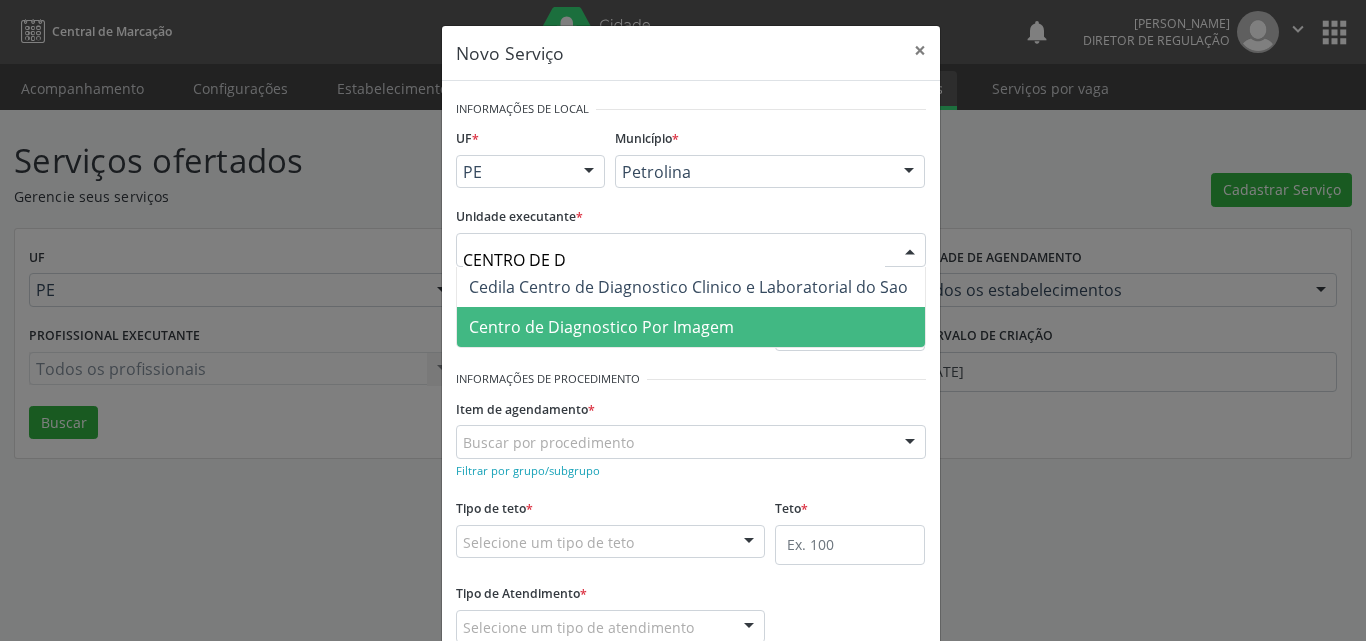 click on "Centro de Diagnostico Por Imagem" at bounding box center (601, 327) 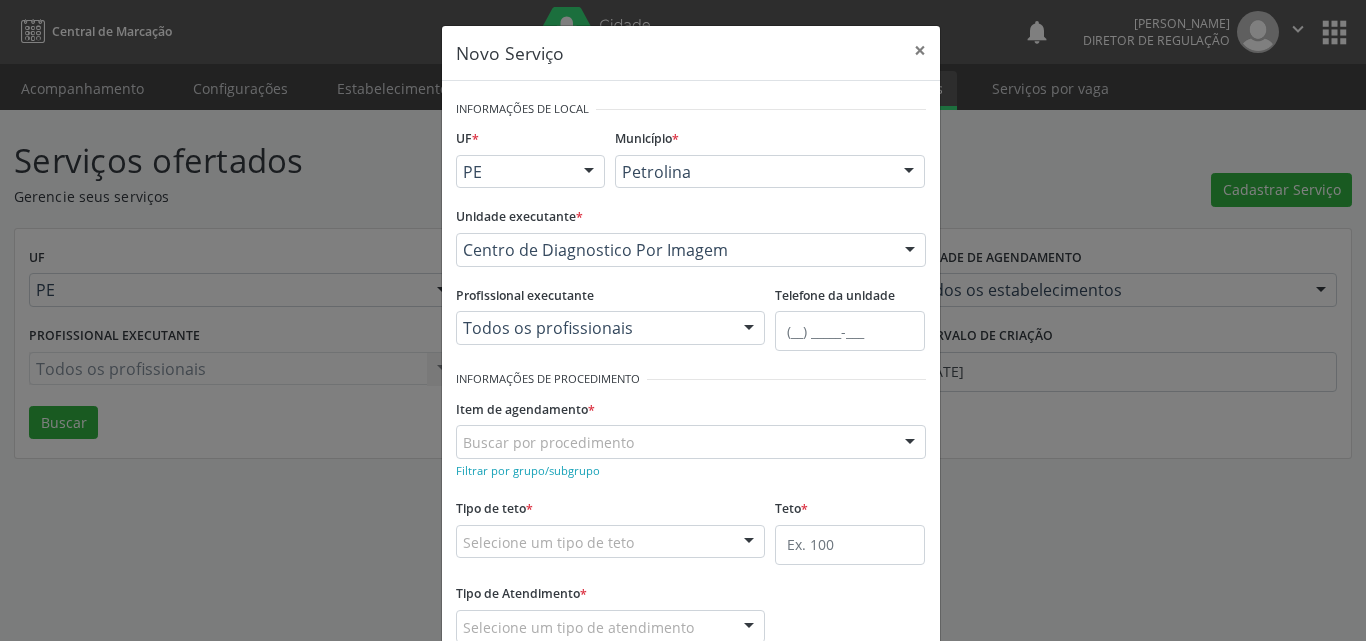 click on "Buscar por procedimento" at bounding box center (691, 442) 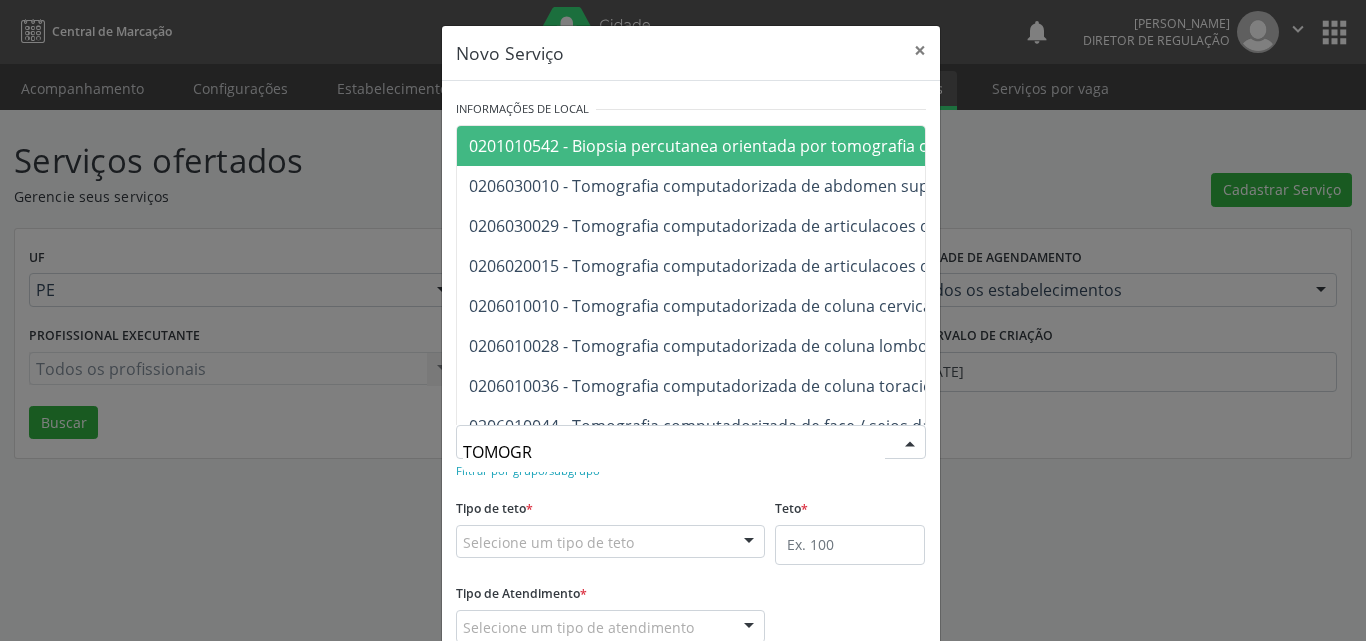 type on "TOMOGRA" 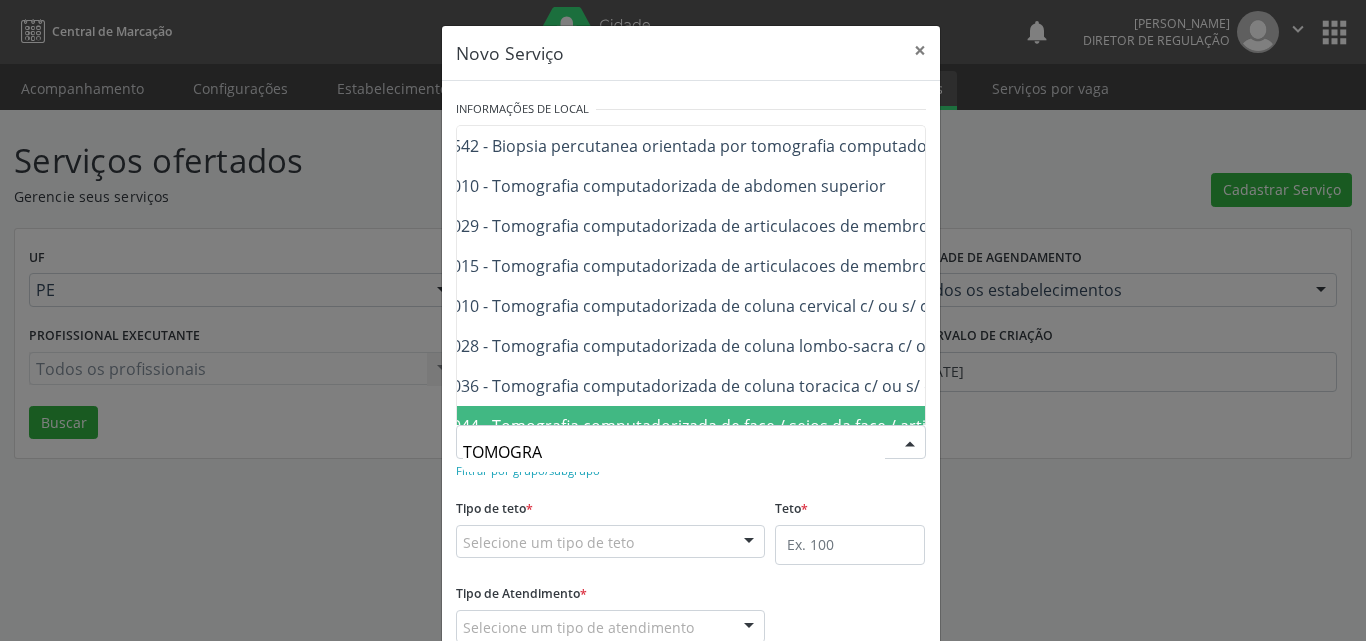 scroll, scrollTop: 0, scrollLeft: 120, axis: horizontal 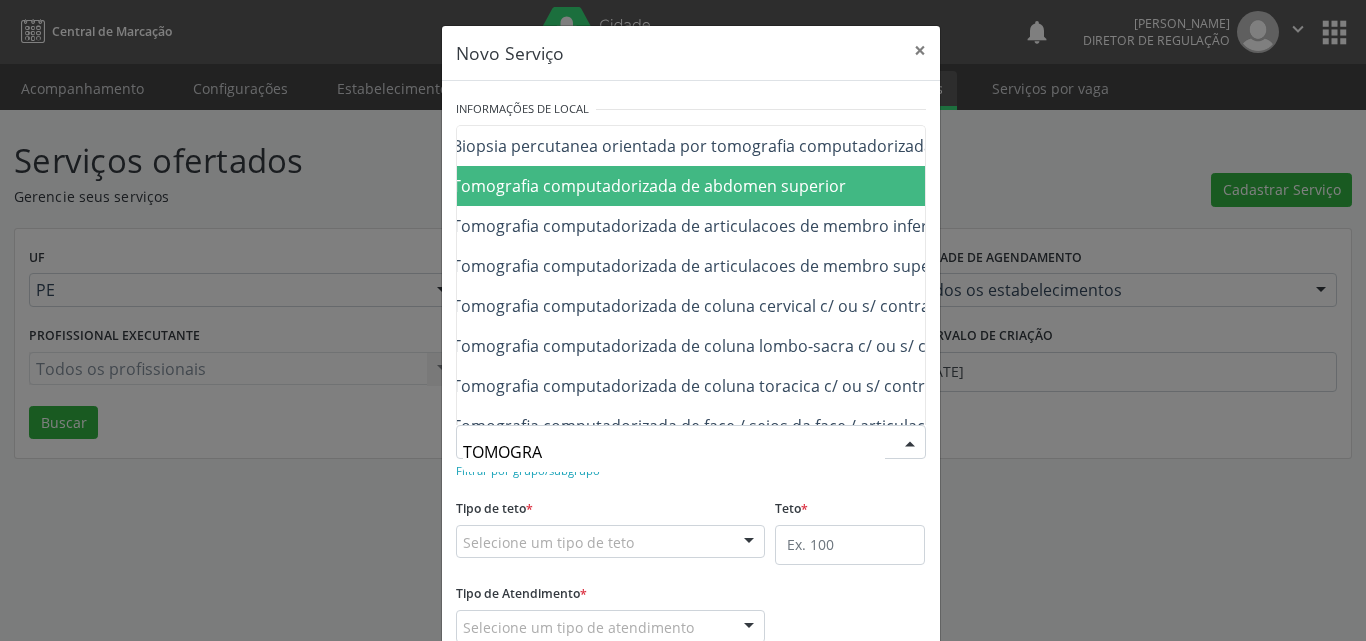 click on "0206030010 - Tomografia computadorizada de abdomen superior" at bounding box center [597, 186] 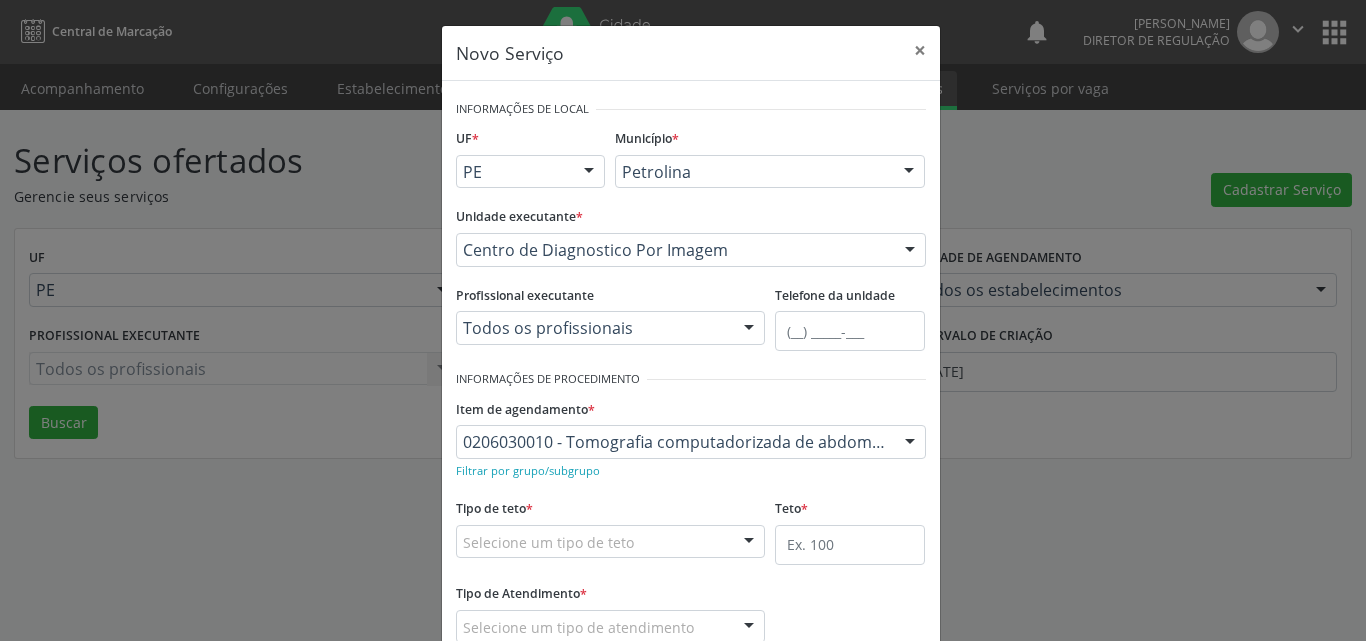 click on "Selecione um tipo de teto" at bounding box center (611, 542) 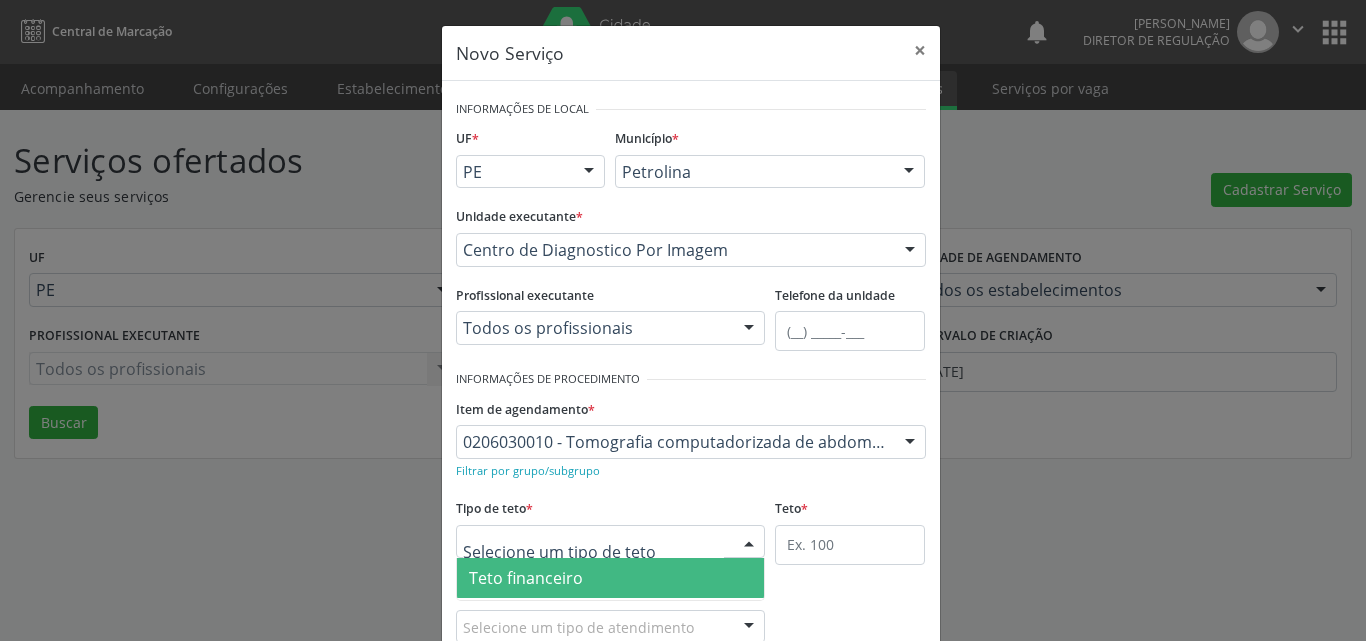 scroll, scrollTop: 38, scrollLeft: 0, axis: vertical 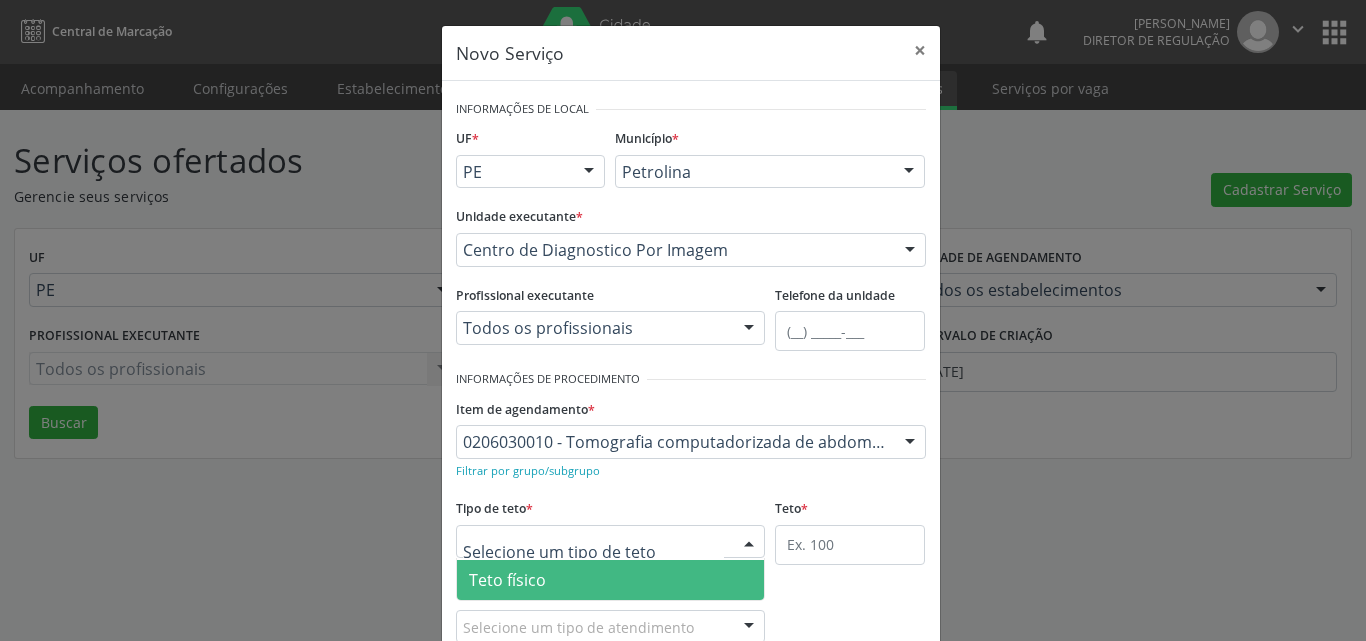 drag, startPoint x: 638, startPoint y: 569, endPoint x: 673, endPoint y: 570, distance: 35.014282 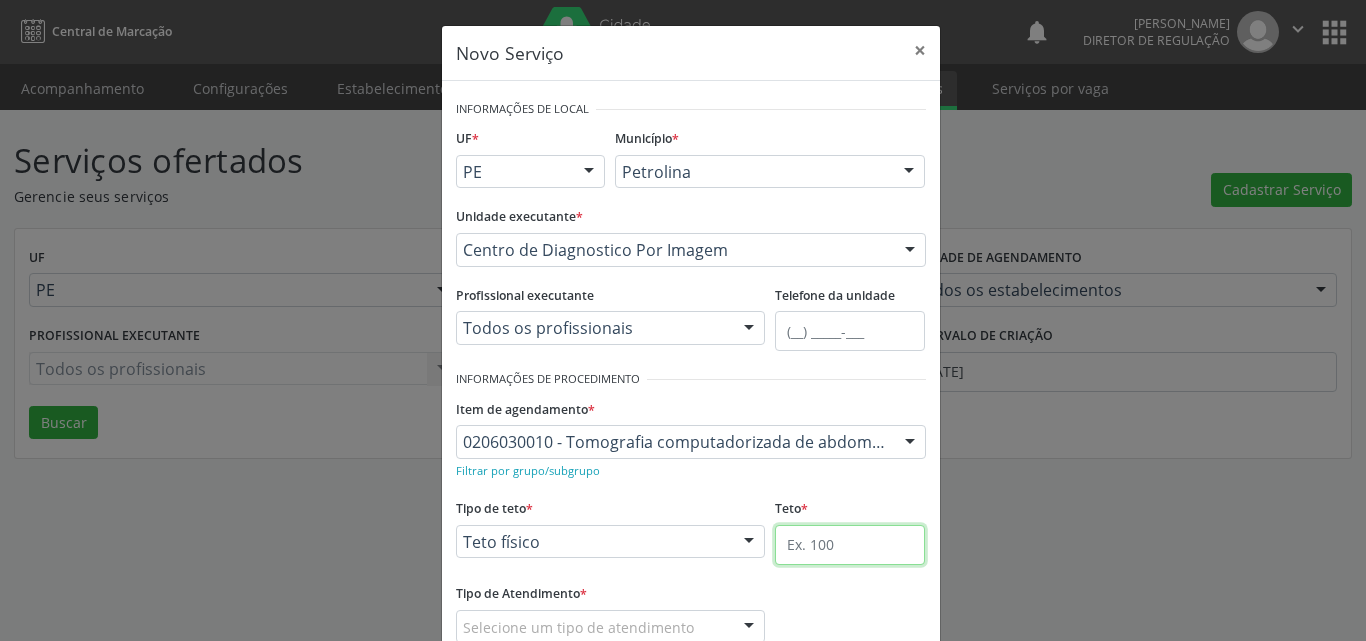 drag, startPoint x: 832, startPoint y: 548, endPoint x: 800, endPoint y: 519, distance: 43.185646 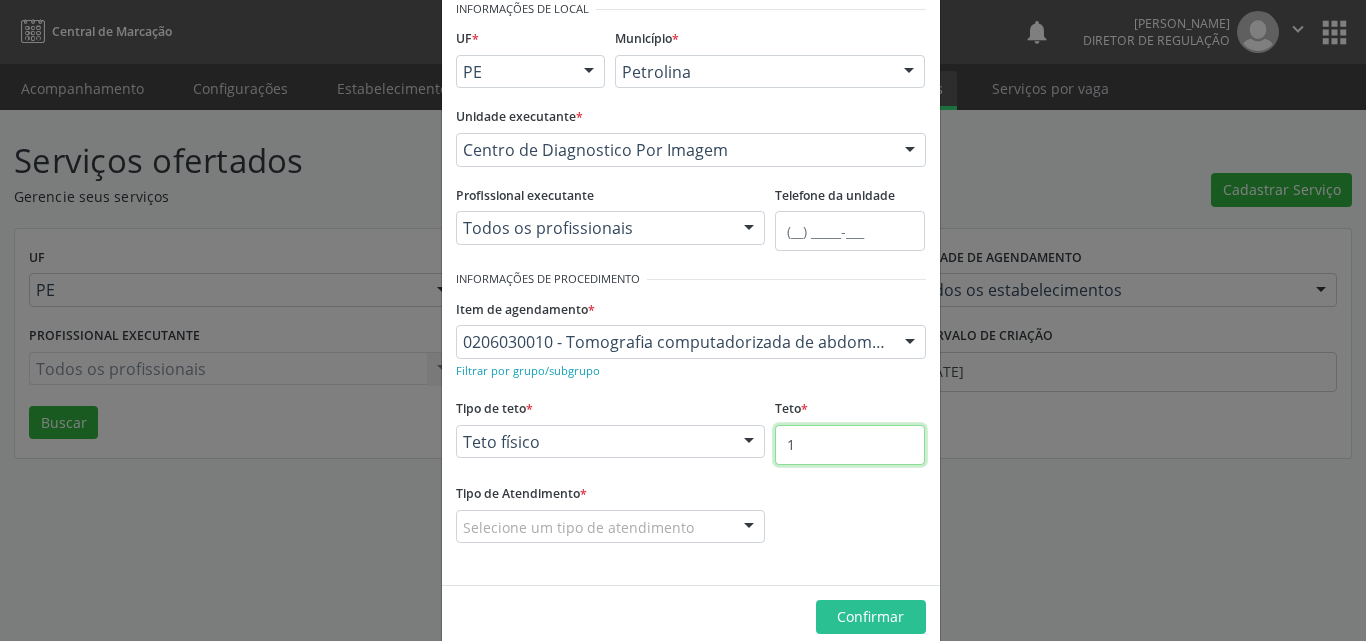 scroll, scrollTop: 132, scrollLeft: 0, axis: vertical 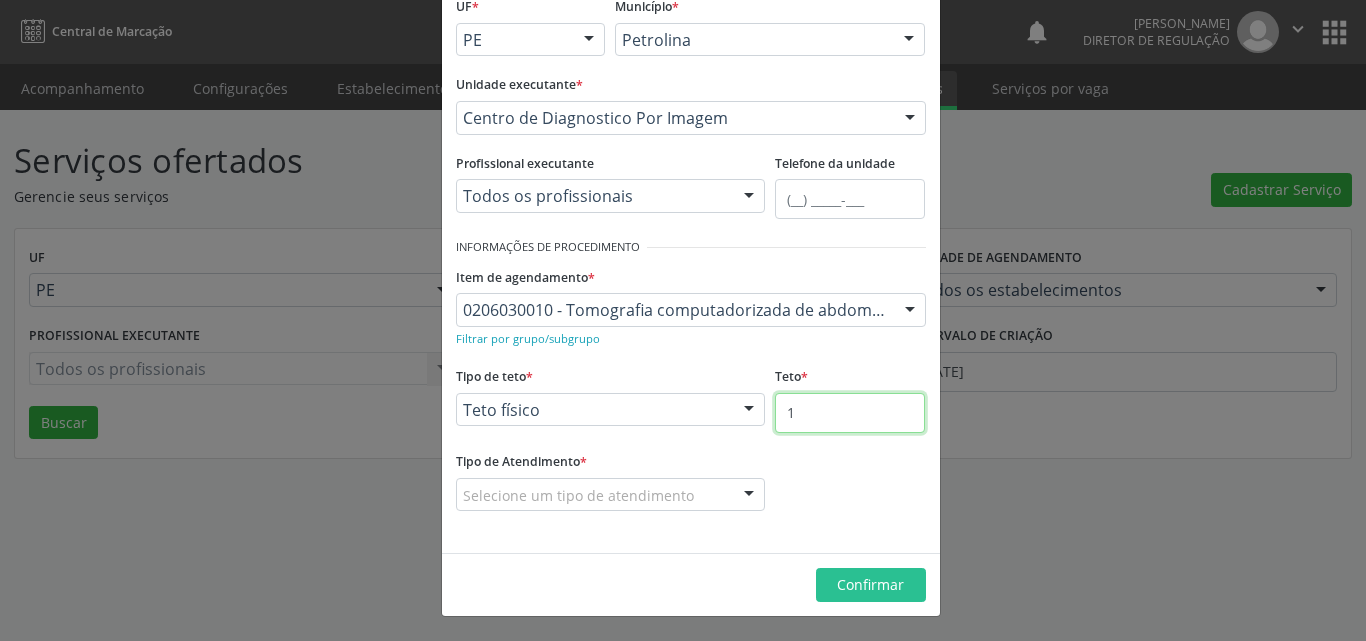 type on "1" 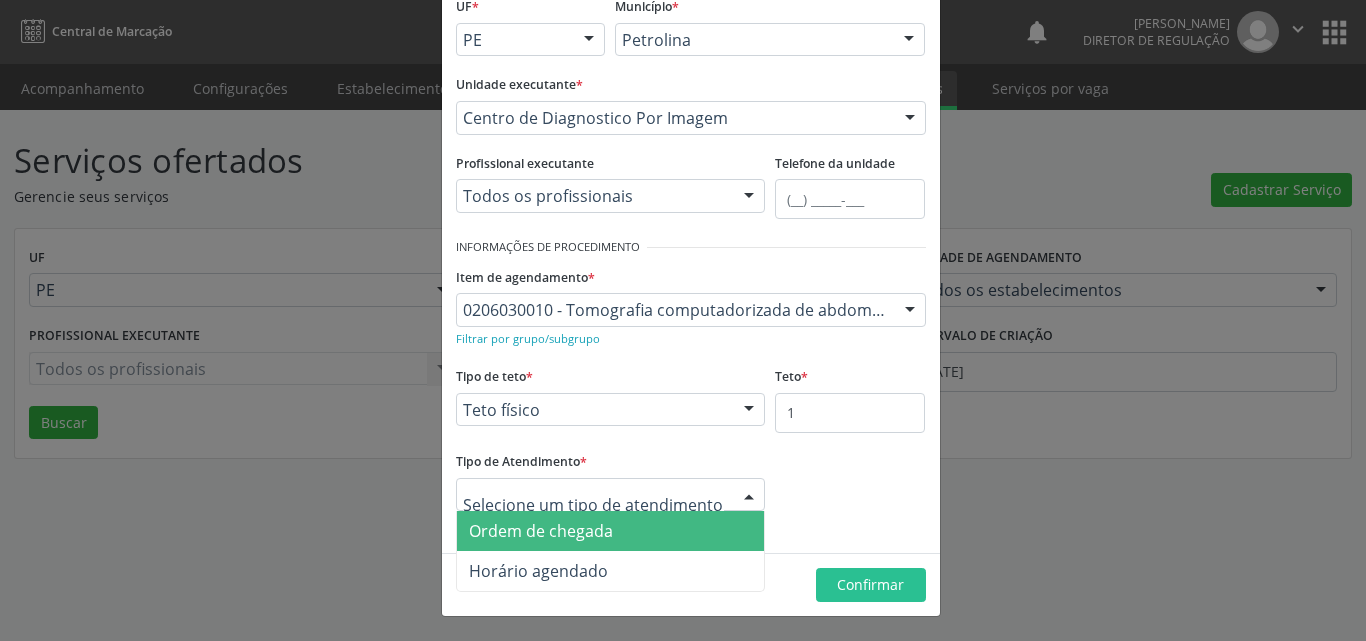 click on "Ordem de chegada" at bounding box center (541, 531) 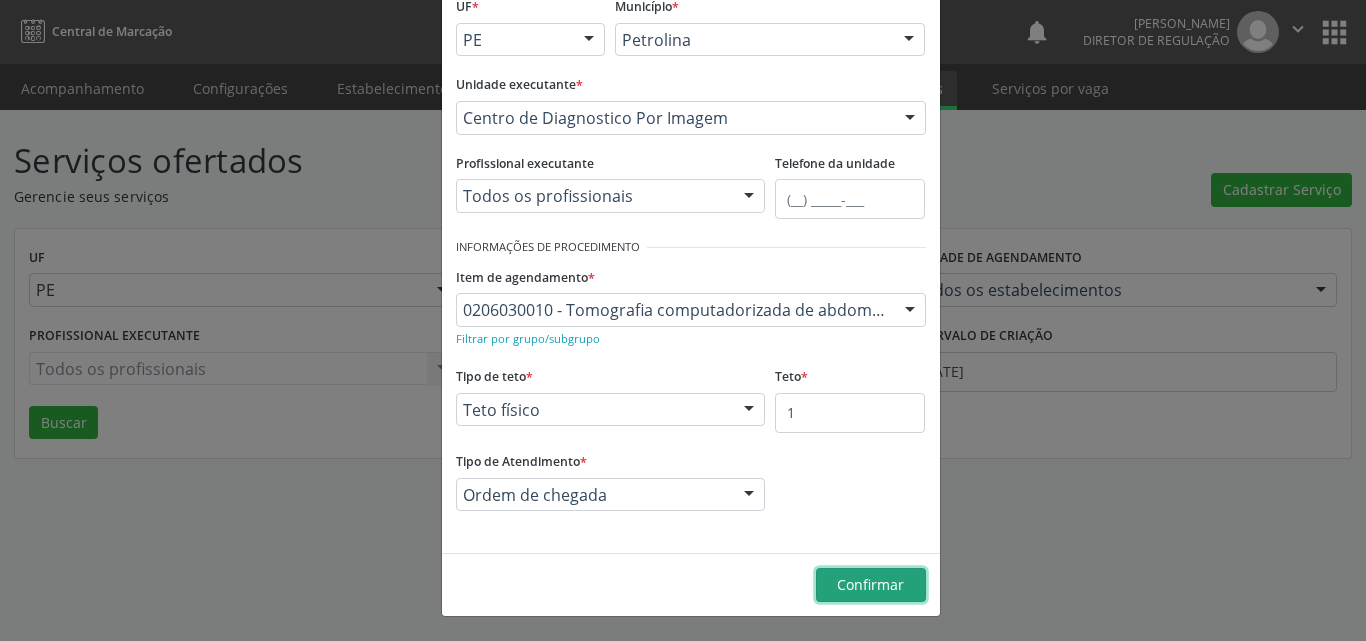 click on "Confirmar" at bounding box center [870, 584] 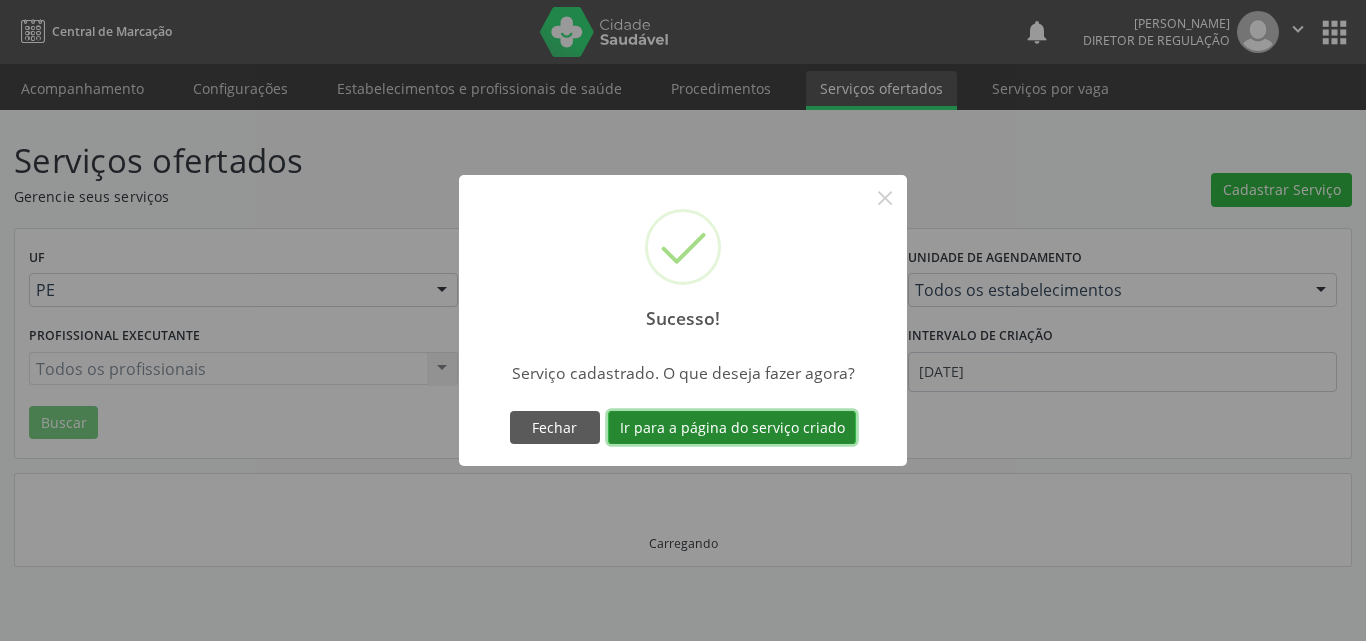 click on "Ir para a página do serviço criado" at bounding box center [732, 428] 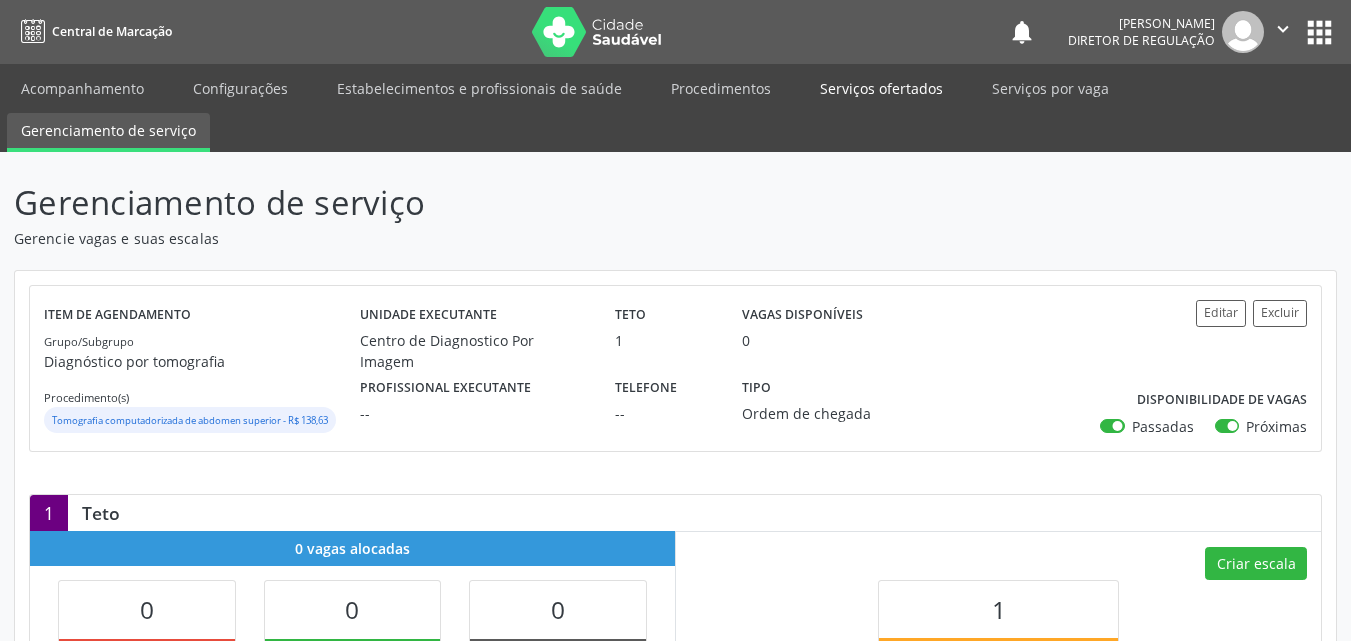 click on "Serviços ofertados" at bounding box center [881, 88] 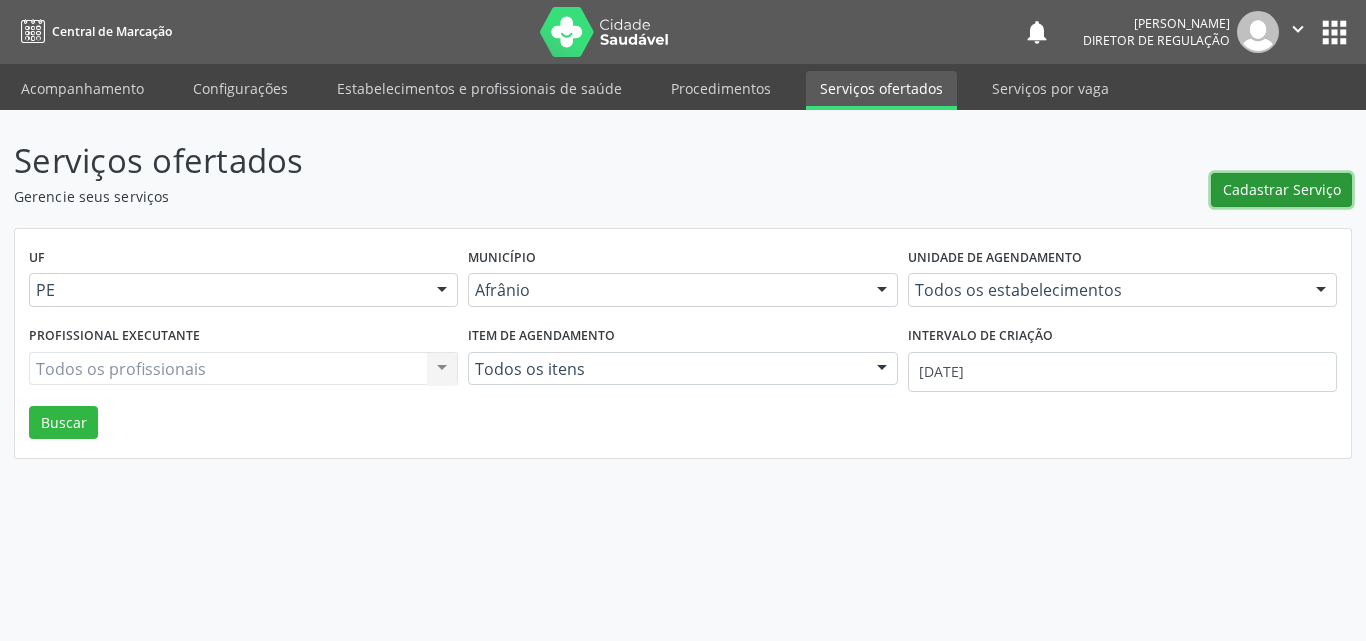 click on "Cadastrar Serviço" at bounding box center [1282, 189] 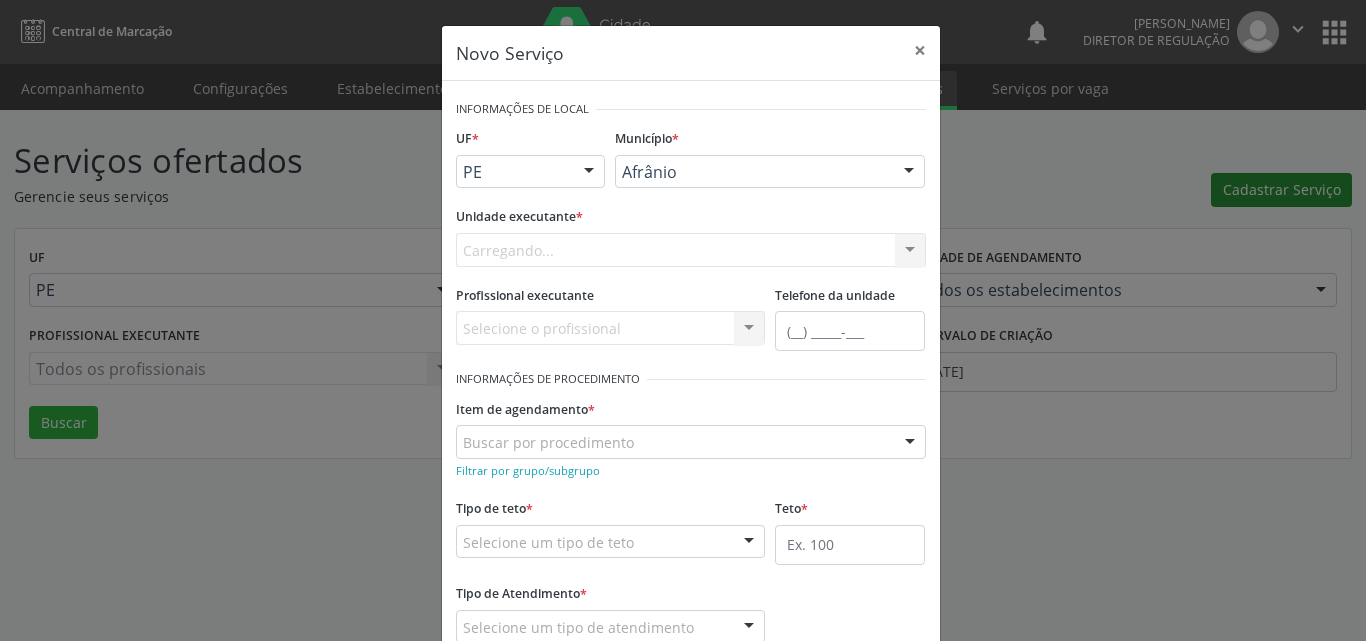 scroll, scrollTop: 0, scrollLeft: 0, axis: both 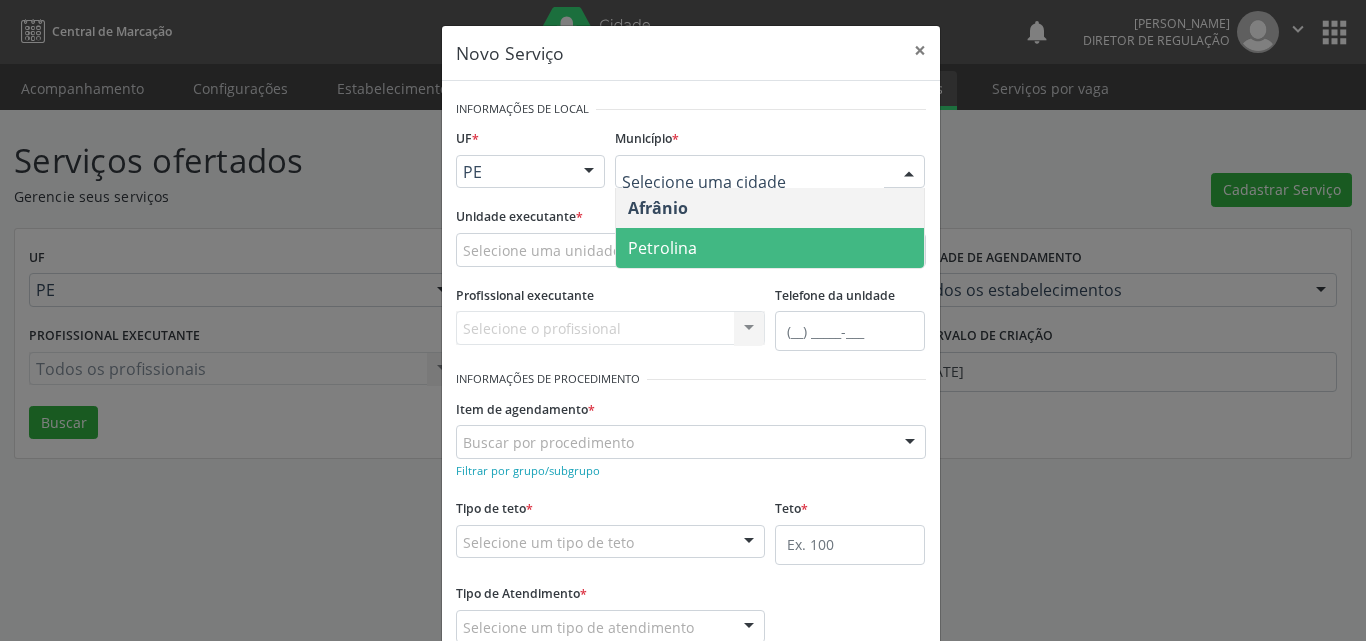 click on "Petrolina" at bounding box center [770, 248] 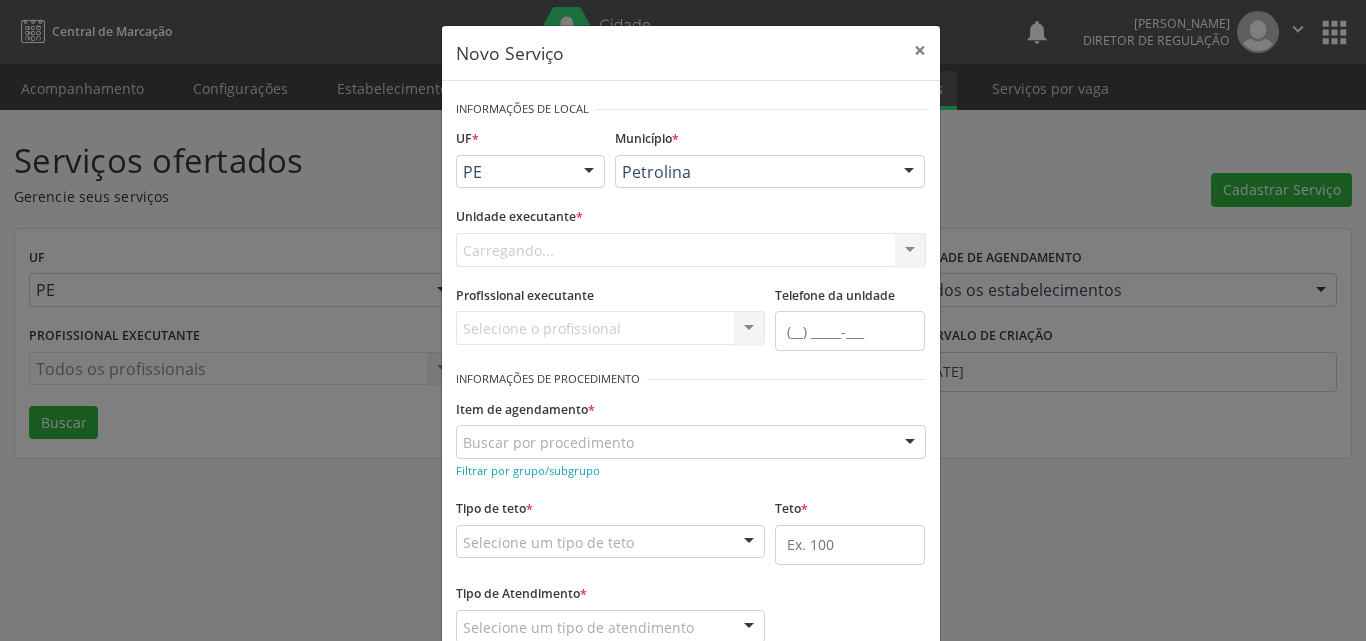 click on "Carregando...
Academia da Saude de Afranio   Academia da Saude do Bairro [PERSON_NAME]   Academia da Saude do Distrito de [GEOGRAPHIC_DATA] do Distrito de Extrema   [GEOGRAPHIC_DATA] do [PERSON_NAME]   Ambulatorio Municipal de Saude   Caf Central de Abastecimento Farmaceutico   Centro de Atencao Psicossocial de Afranio Pe   Centro de Especialidades   Cime   Cuidar   Equipe de Atencao Basica Prisional Tipo I com Saude Mental   Esf [PERSON_NAME] Nonato   Esf Custodia Maria da Conceicao   Esf [PERSON_NAME] e [PERSON_NAME]   Esf [PERSON_NAME]   Esf de Barra das Melancias   Esf de Extrema   Farmacia Basica do Municipio de [GEOGRAPHIC_DATA][PERSON_NAME] [MEDICAL_DATA] Ambulatorio Municipal   Laboratorio de Protese Dentario   Lid Laboratorio de Investigacoes e Diagnosticos               Selac" at bounding box center [691, 250] 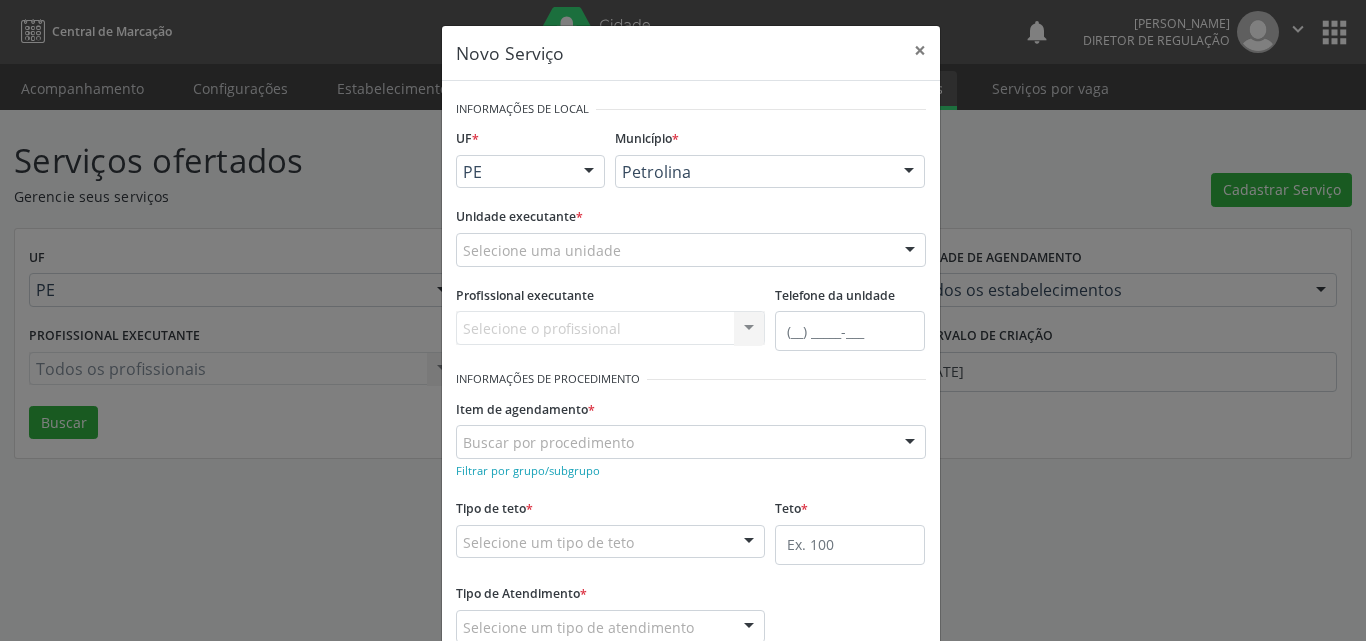 click on "Selecione uma unidade" at bounding box center [691, 250] 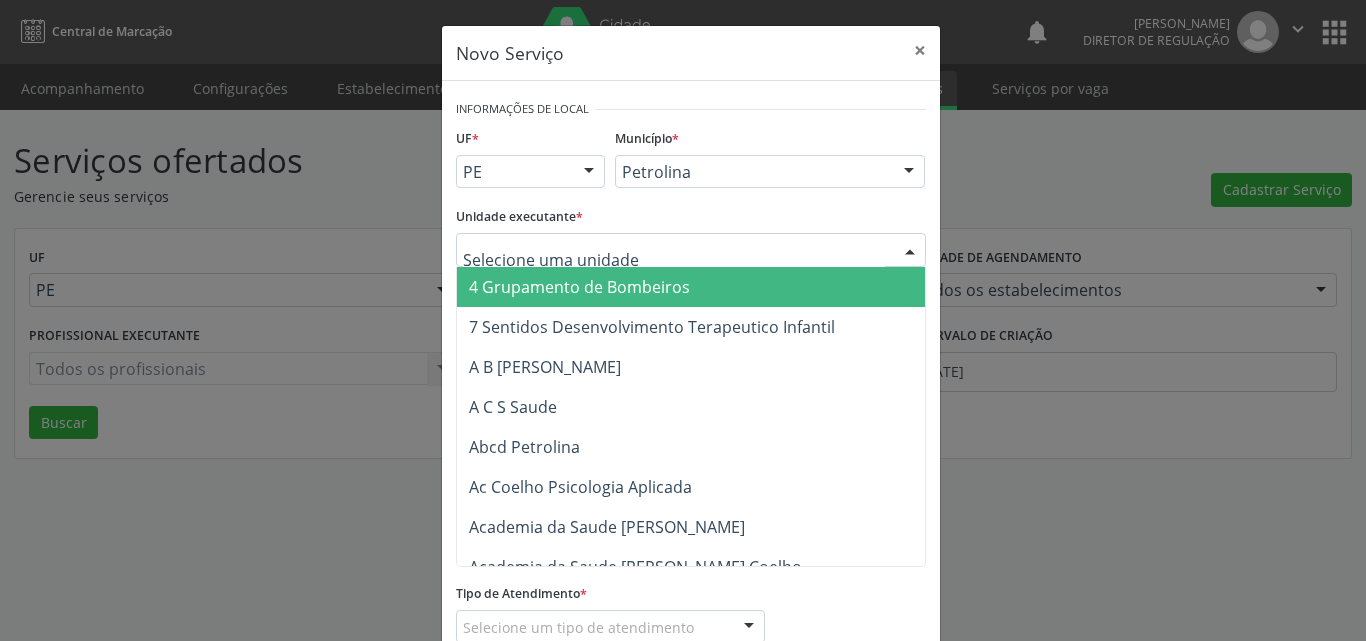 type on "V" 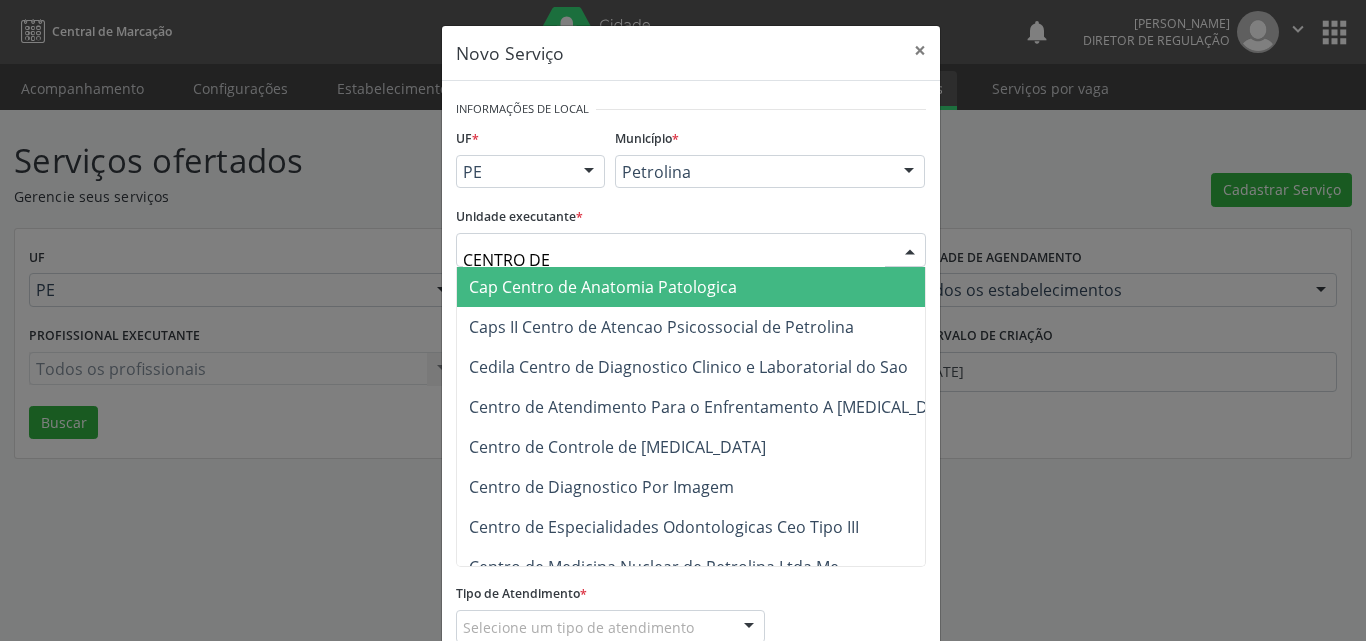 type on "CENTRO DE D" 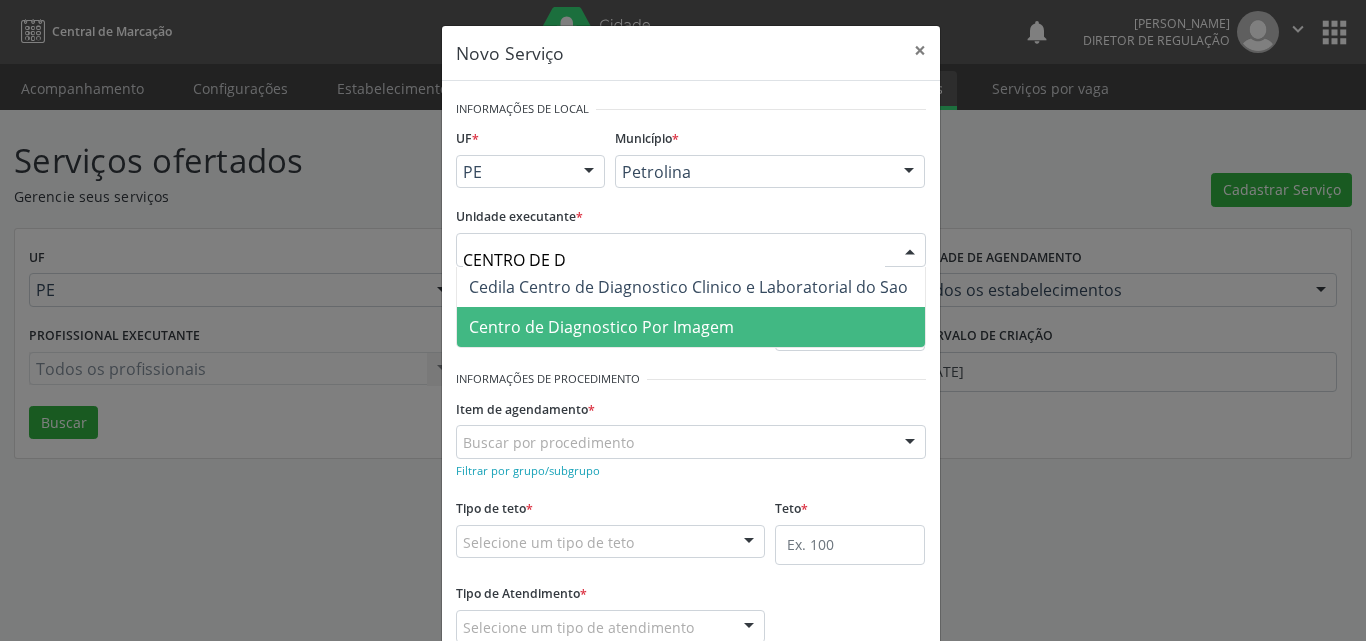click on "Centro de Diagnostico Por Imagem" at bounding box center [691, 327] 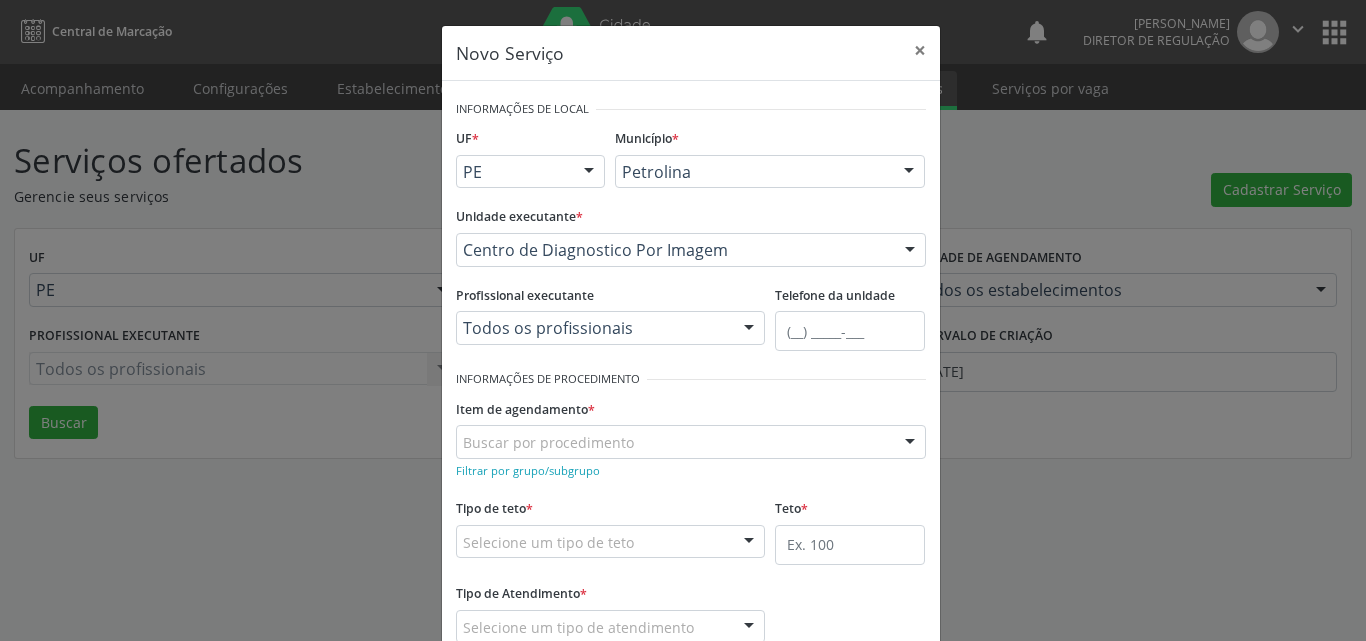 click on "Buscar por procedimento" at bounding box center (691, 442) 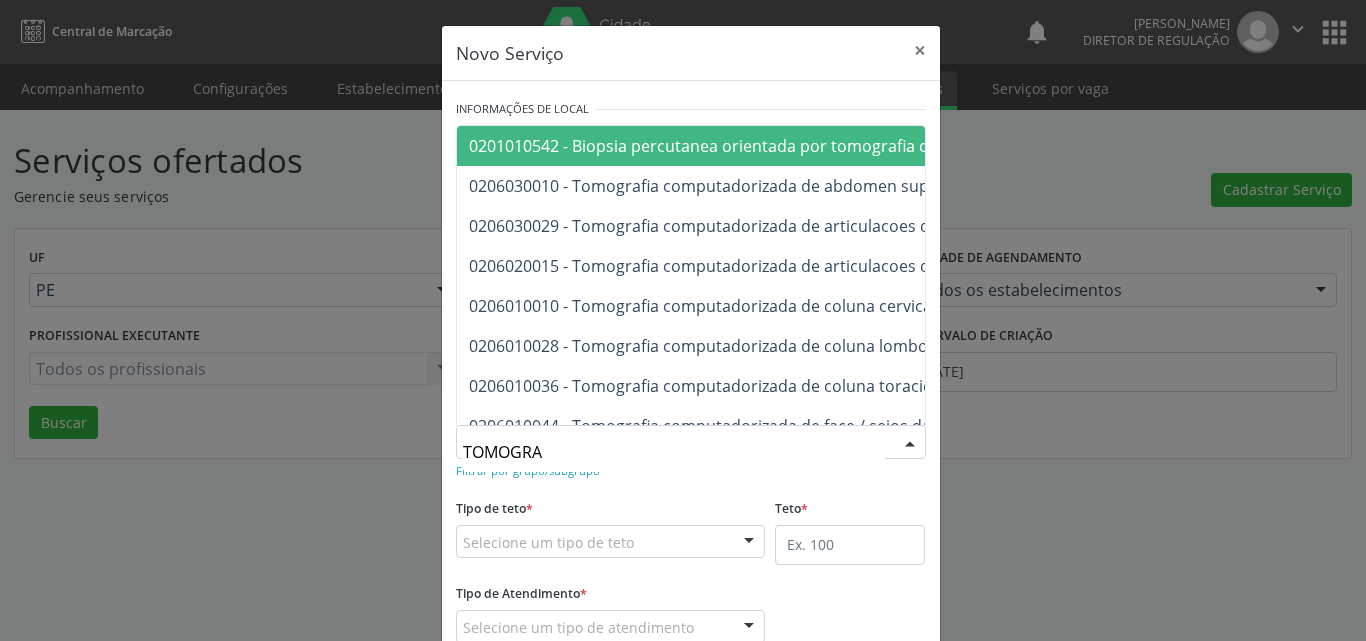type on "TOMOGRAF" 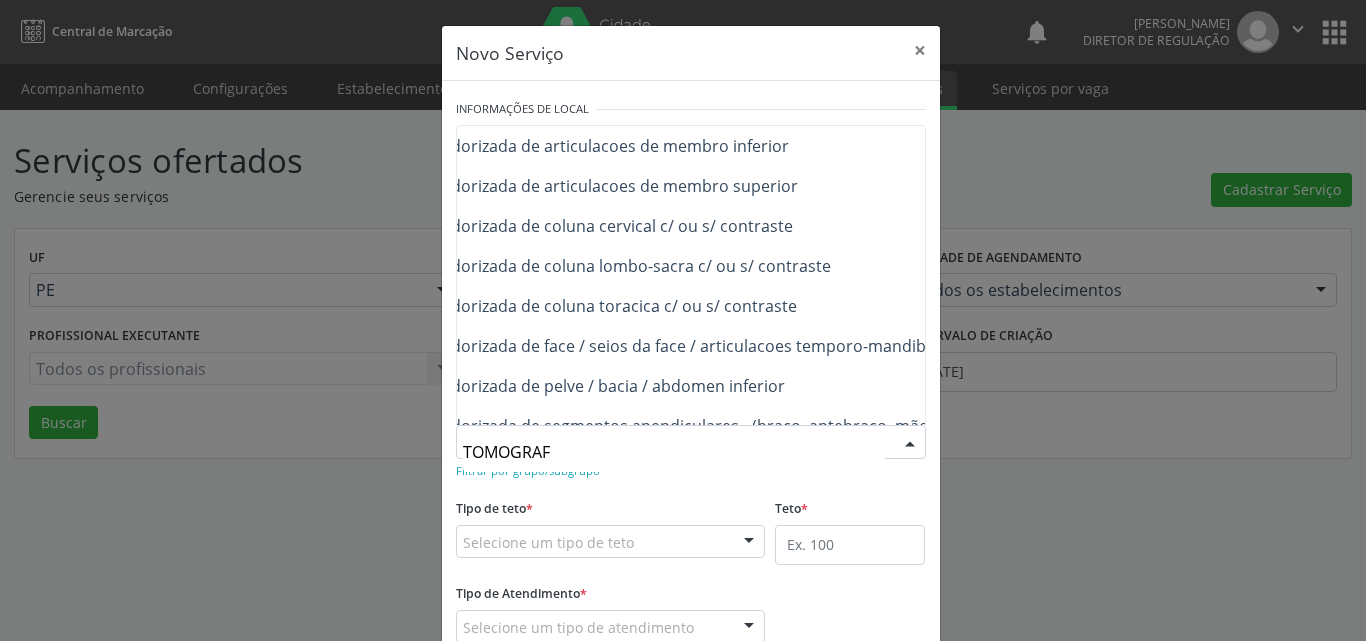 scroll, scrollTop: 120, scrollLeft: 280, axis: both 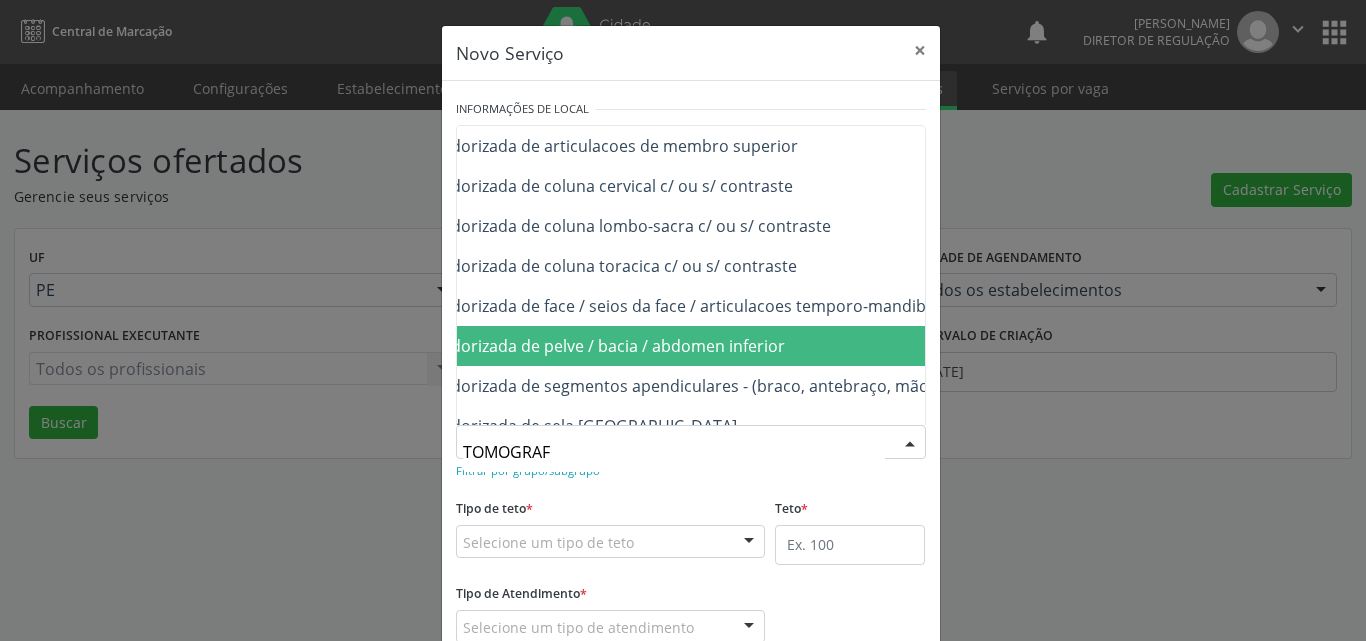 click on "0206030037 - Tomografia computadorizada de pelve / bacia / abdomen inferior" at bounding box center (673, 346) 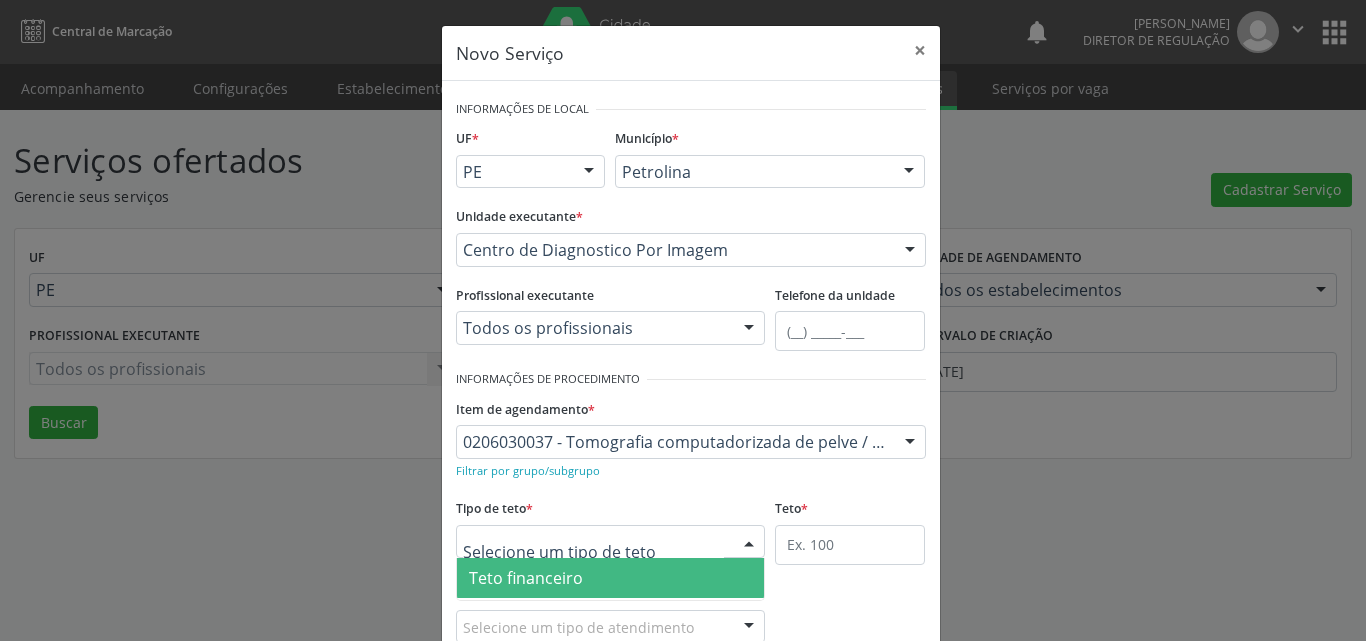 click at bounding box center [611, 542] 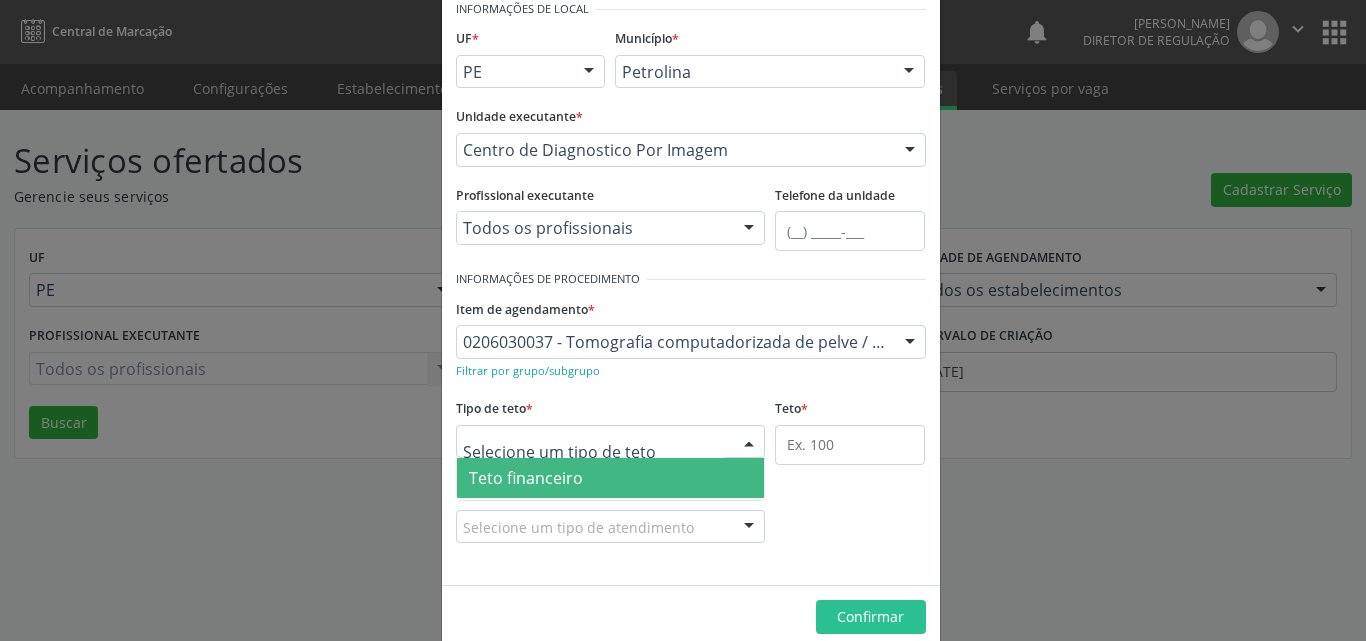scroll, scrollTop: 38, scrollLeft: 0, axis: vertical 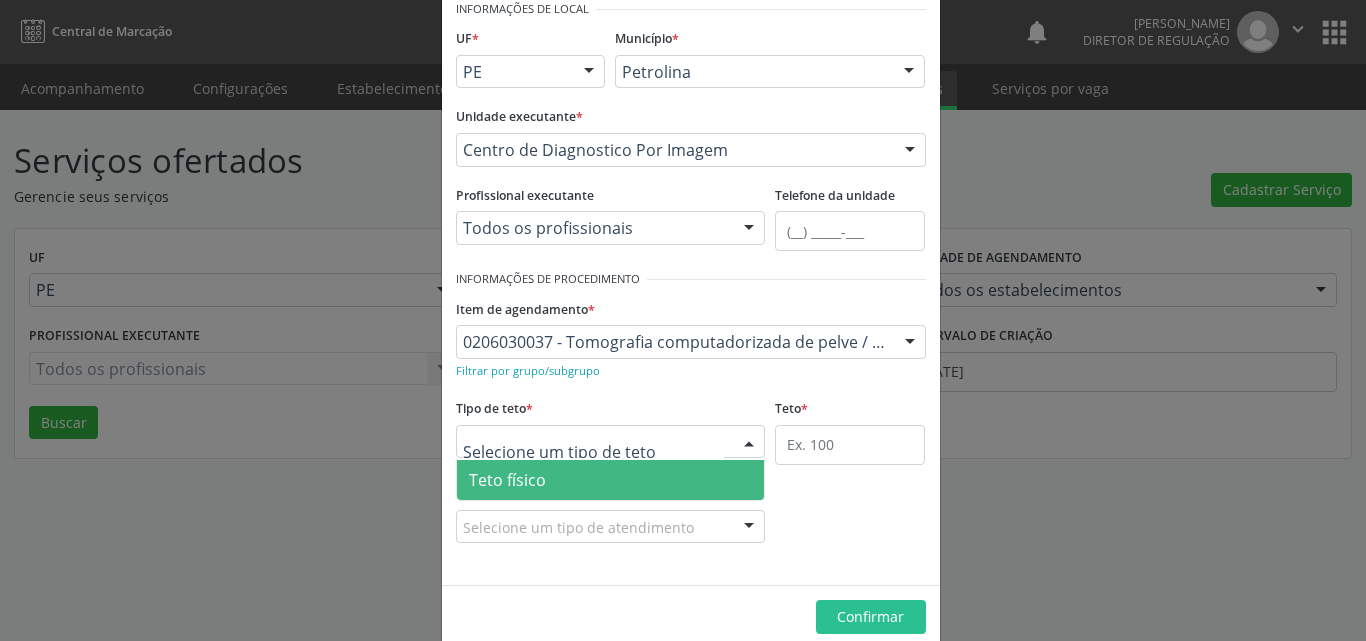 click on "Teto físico" at bounding box center [611, 480] 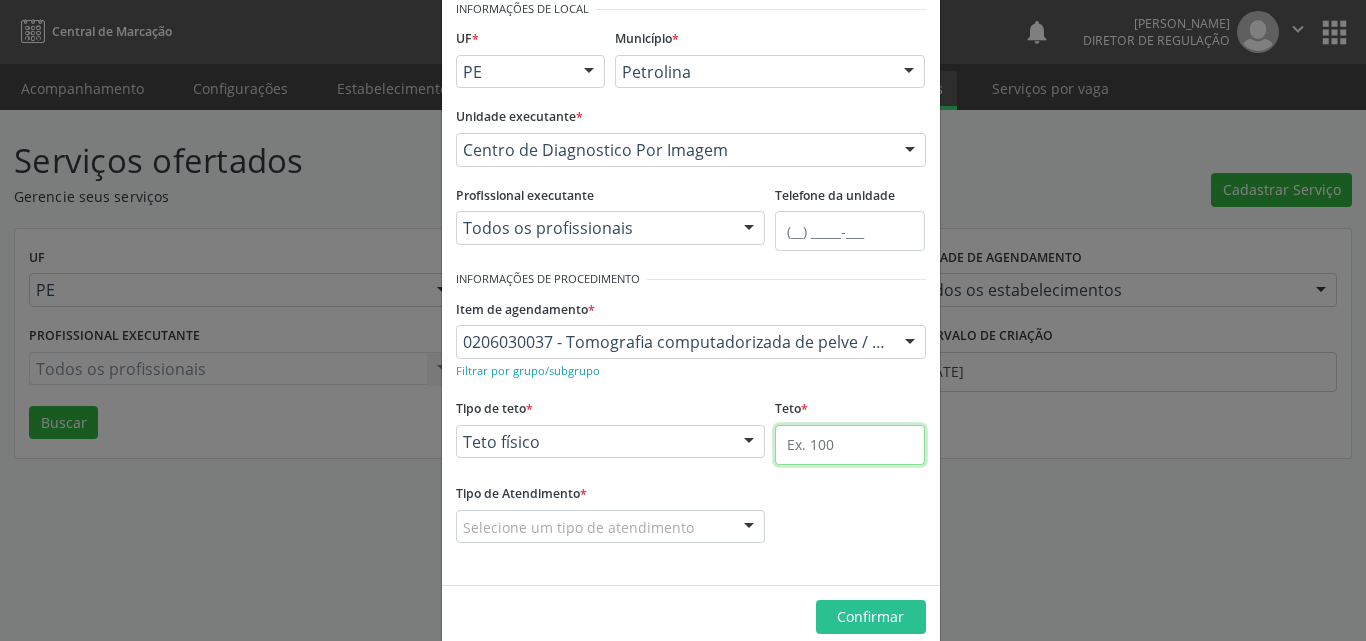 click at bounding box center (850, 445) 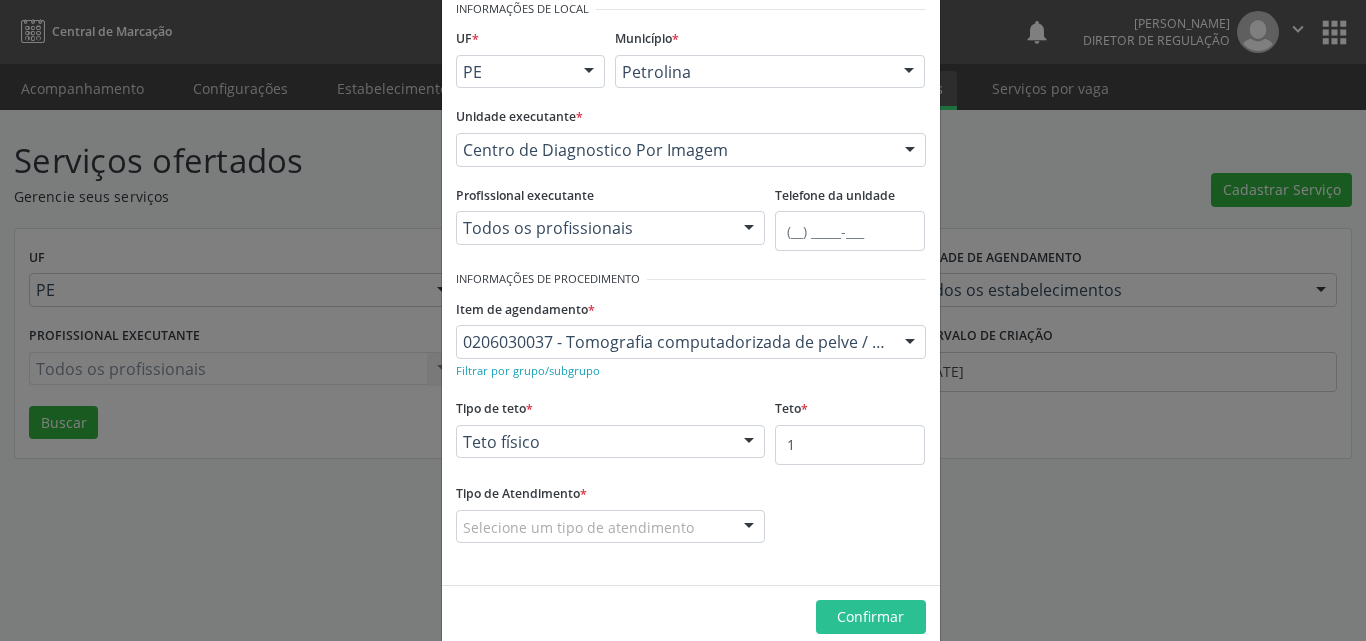 click on "Selecione um tipo de atendimento" at bounding box center [611, 527] 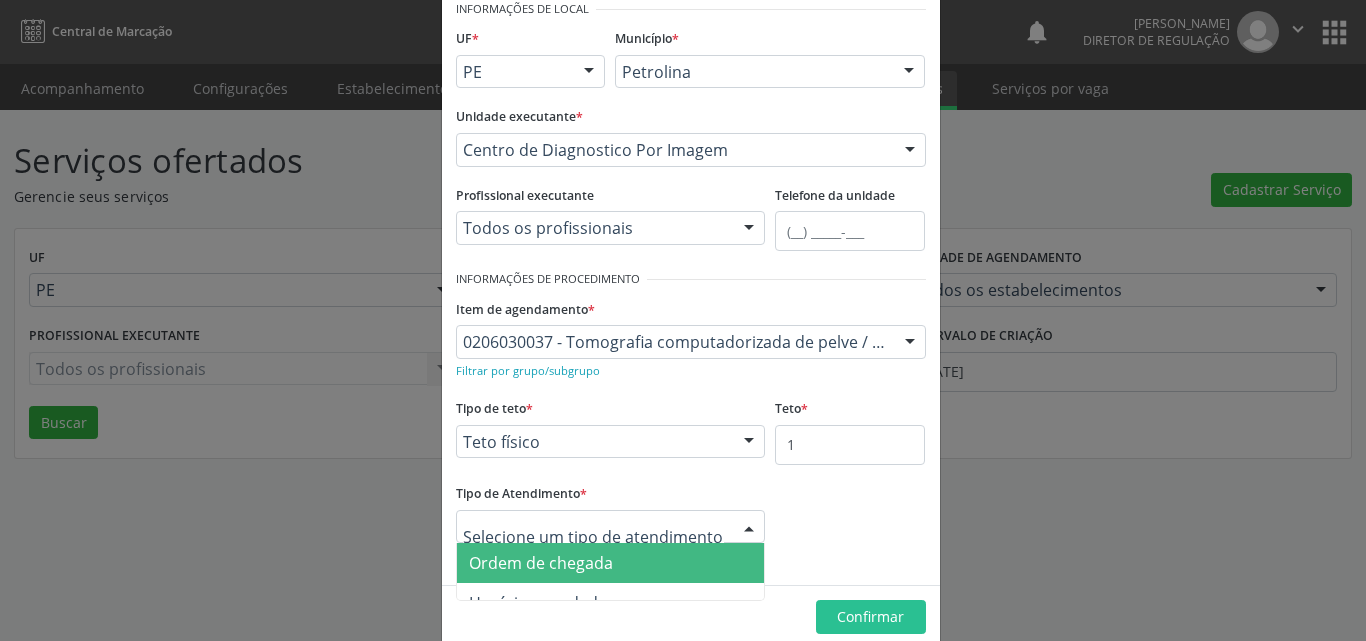 click on "Ordem de chegada" at bounding box center [611, 563] 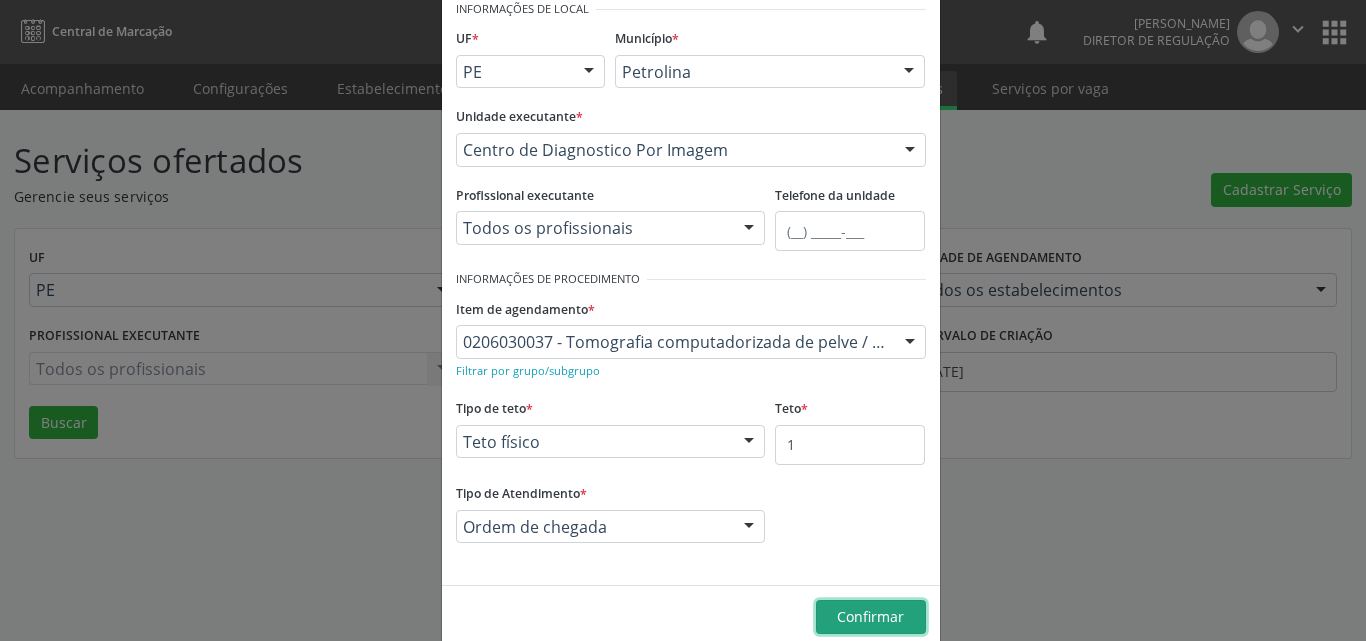 click on "Confirmar" at bounding box center [870, 616] 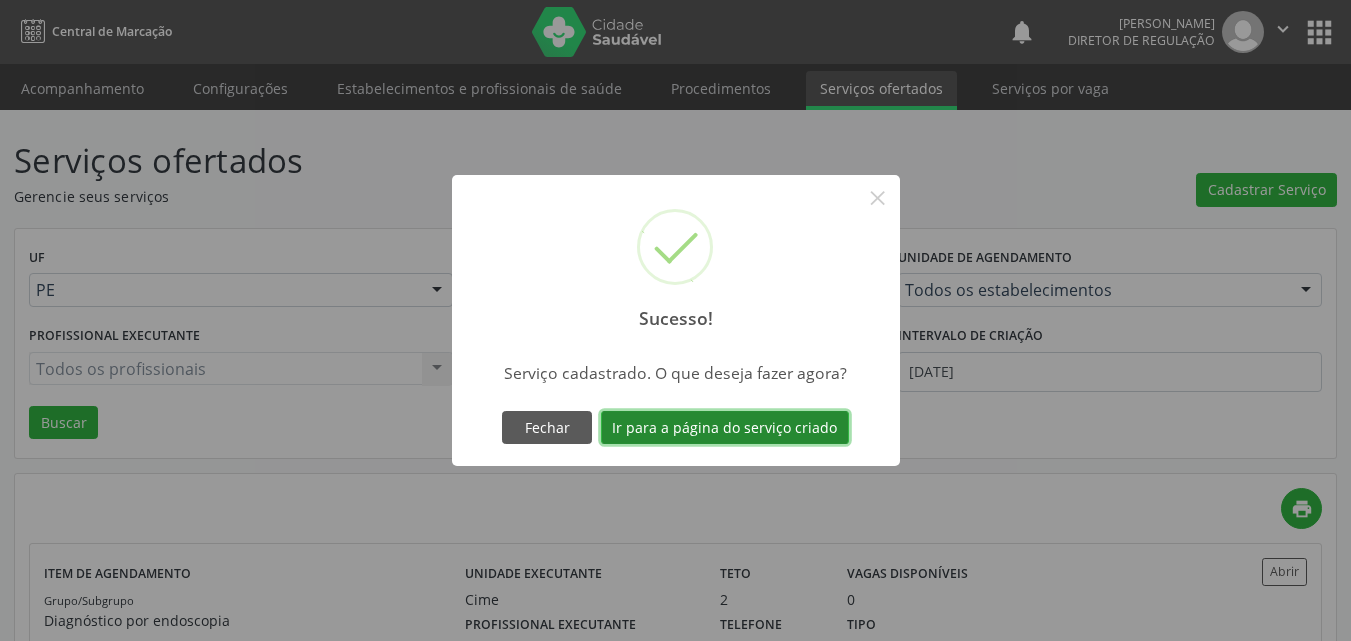 click on "Ir para a página do serviço criado" at bounding box center (725, 428) 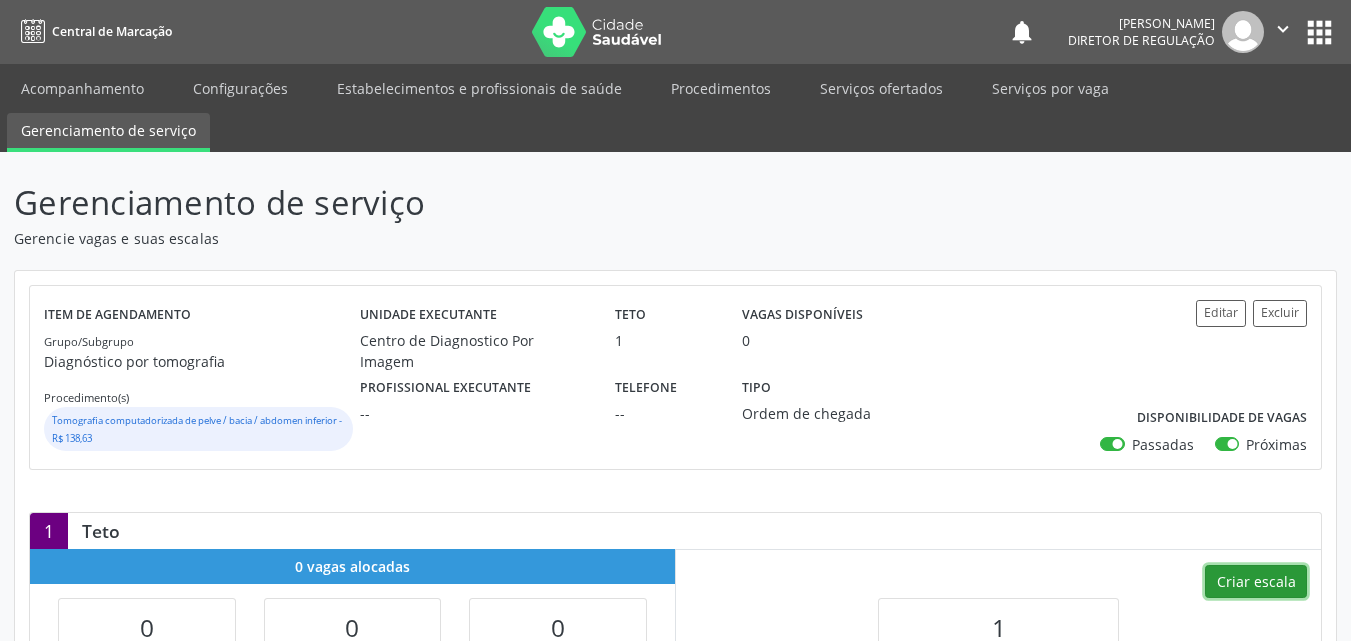 click on "Criar escala" at bounding box center (1256, 582) 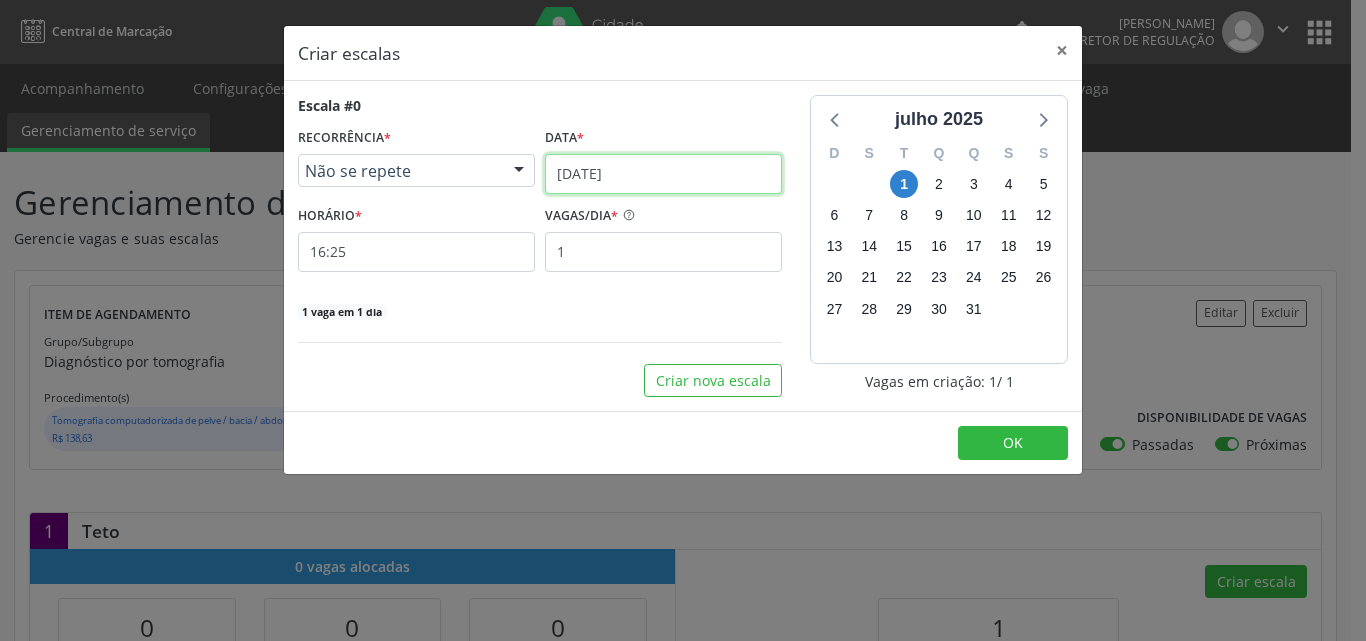 click on "[DATE]" at bounding box center [663, 174] 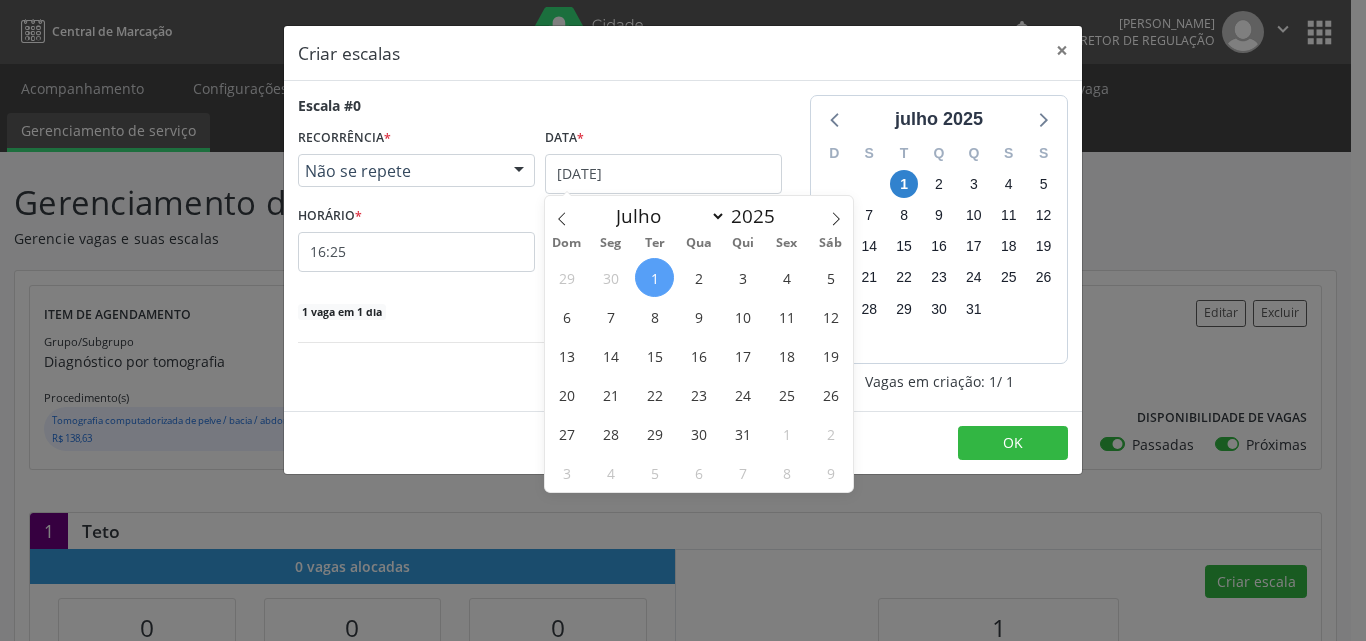 click on "1" at bounding box center (654, 277) 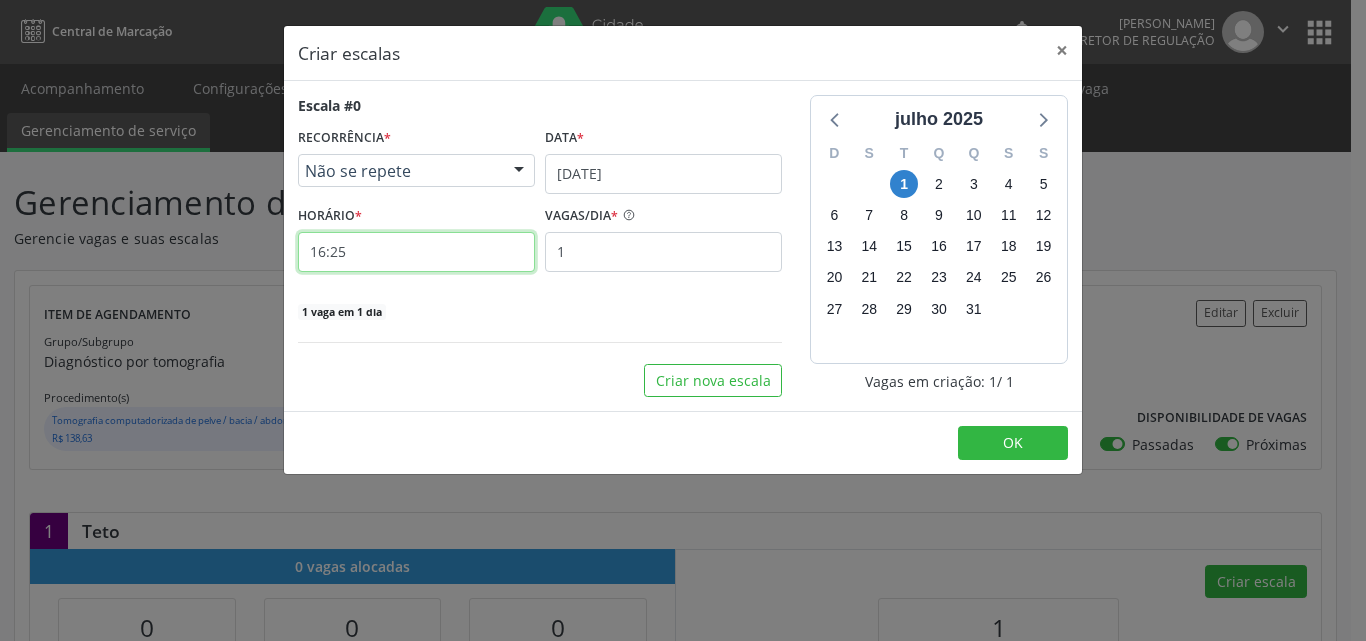 click on "16:25" at bounding box center (416, 252) 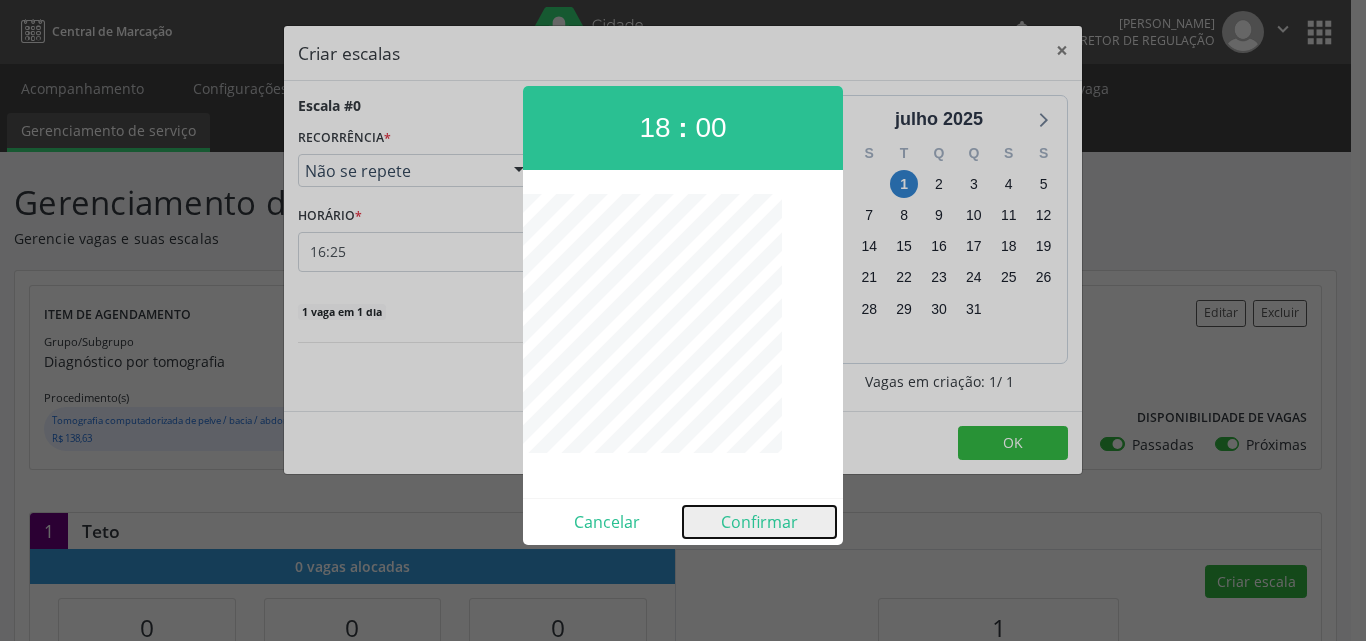 click on "Confirmar" at bounding box center [759, 522] 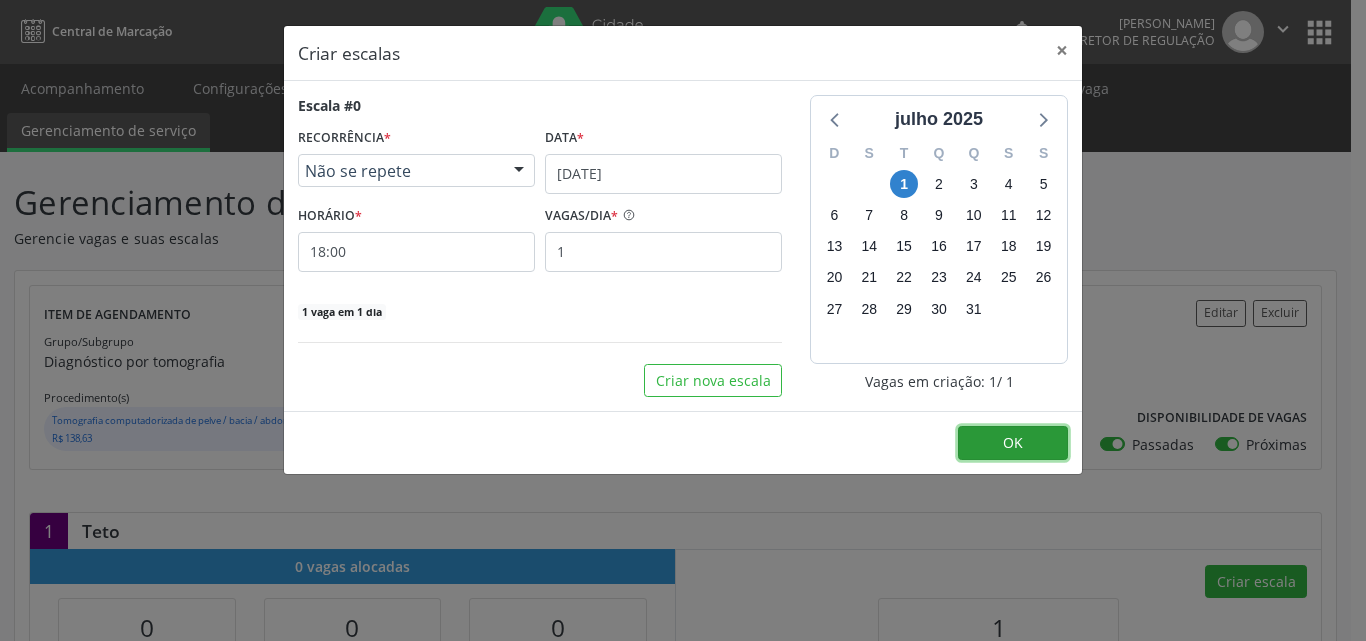 click on "OK" at bounding box center [1013, 443] 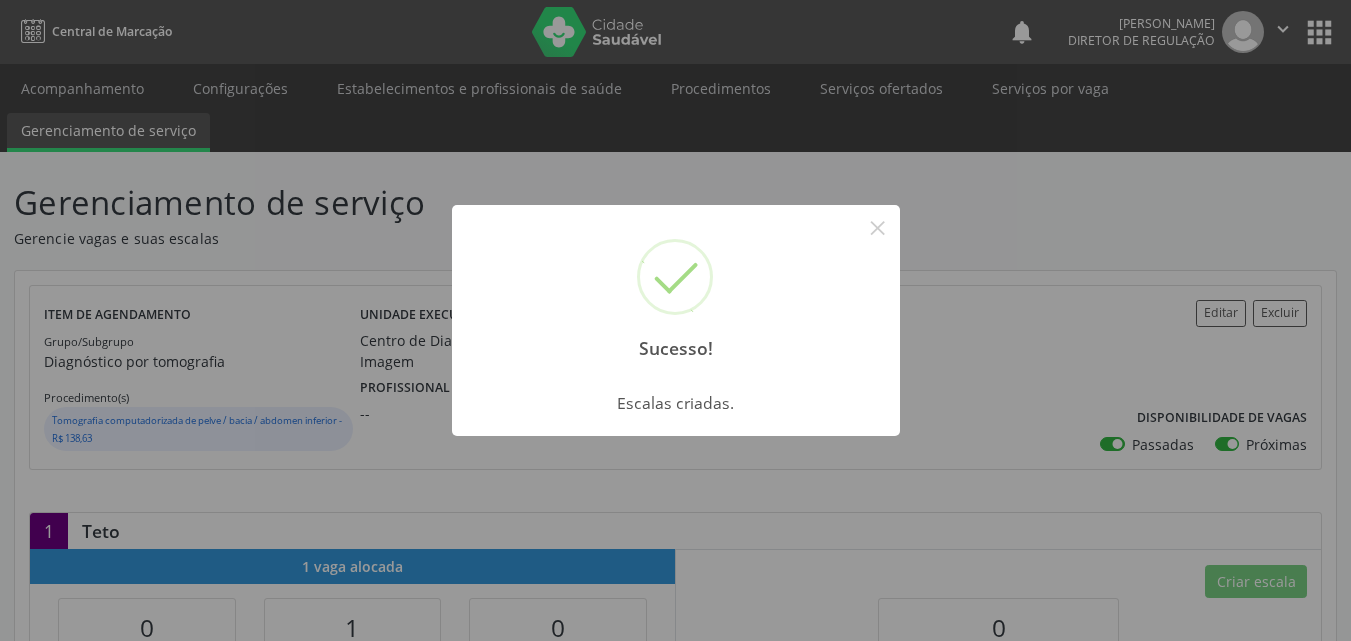 drag, startPoint x: 882, startPoint y: 221, endPoint x: 692, endPoint y: 143, distance: 205.38744 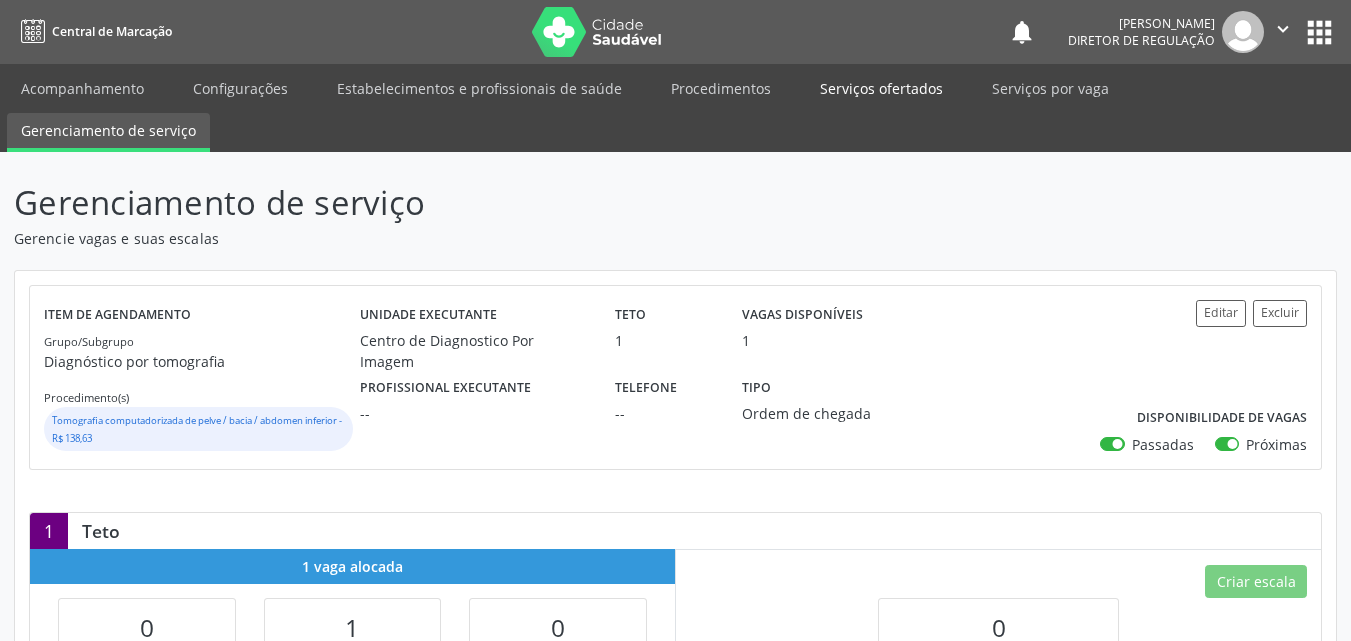 click on "Serviços ofertados" at bounding box center (881, 88) 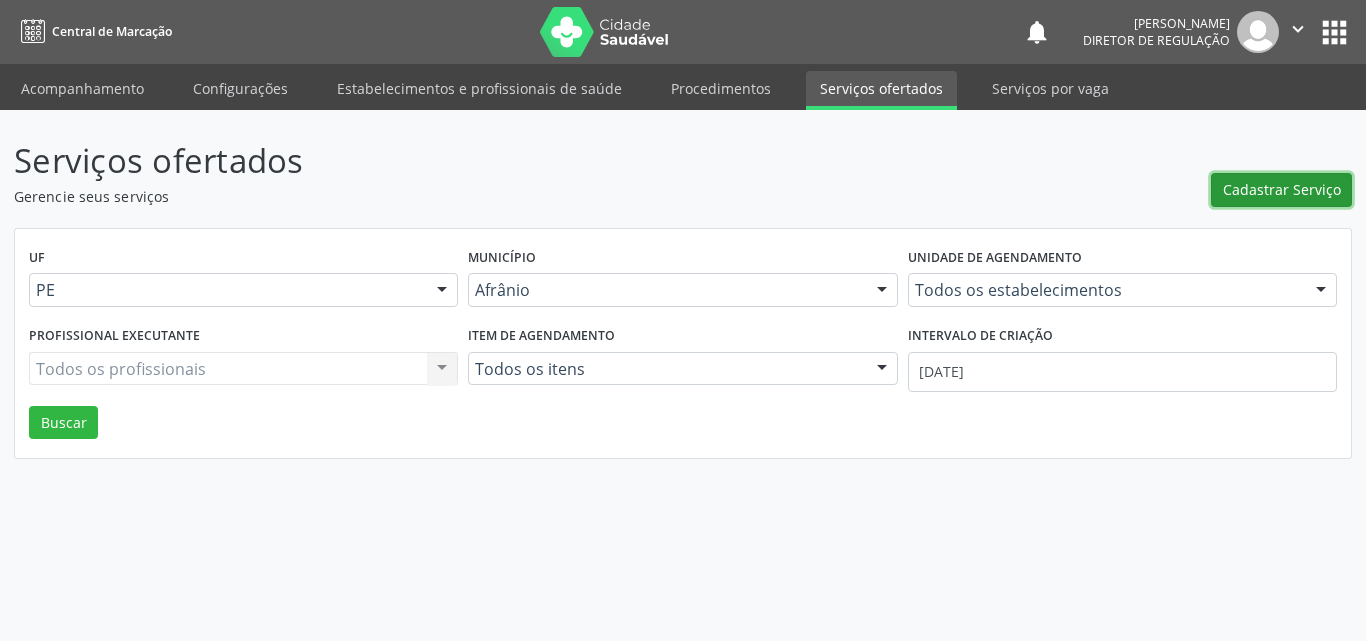 click on "Cadastrar Serviço" at bounding box center [1282, 189] 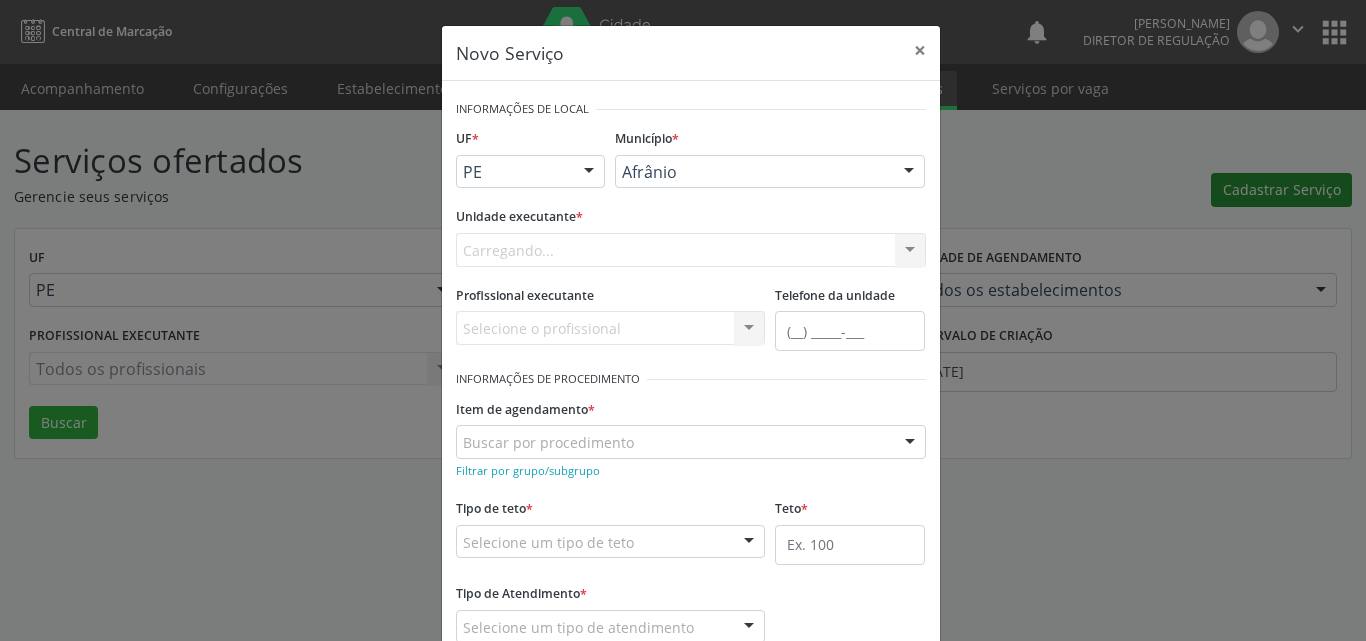 scroll, scrollTop: 0, scrollLeft: 0, axis: both 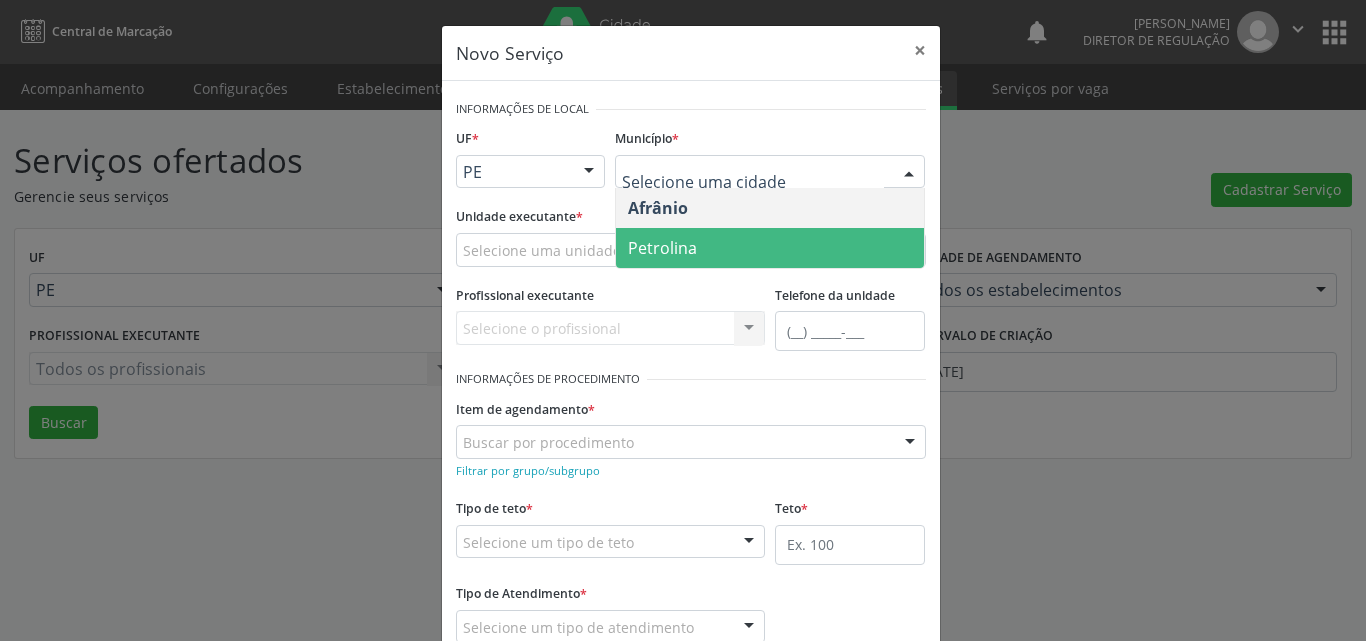 click on "Petrolina" at bounding box center (770, 248) 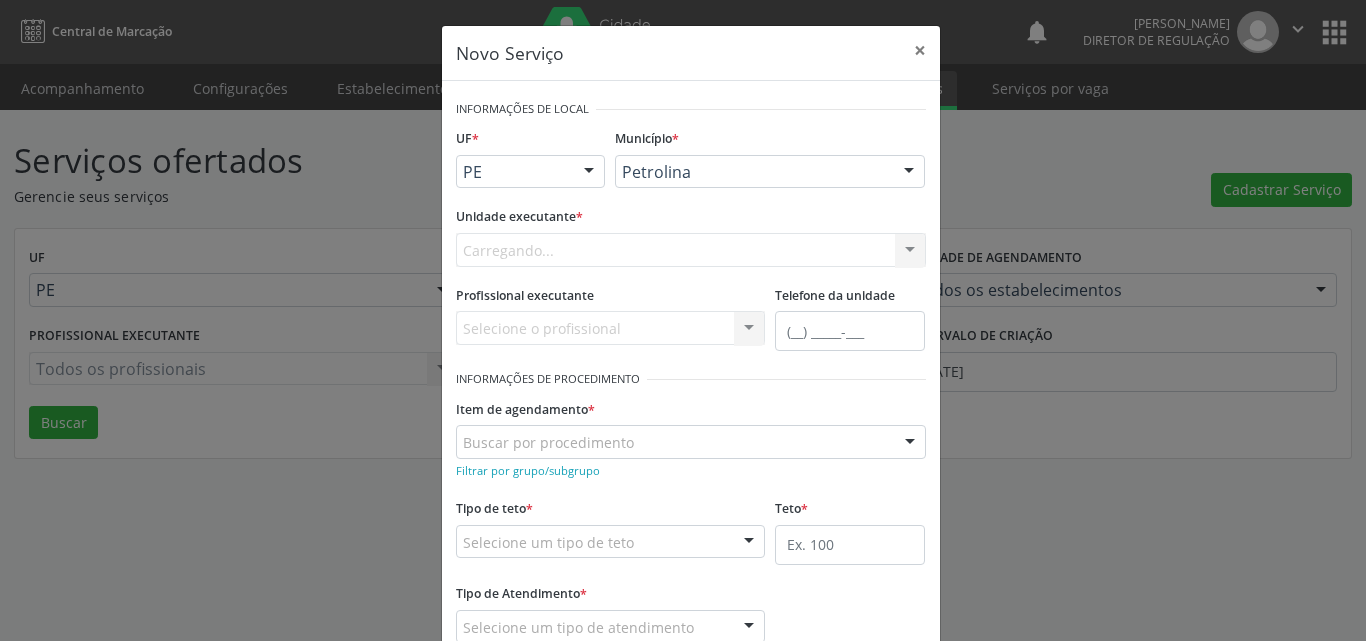 click on "Carregando...
Academia da Saude de Afranio   Academia da Saude do Bairro [PERSON_NAME]   Academia da Saude do Distrito de [GEOGRAPHIC_DATA] do Distrito de Extrema   [GEOGRAPHIC_DATA] do [PERSON_NAME]   Ambulatorio Municipal de Saude   Caf Central de Abastecimento Farmaceutico   Centro de Atencao Psicossocial de Afranio Pe   Centro de Especialidades   Cime   Cuidar   Equipe de Atencao Basica Prisional Tipo I com Saude Mental   Esf [PERSON_NAME] Nonato   Esf Custodia Maria da Conceicao   Esf [PERSON_NAME] e [PERSON_NAME]   Esf [PERSON_NAME]   Esf de Barra das Melancias   Esf de Extrema   Farmacia Basica do Municipio de [GEOGRAPHIC_DATA][PERSON_NAME] [MEDICAL_DATA] Ambulatorio Municipal   Laboratorio de Protese Dentario   Lid Laboratorio de Investigacoes e Diagnosticos               Selac" at bounding box center (691, 250) 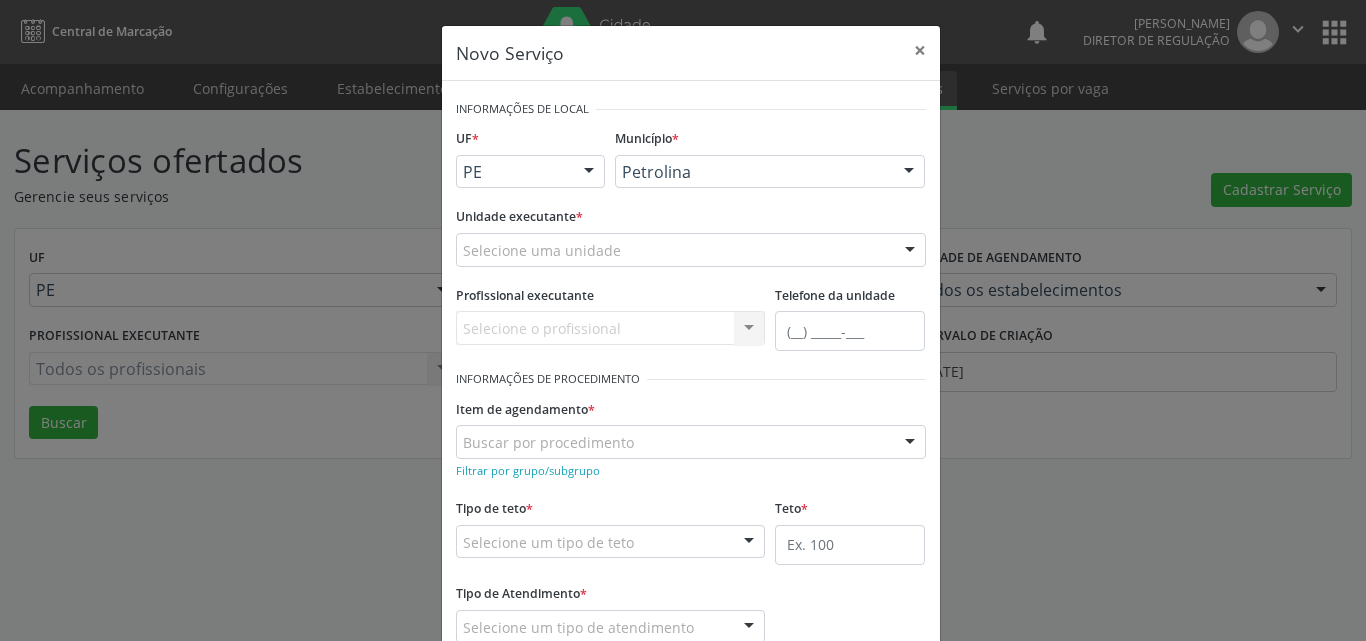 click on "Selecione uma unidade" at bounding box center [691, 250] 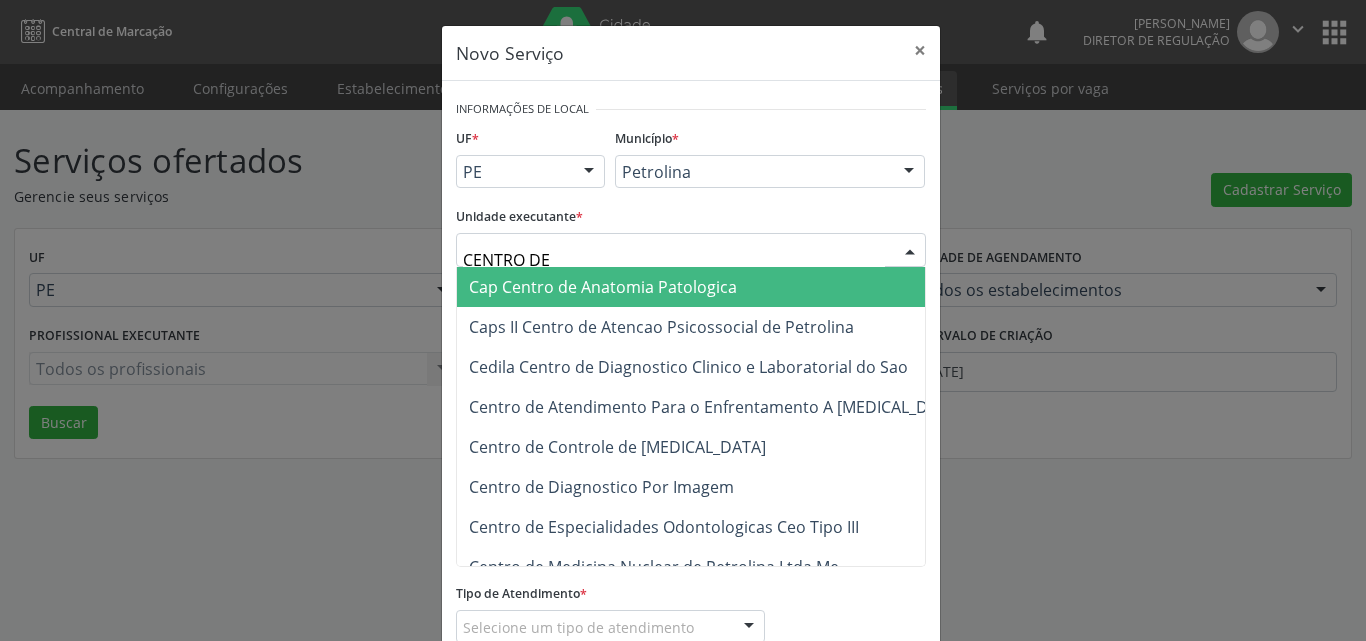 type on "CENTRO DE D" 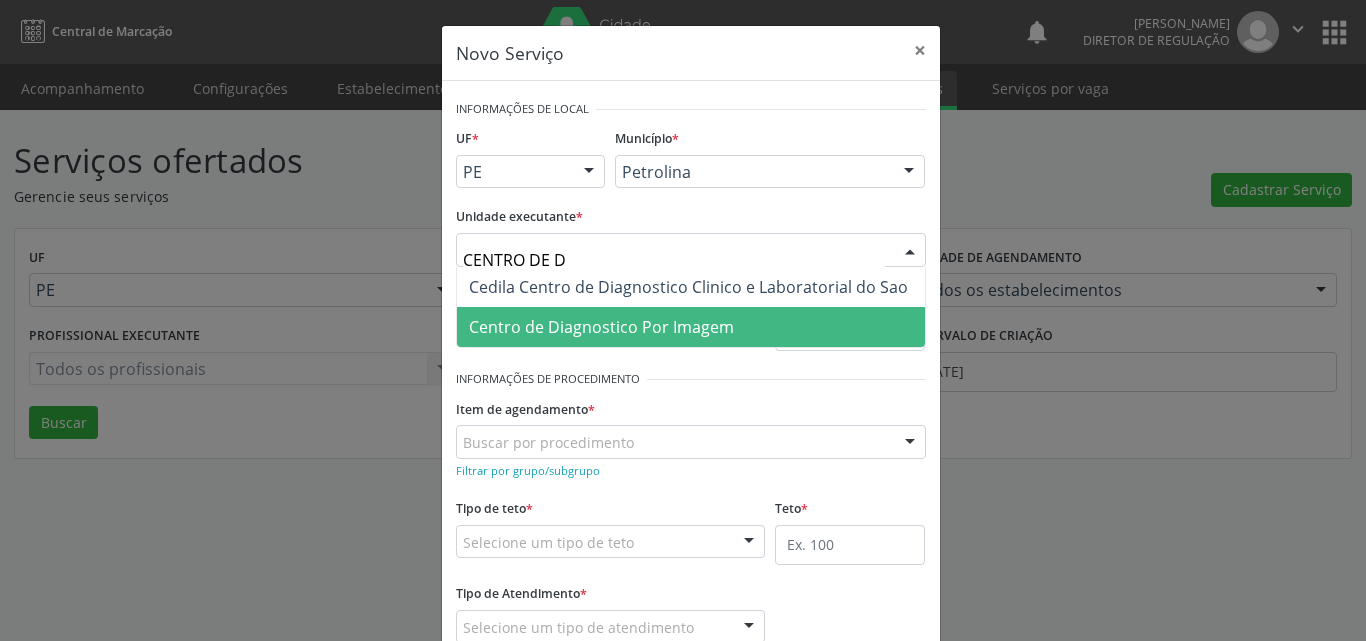 click on "Centro de Diagnostico Por Imagem" at bounding box center [601, 327] 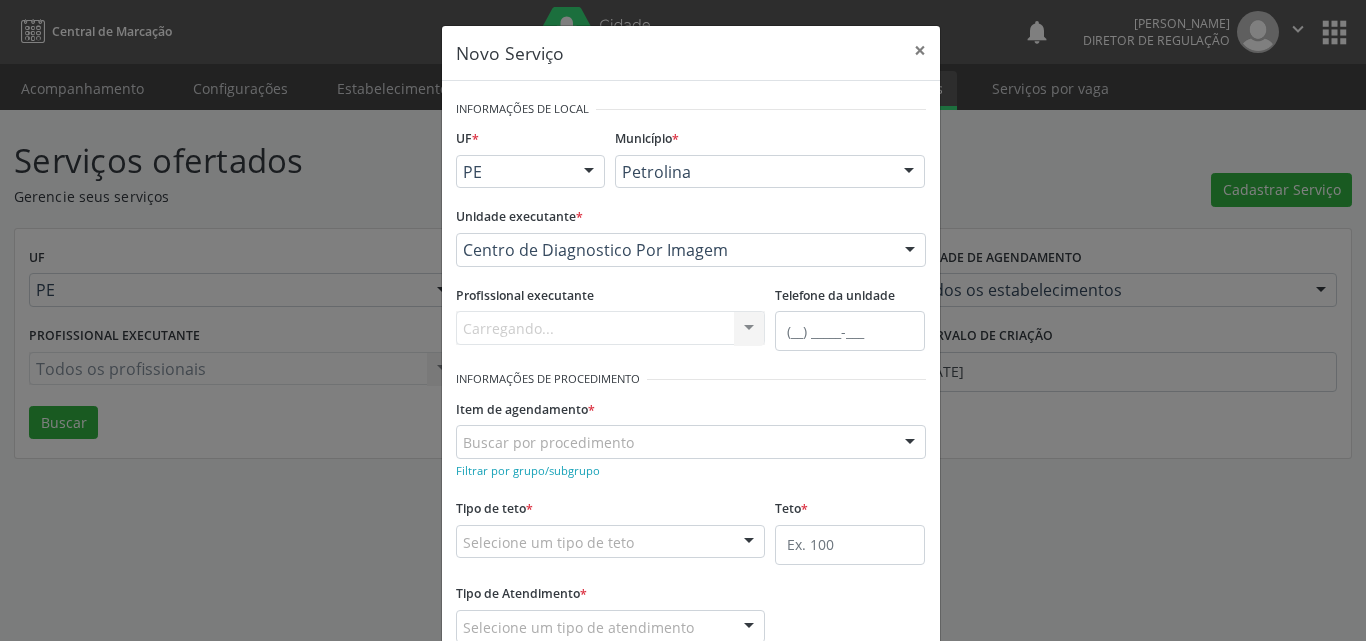 scroll, scrollTop: 100, scrollLeft: 0, axis: vertical 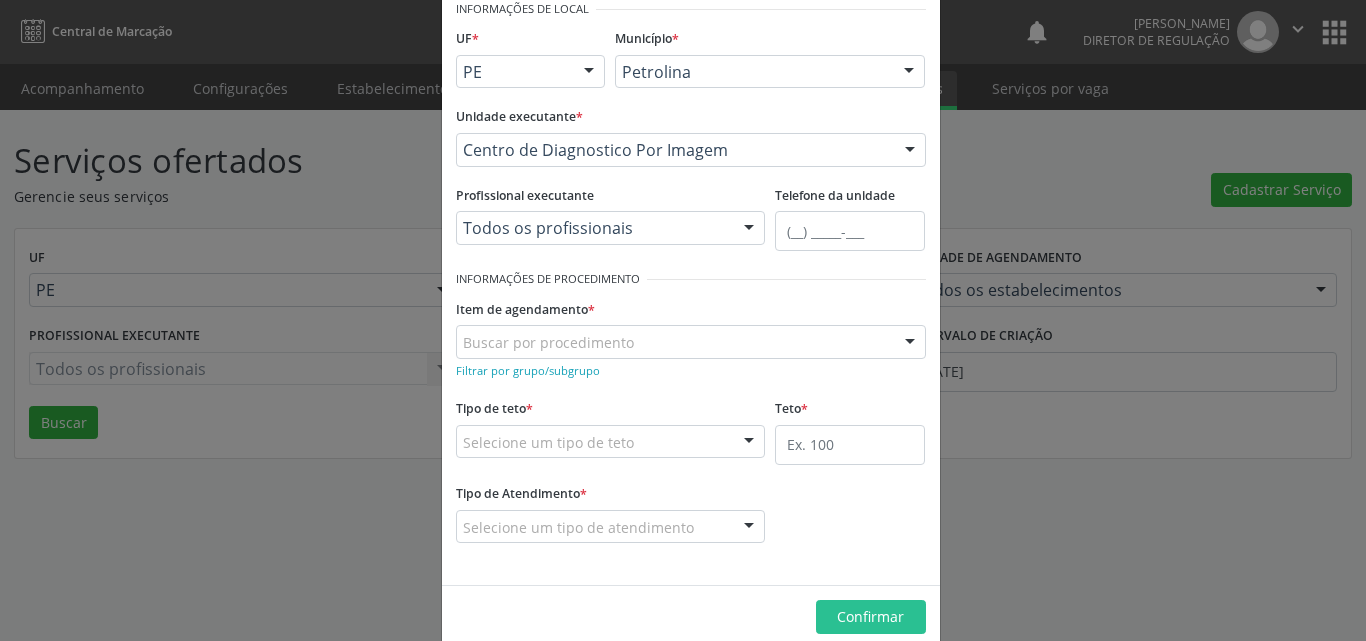 click on "Buscar por procedimento" at bounding box center [691, 342] 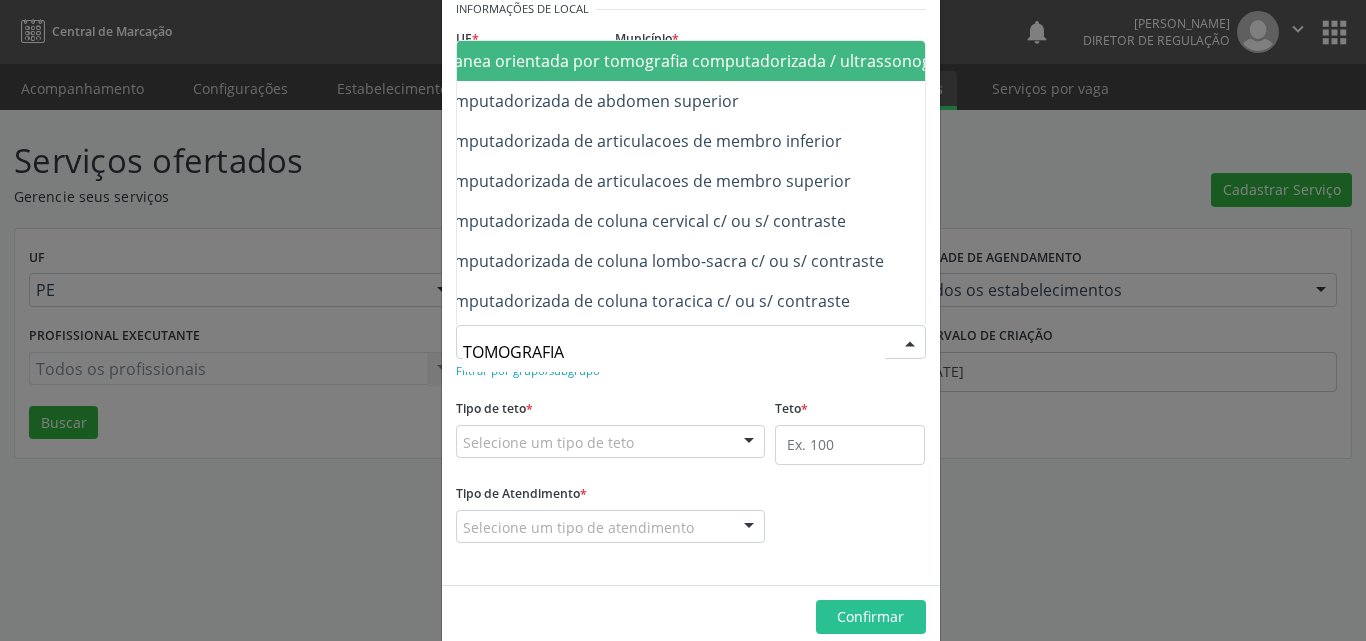 scroll, scrollTop: 0, scrollLeft: 281, axis: horizontal 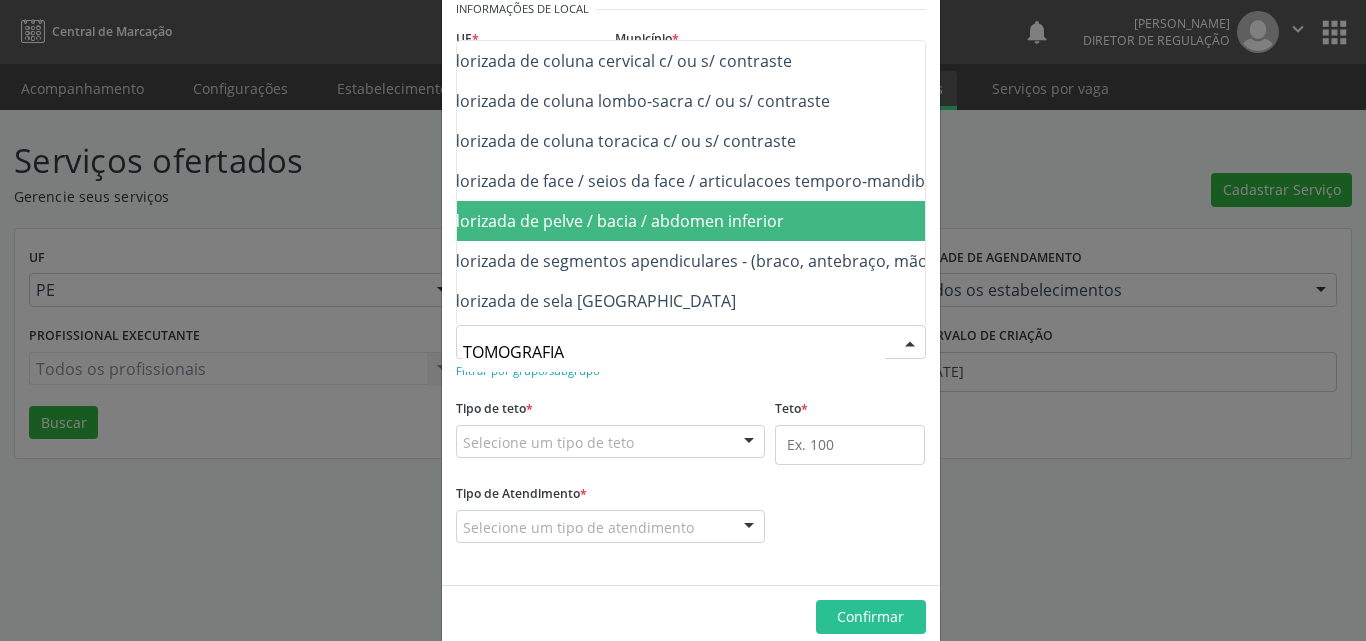 click on "0206030037 - Tomografia computadorizada de pelve / bacia / abdomen inferior" at bounding box center (672, 221) 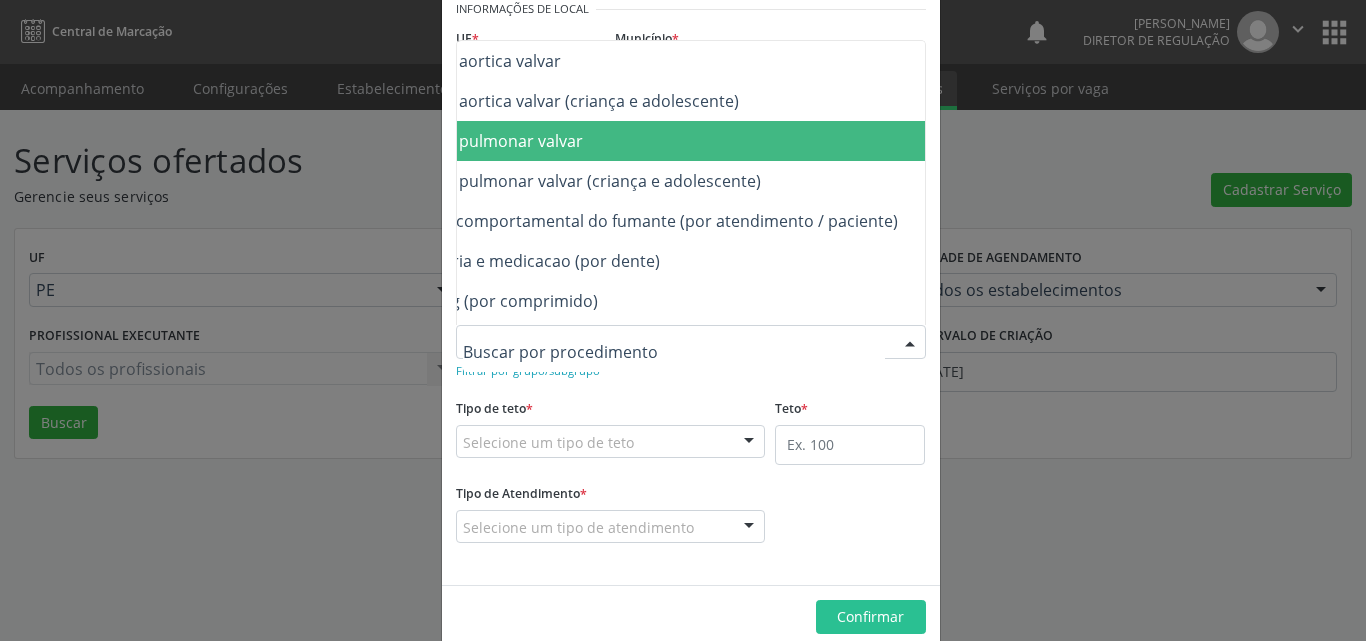 scroll, scrollTop: 0, scrollLeft: 281, axis: horizontal 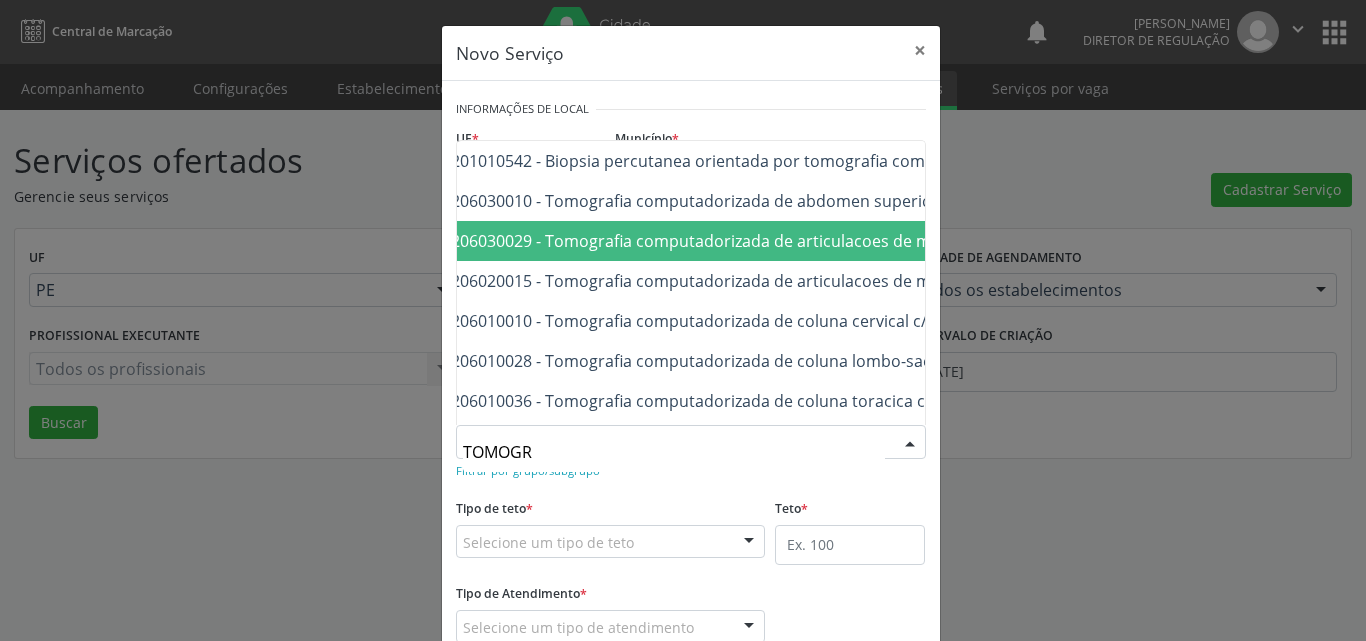 type on "TOMOGRA" 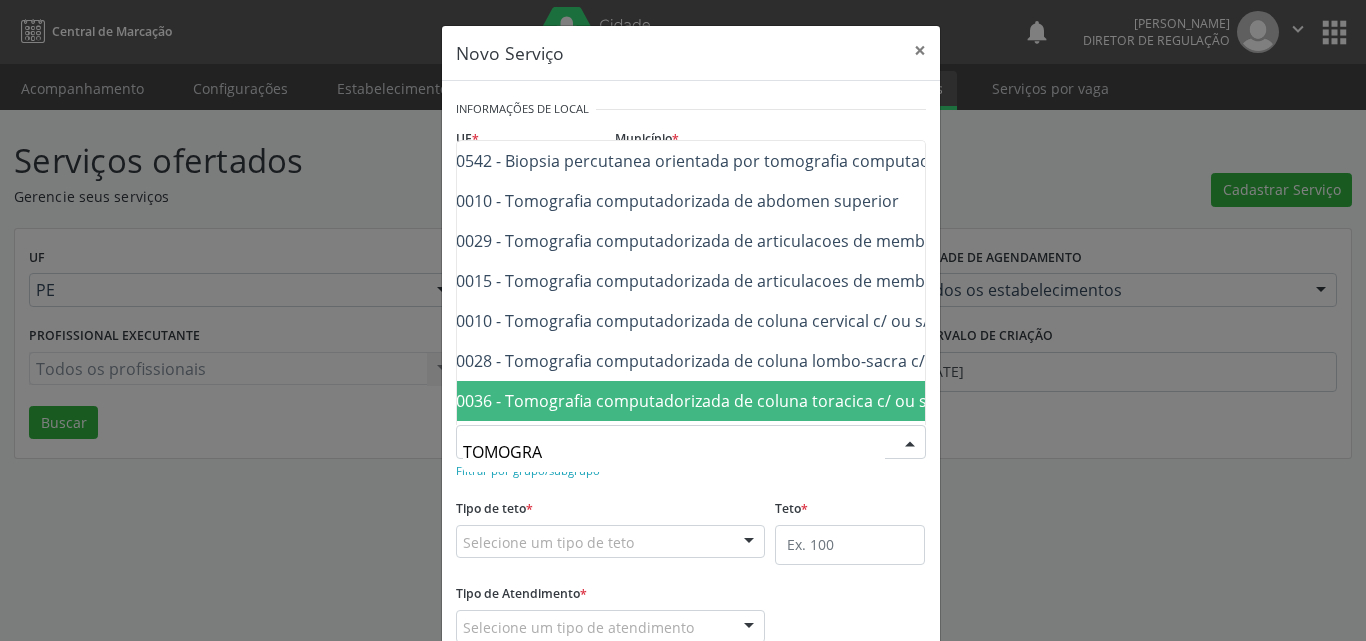 scroll, scrollTop: 0, scrollLeft: 107, axis: horizontal 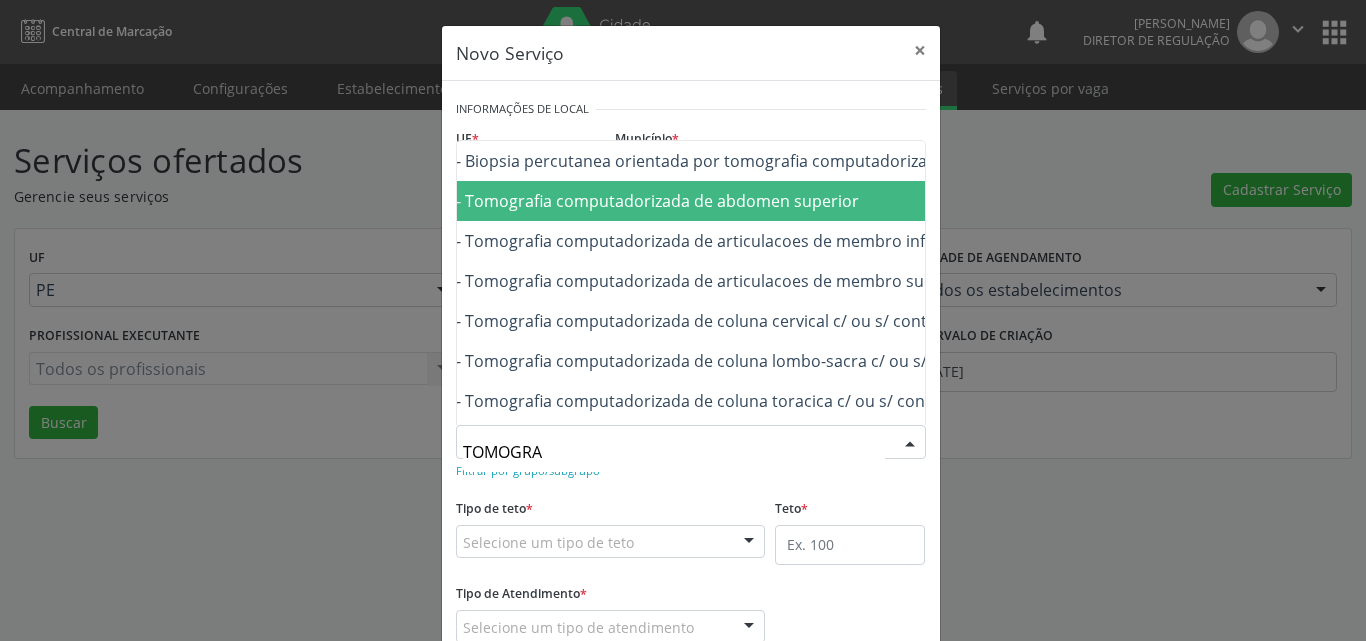 click on "0206030010 - Tomografia computadorizada de abdomen superior" at bounding box center [610, 201] 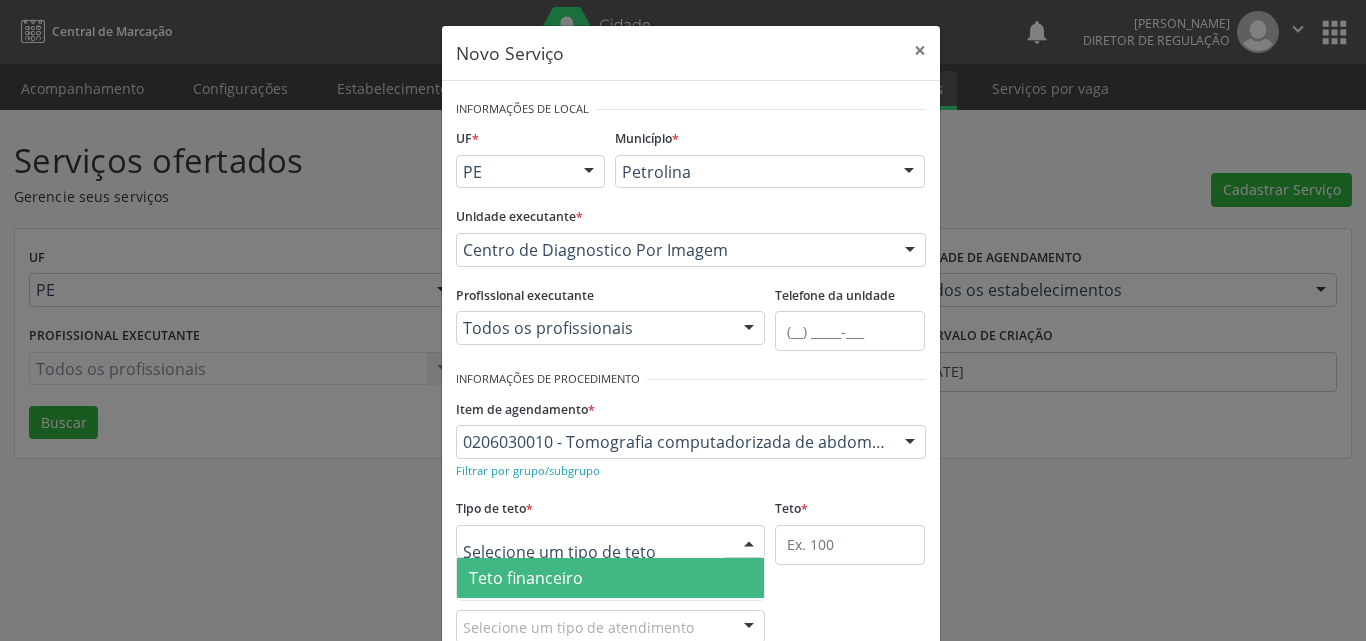 click at bounding box center (611, 542) 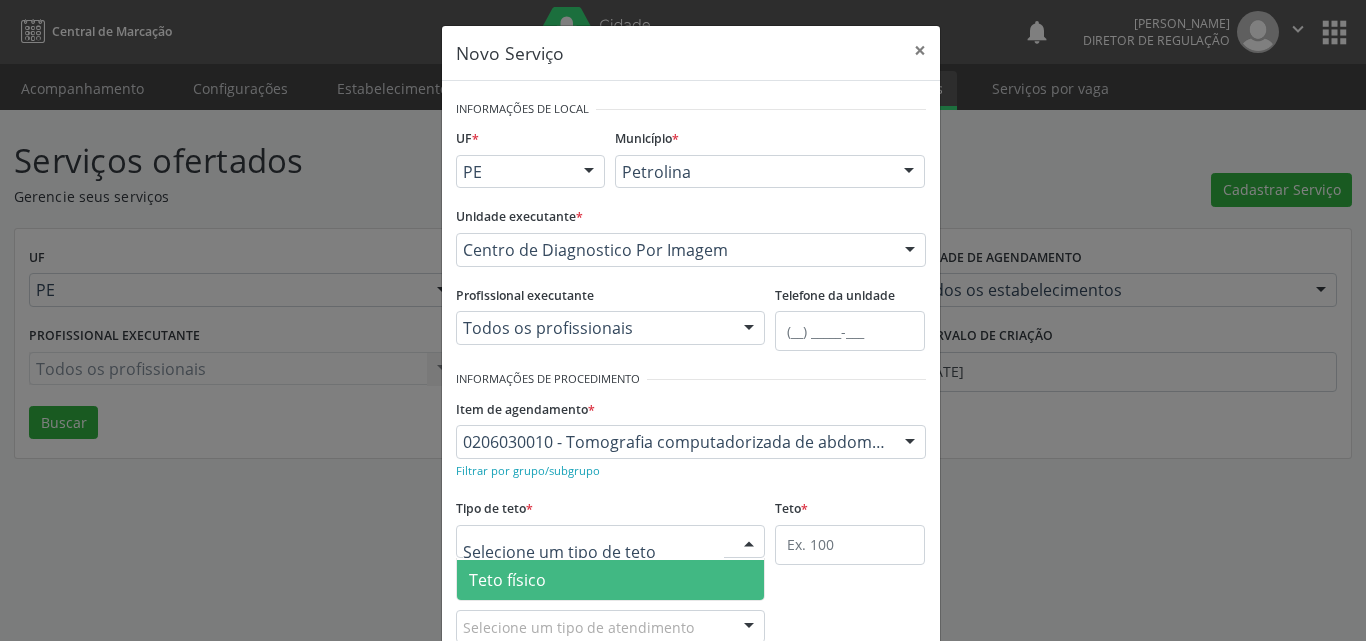 click on "Teto físico" at bounding box center [611, 580] 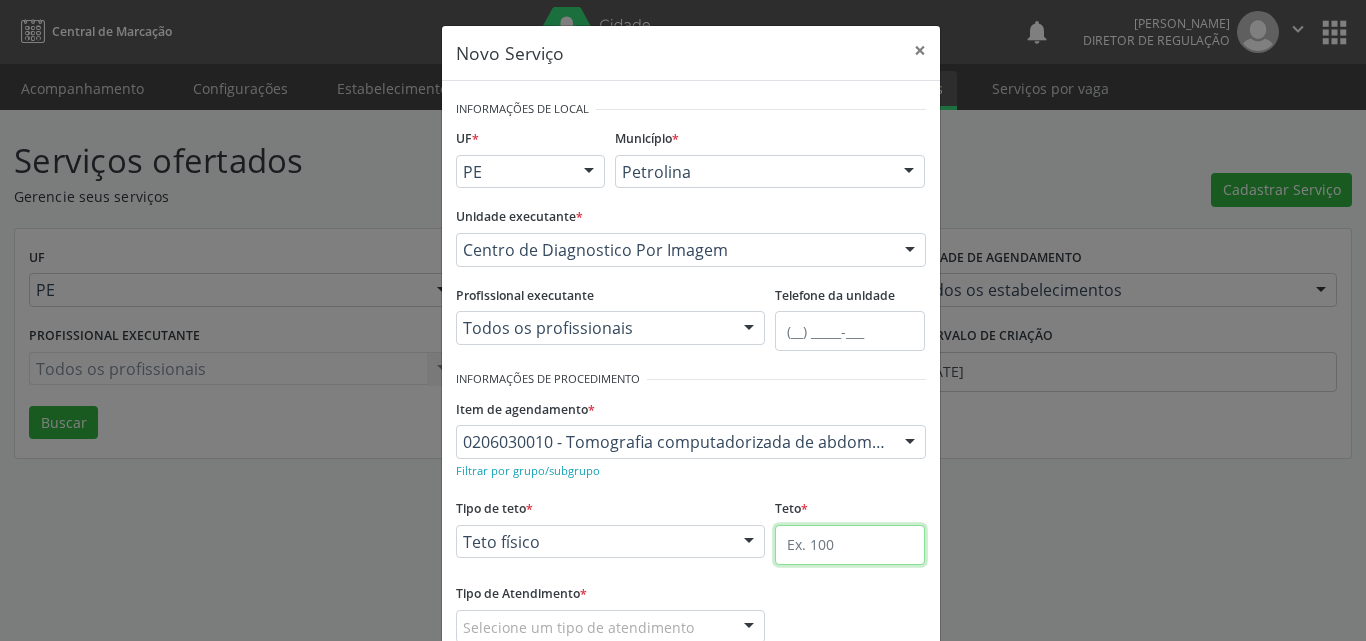 click at bounding box center (850, 545) 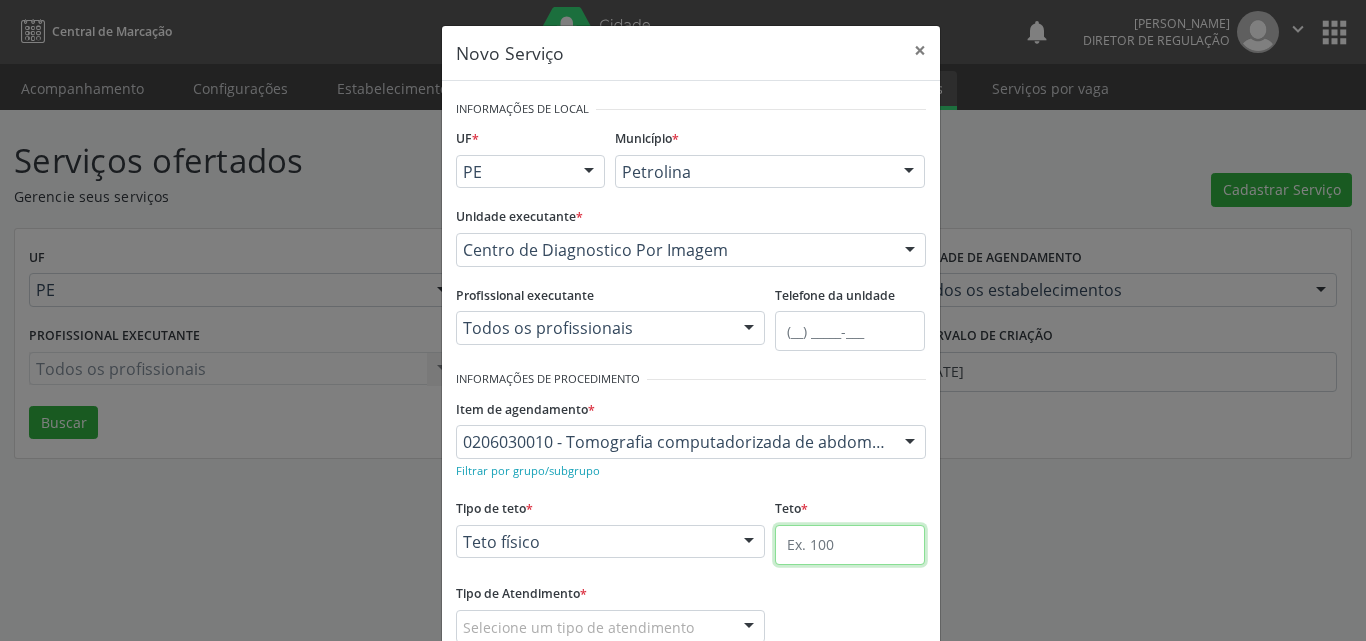 type on "1" 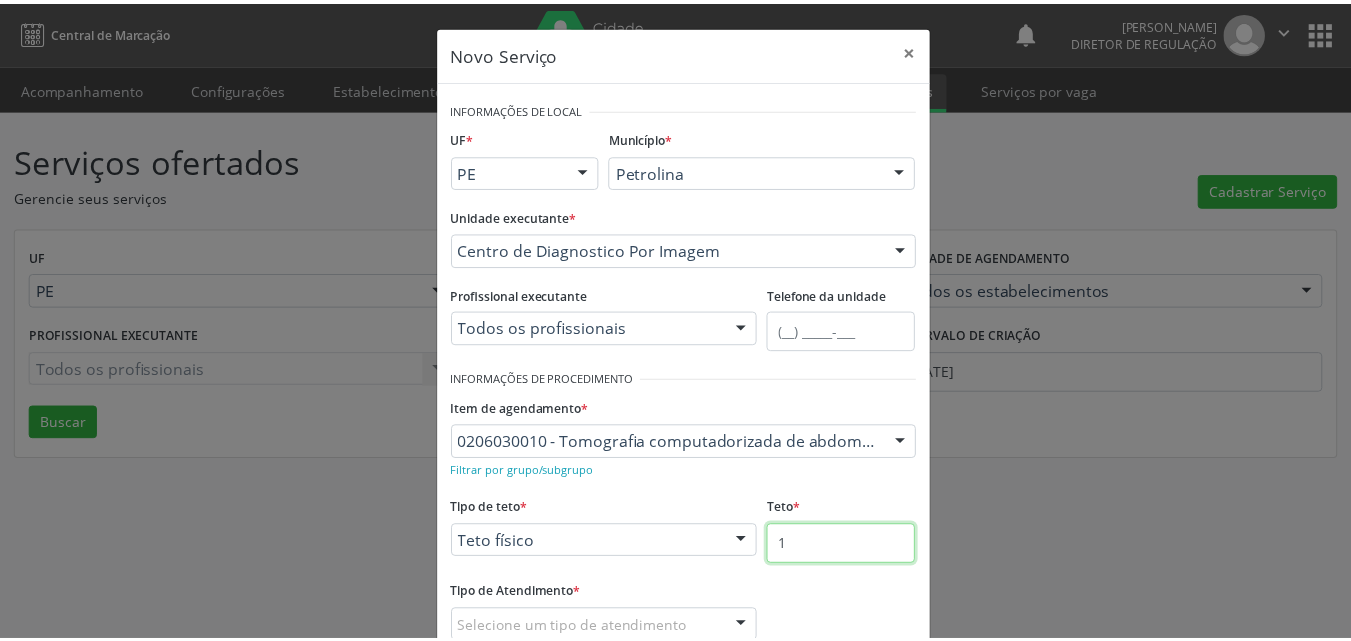 scroll, scrollTop: 100, scrollLeft: 0, axis: vertical 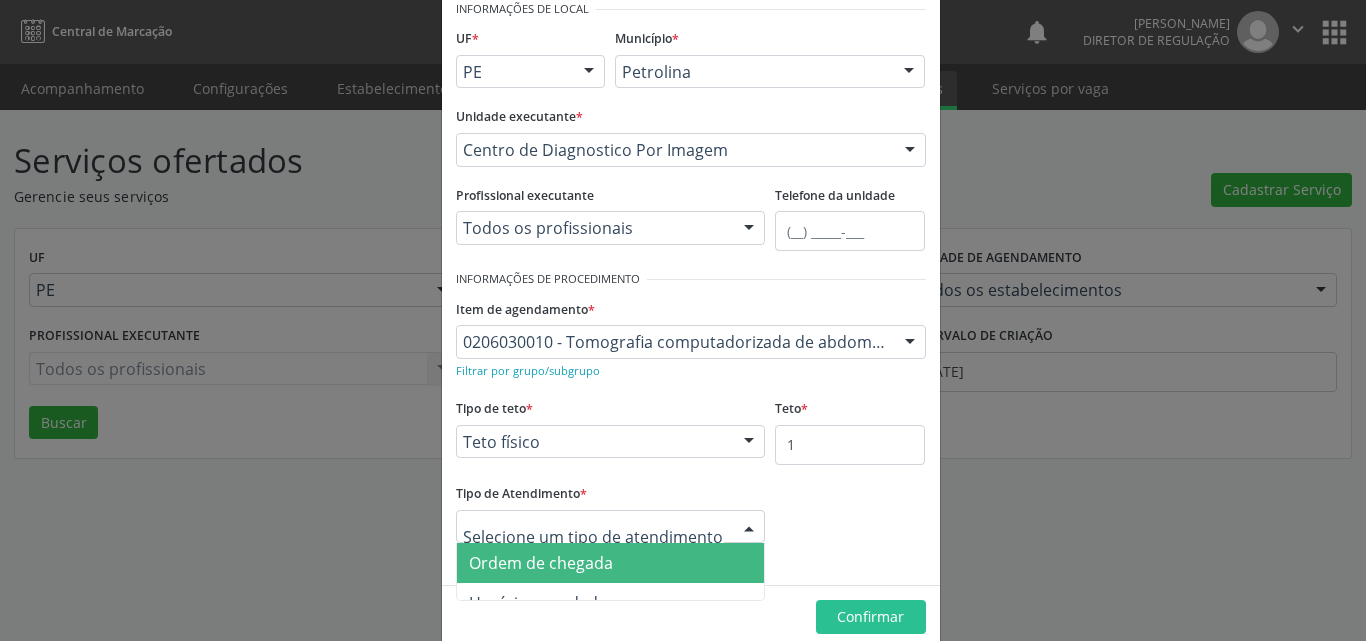 click on "Ordem de chegada" at bounding box center [541, 563] 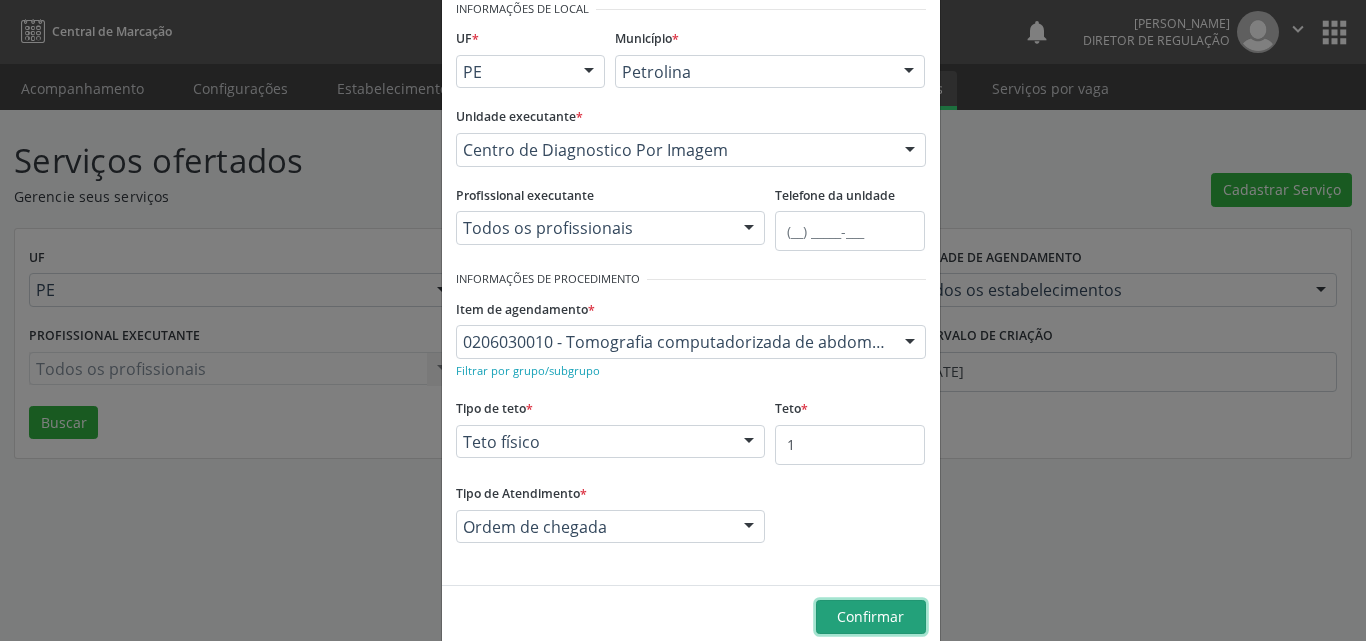 click on "Confirmar" at bounding box center [870, 616] 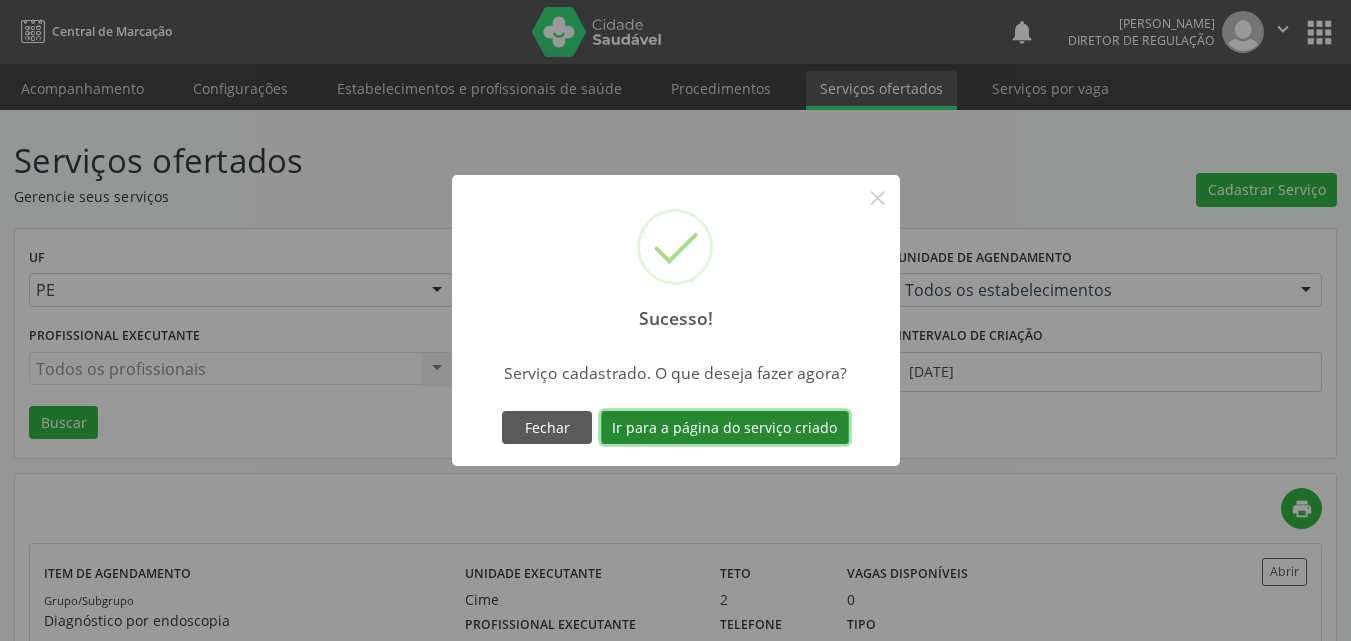click on "Ir para a página do serviço criado" at bounding box center [725, 428] 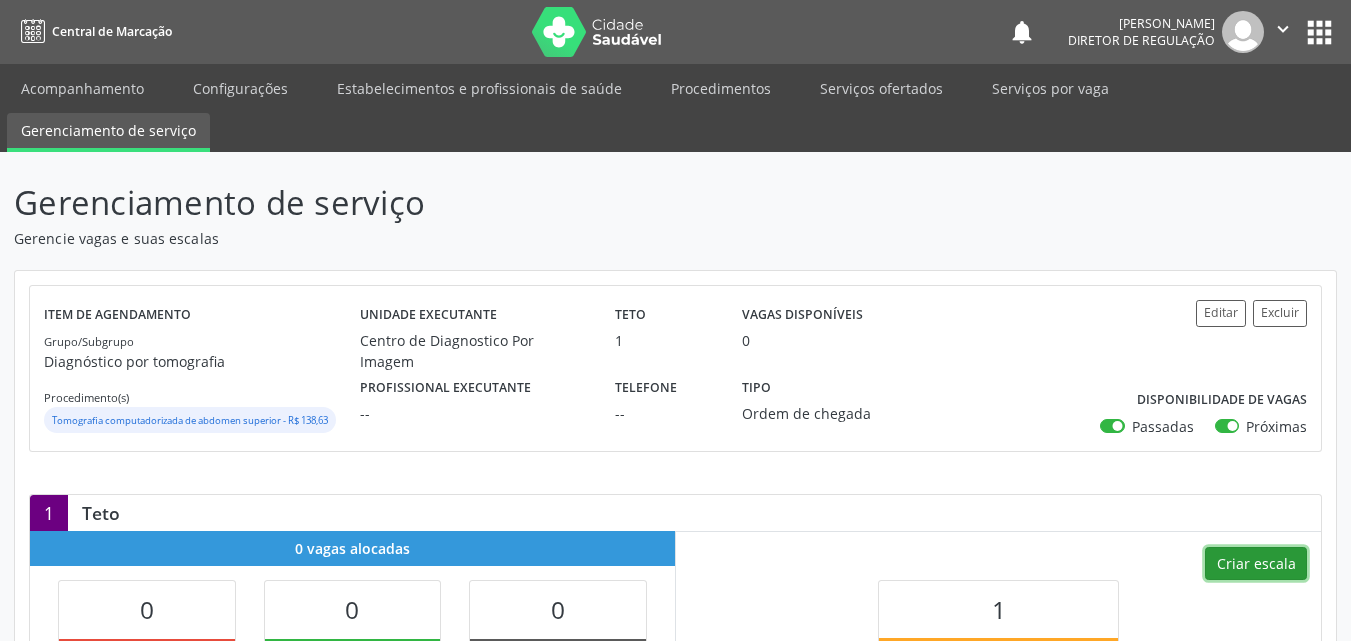 click on "Criar escala" at bounding box center (1256, 564) 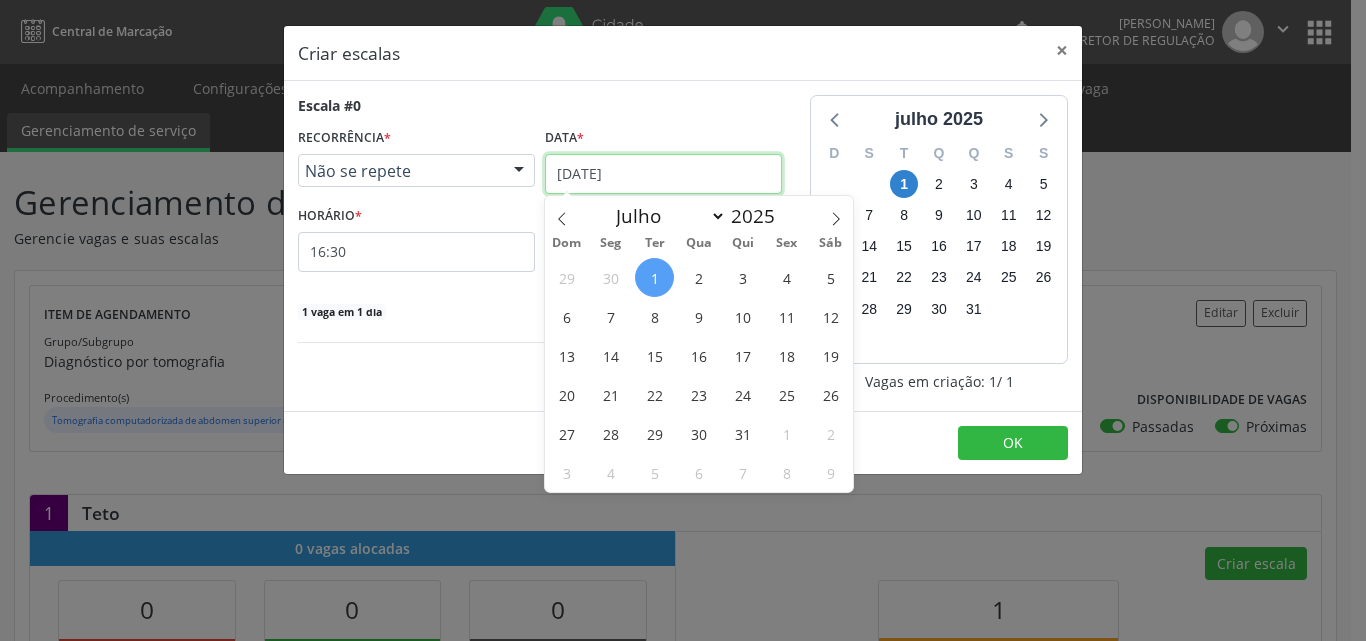 click on "[DATE]" at bounding box center (663, 174) 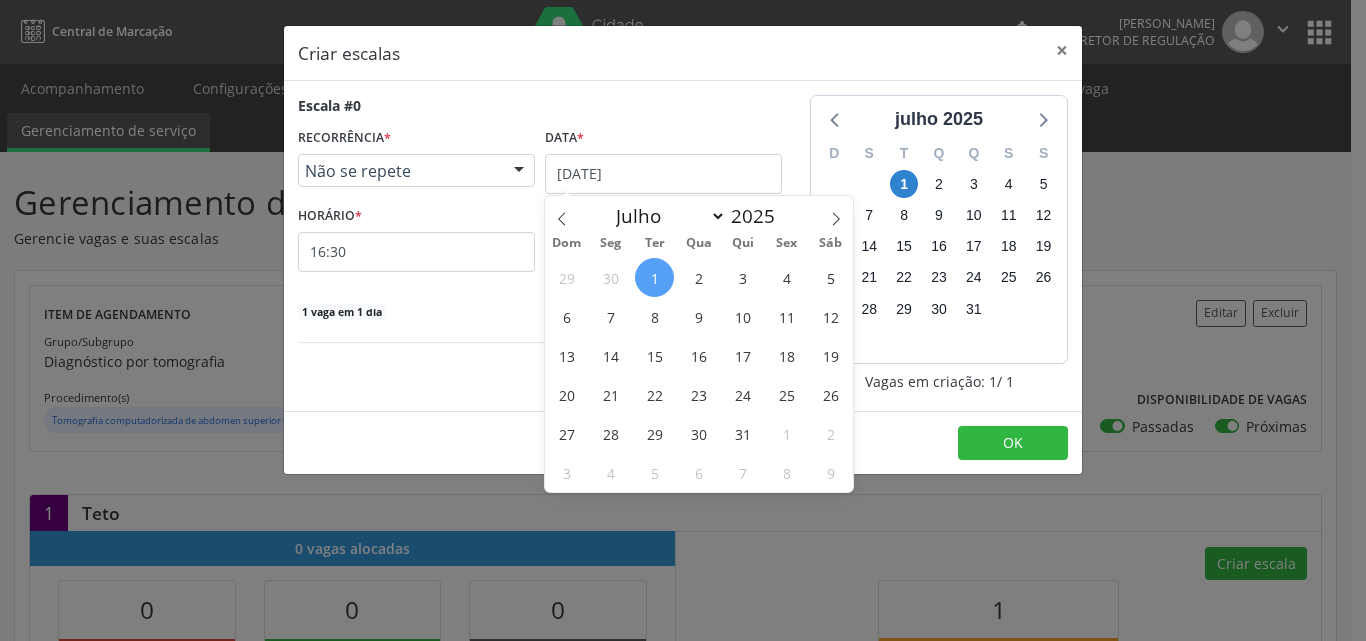 click on "1" at bounding box center [654, 277] 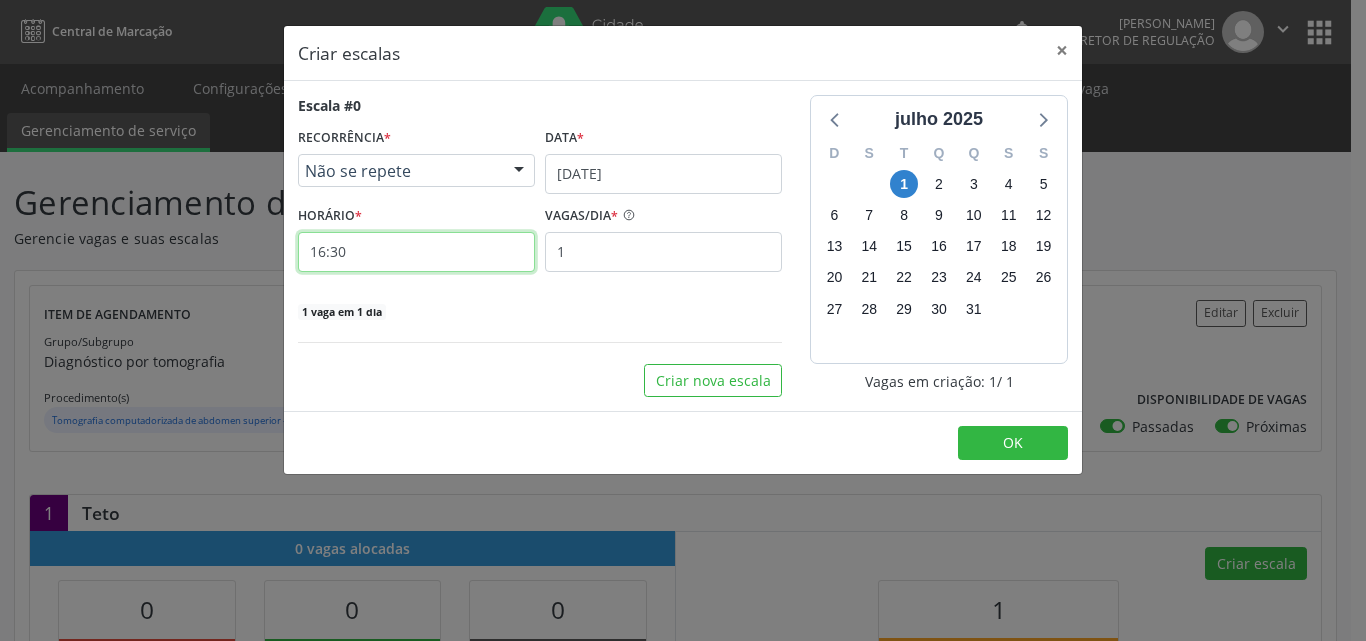 click on "16:30" at bounding box center [416, 252] 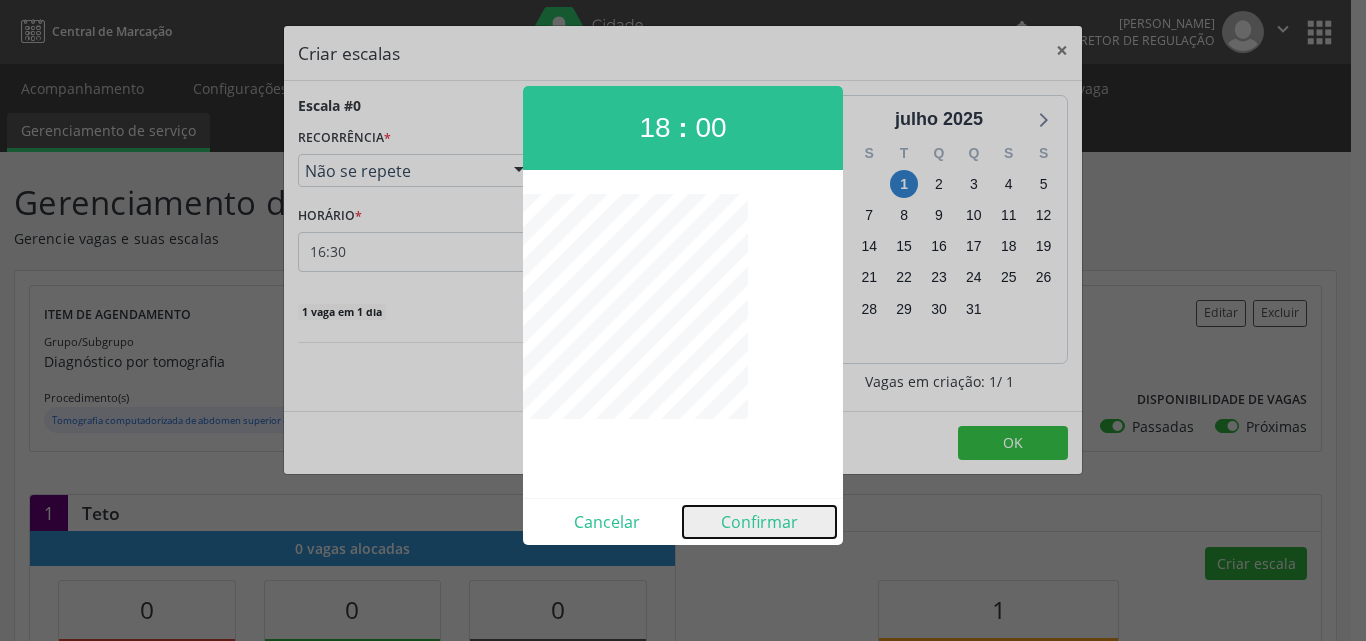 click on "Confirmar" at bounding box center [759, 522] 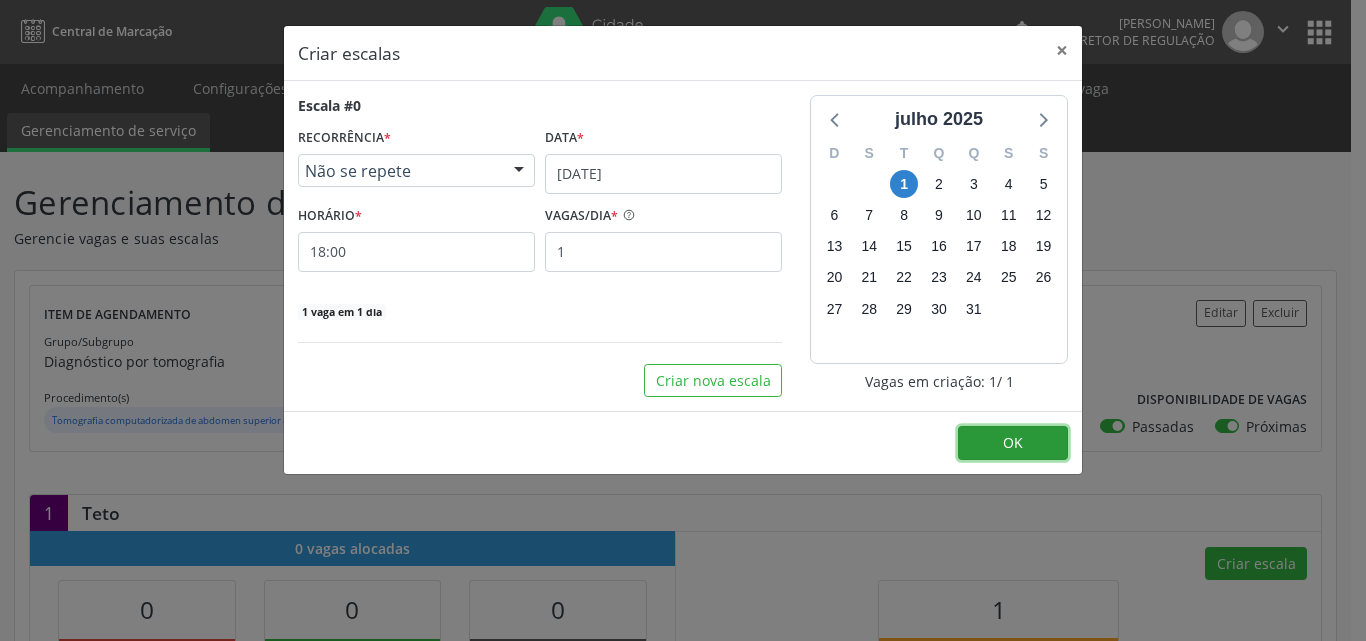 click on "OK" at bounding box center (1013, 443) 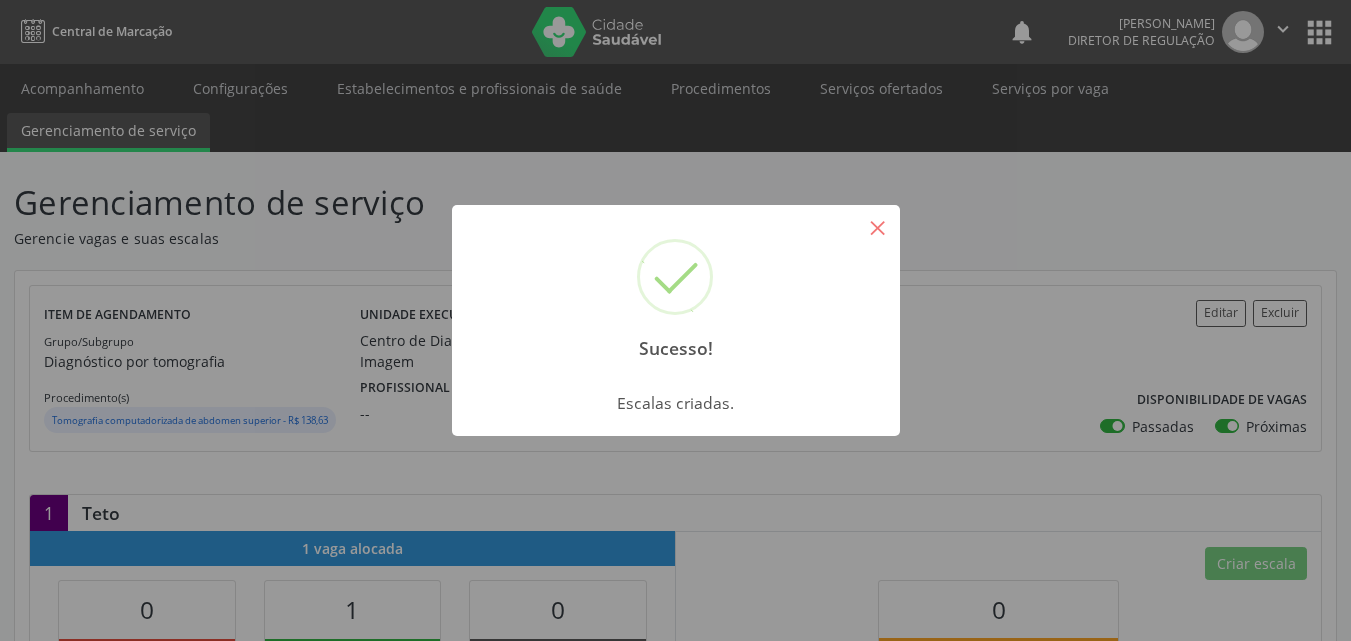click on "×" at bounding box center [878, 227] 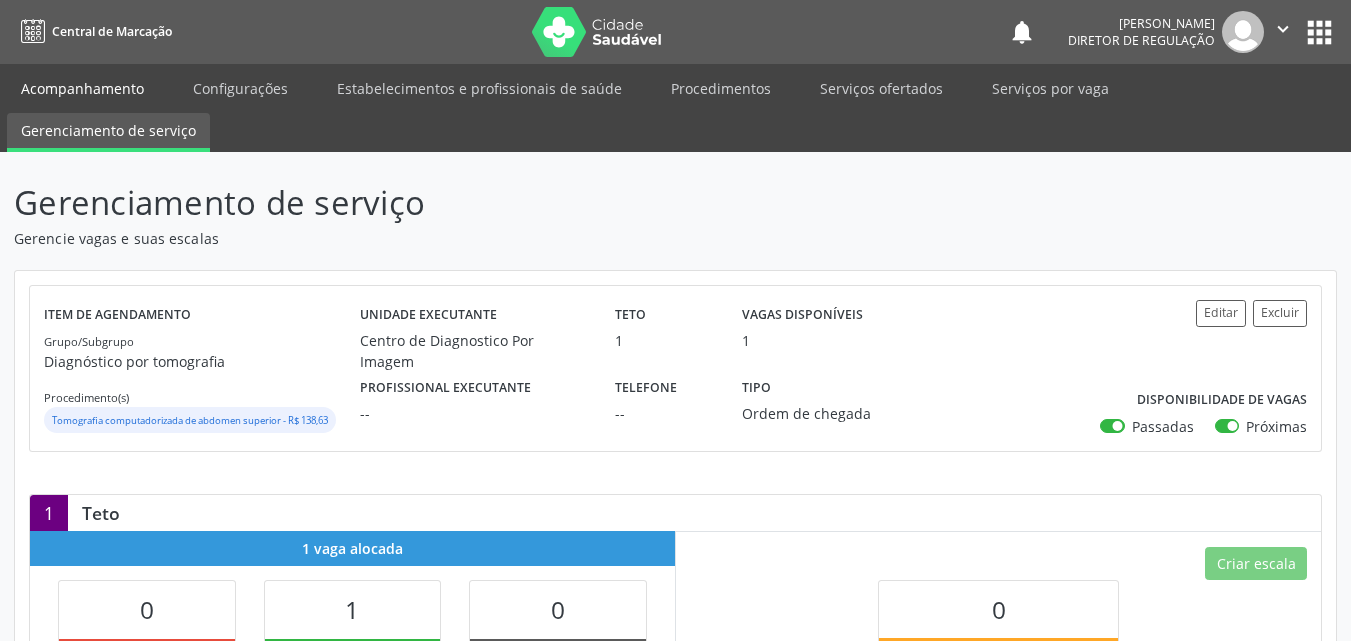 click on "Acompanhamento" at bounding box center (82, 88) 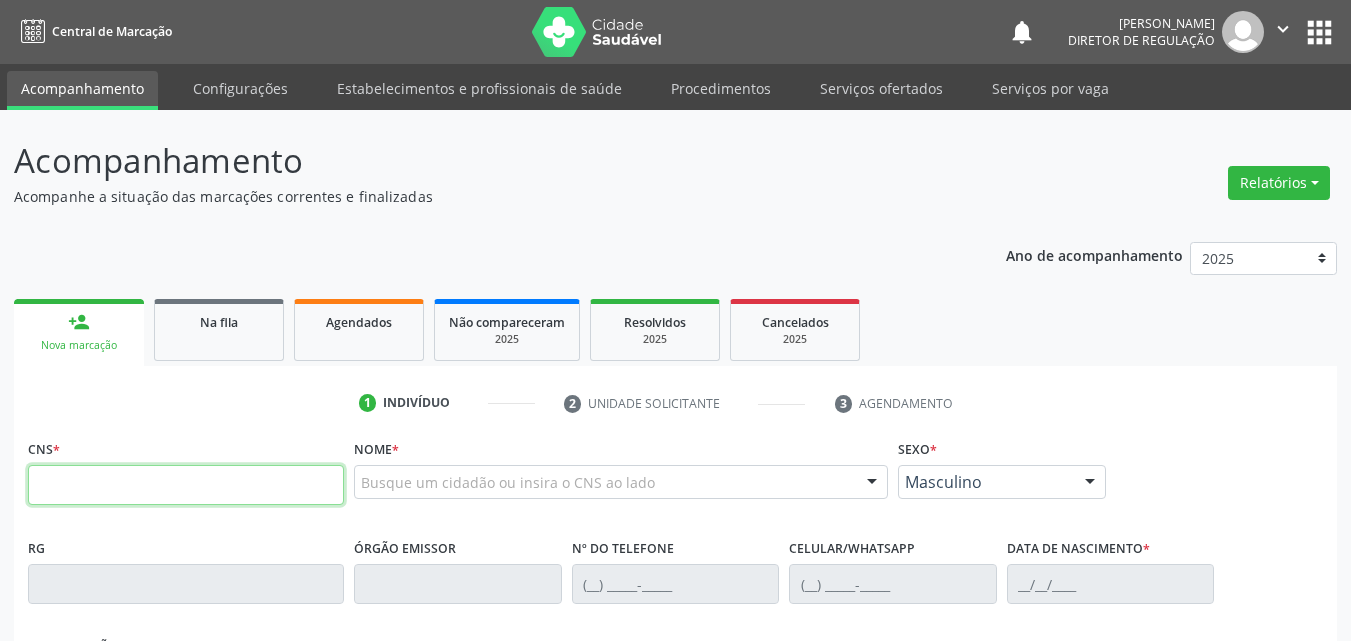 click at bounding box center (186, 485) 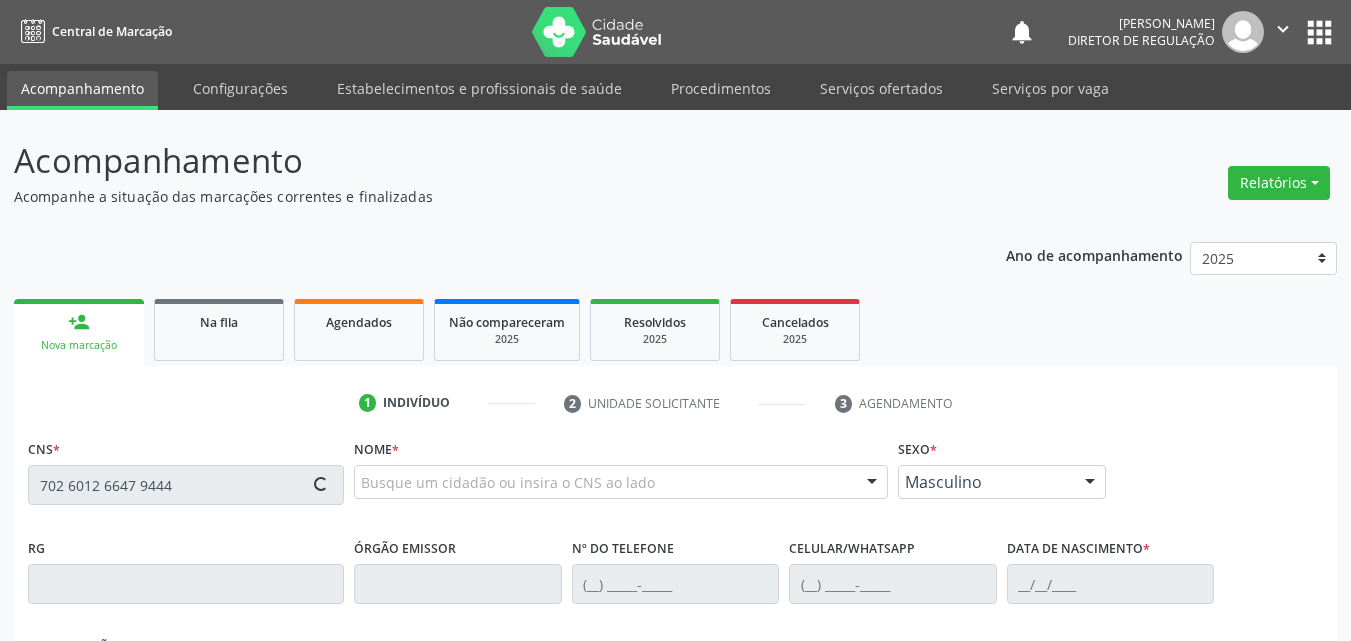 type on "702 6012 6647 9444" 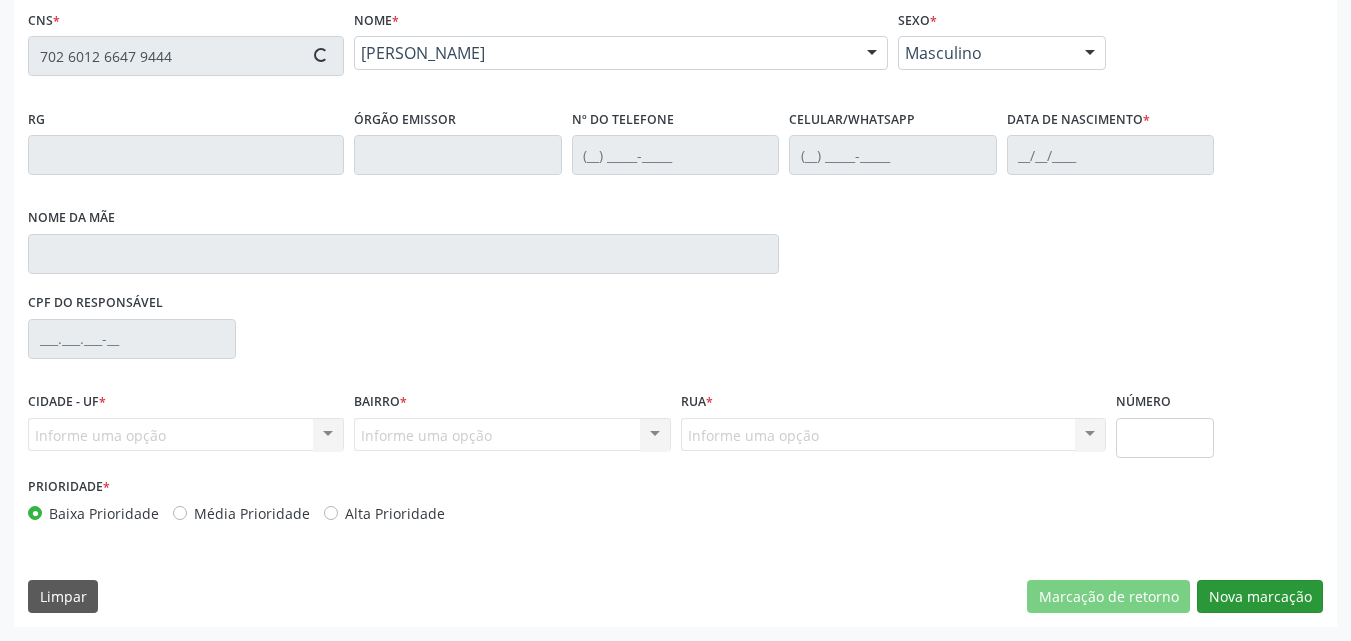 type on "[PHONE_NUMBER]" 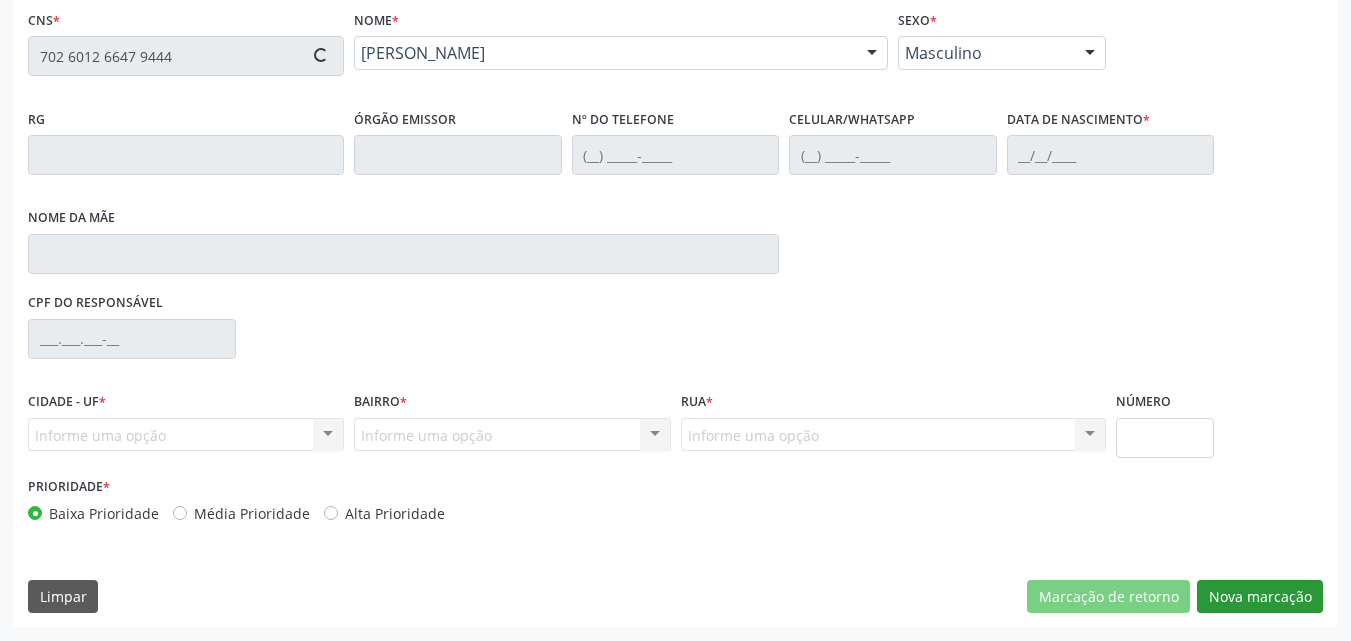 type on "[PHONE_NUMBER]" 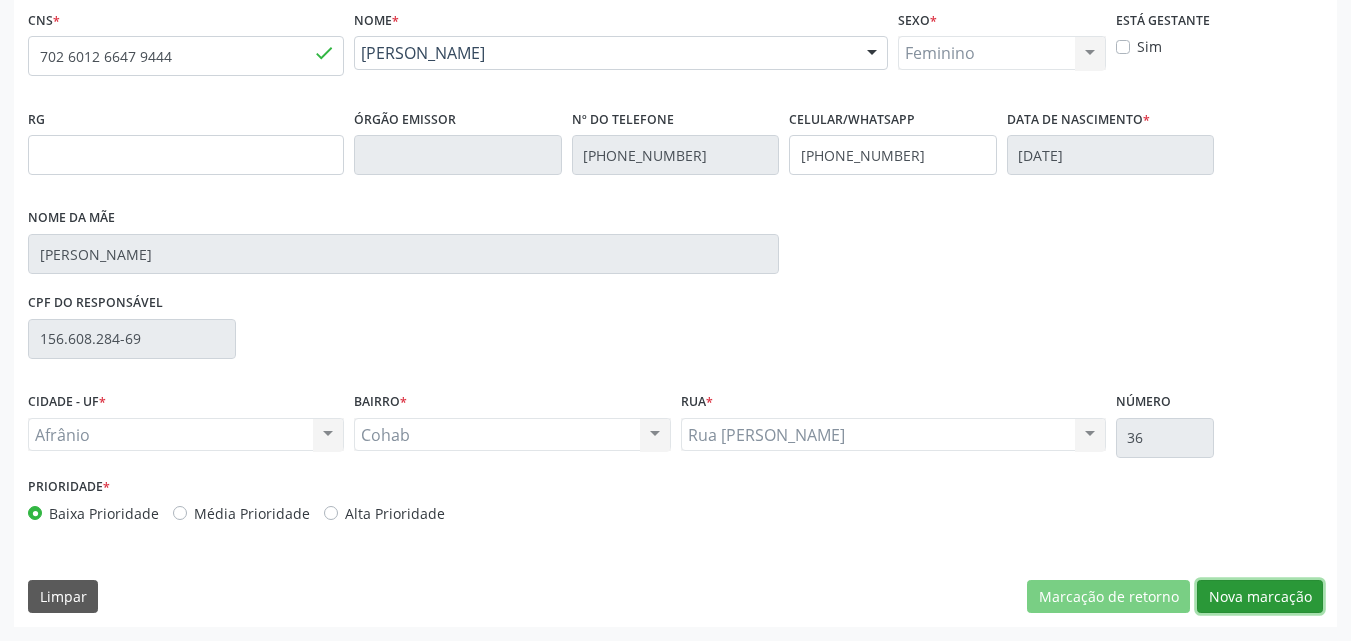 click on "Nova marcação" at bounding box center (1260, 597) 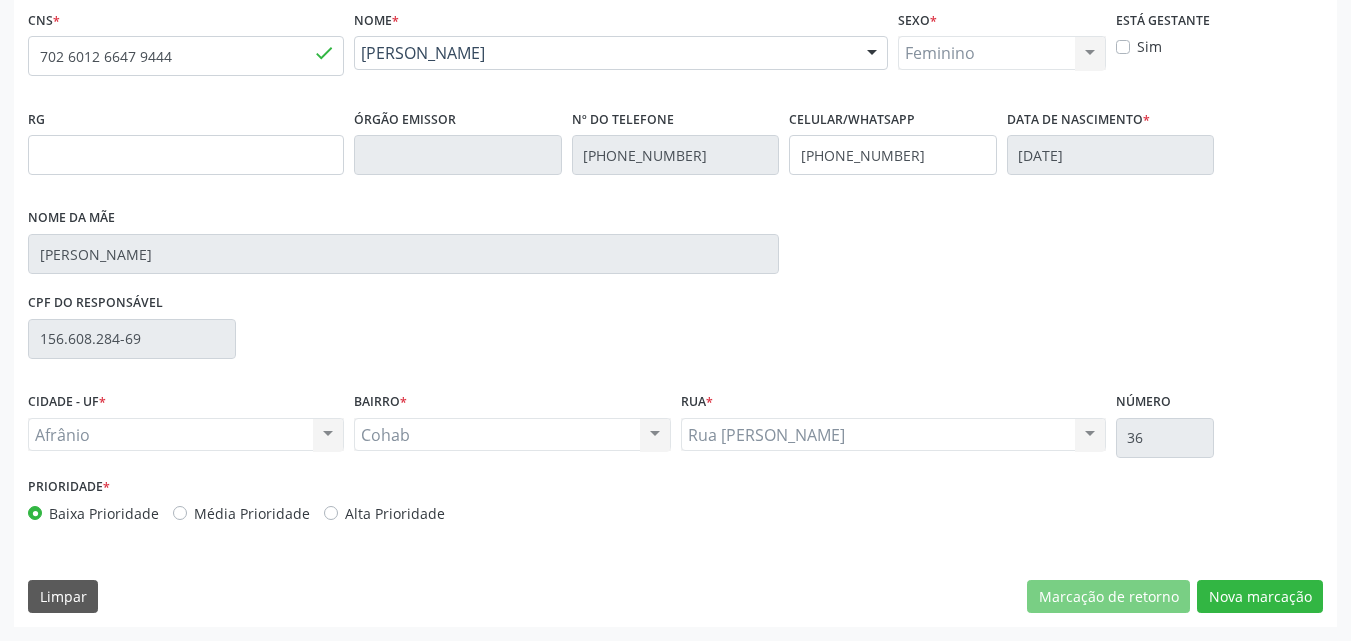 scroll, scrollTop: 265, scrollLeft: 0, axis: vertical 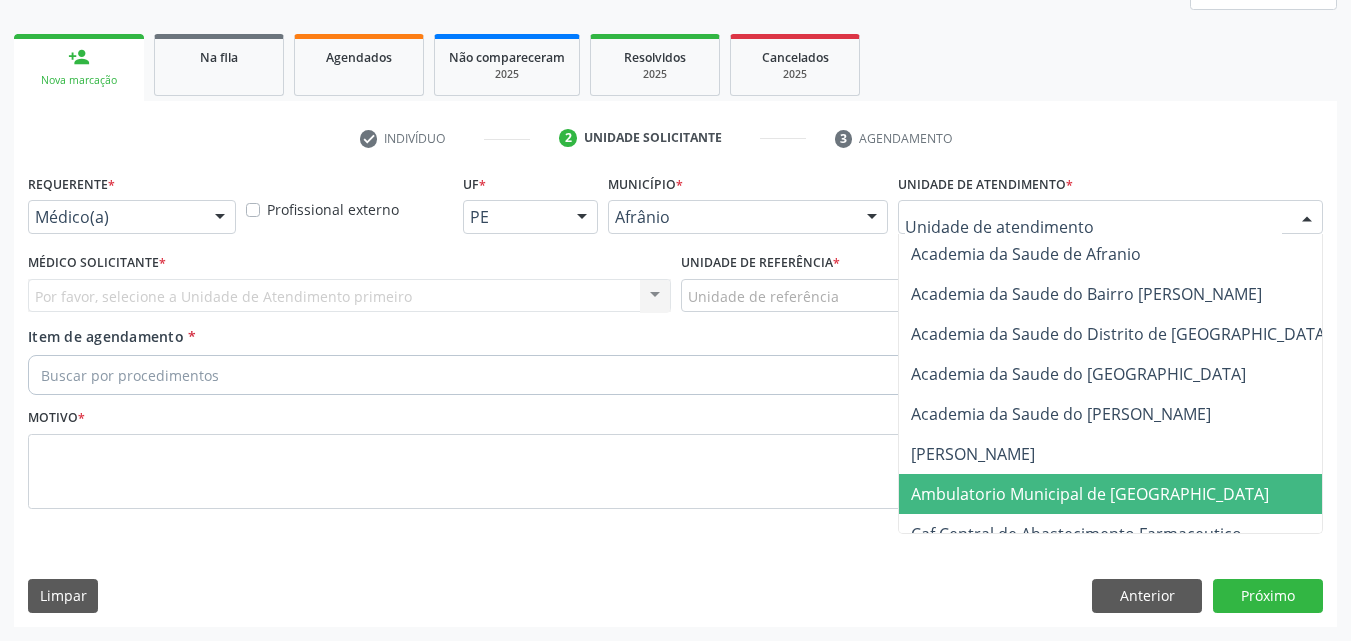 click on "Ambulatorio Municipal de [GEOGRAPHIC_DATA]" at bounding box center [1090, 494] 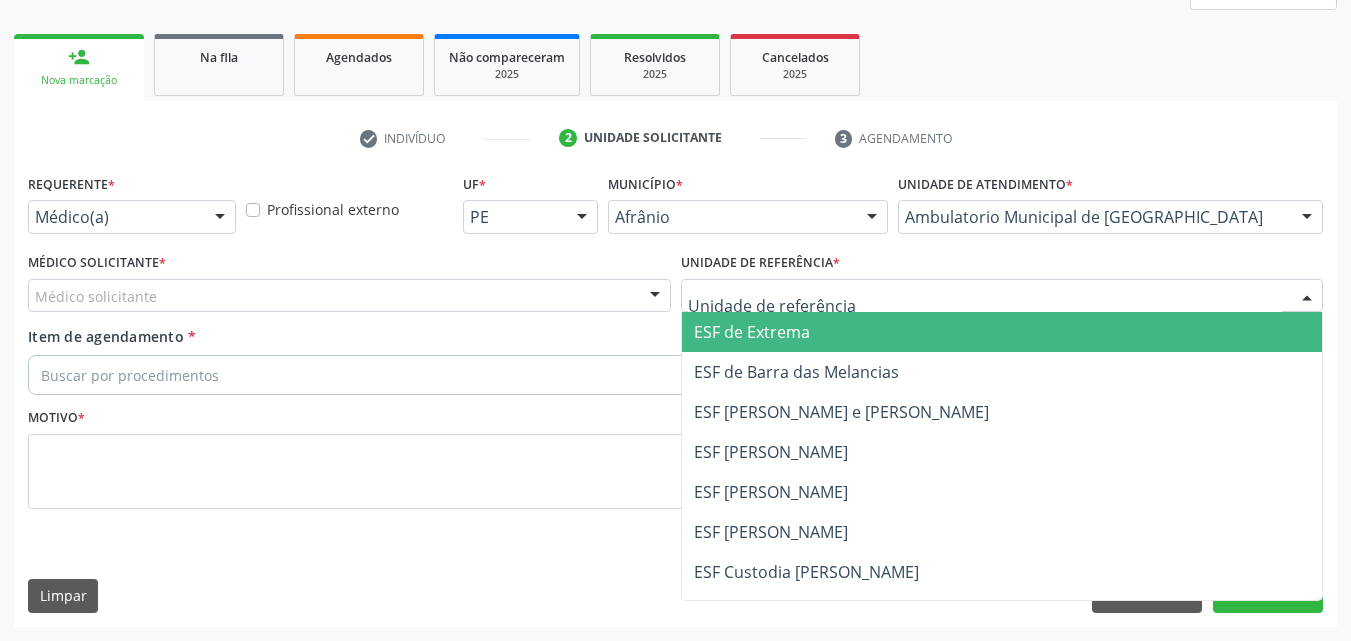 click at bounding box center (1002, 296) 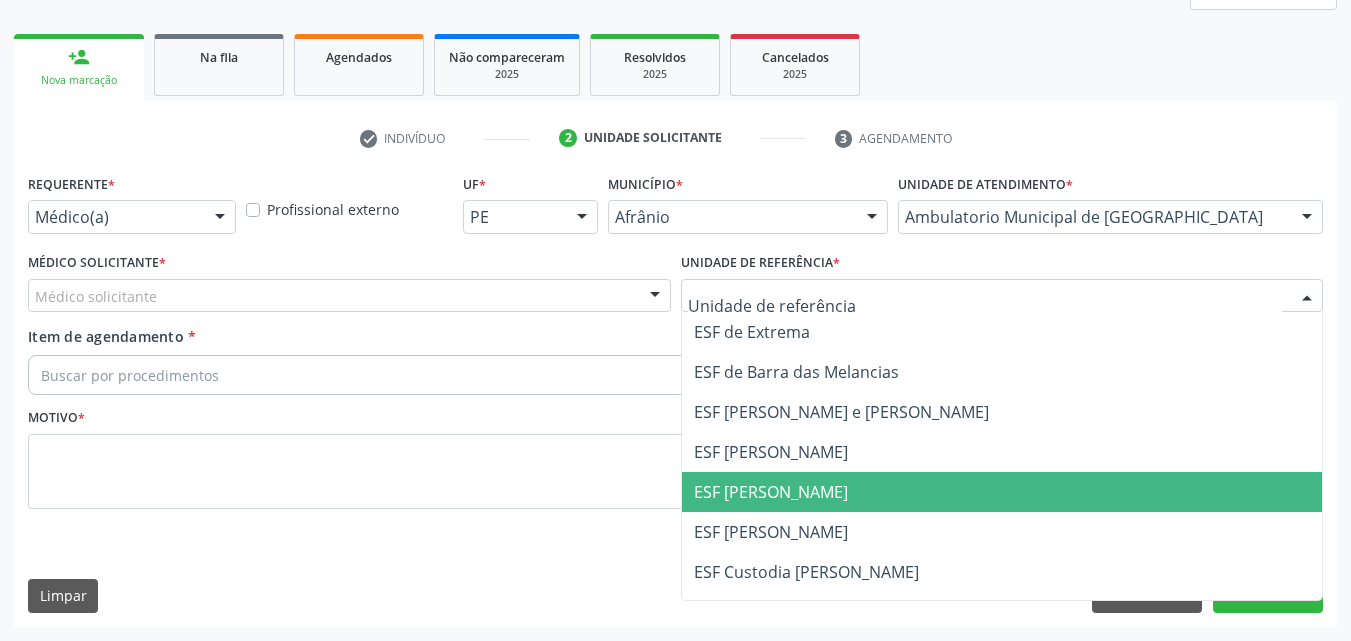 click on "ESF [PERSON_NAME]" at bounding box center [771, 492] 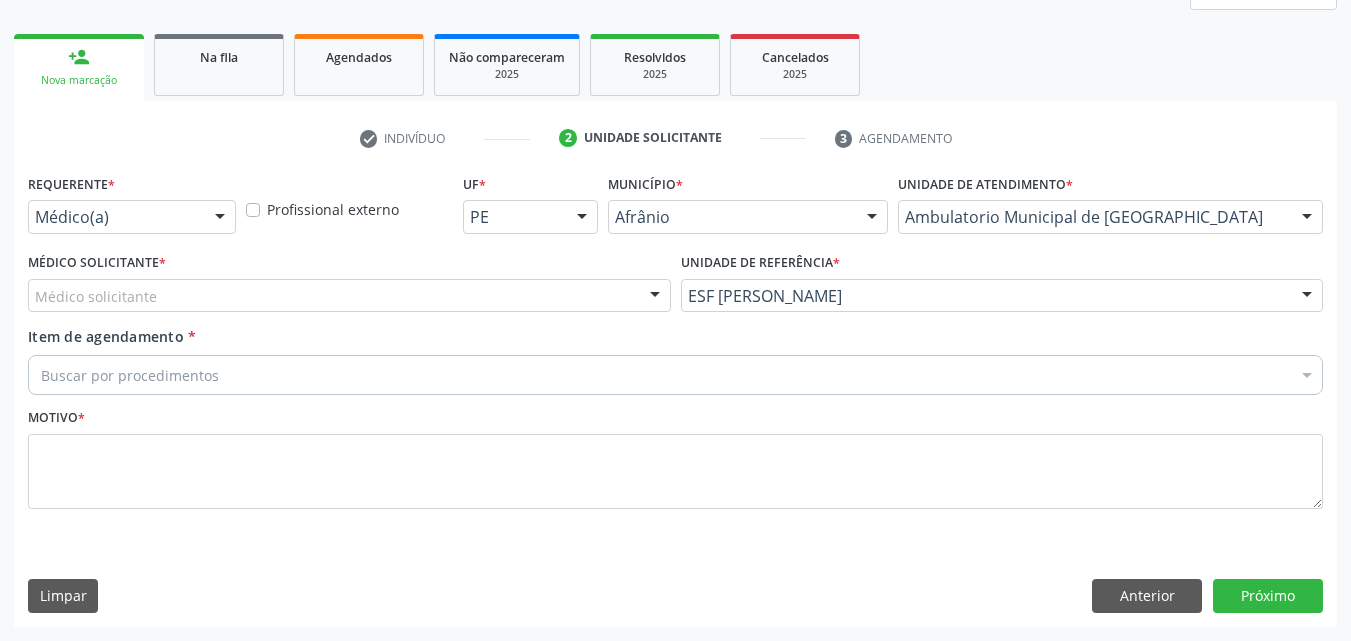 click on "Médico solicitante" at bounding box center [349, 296] 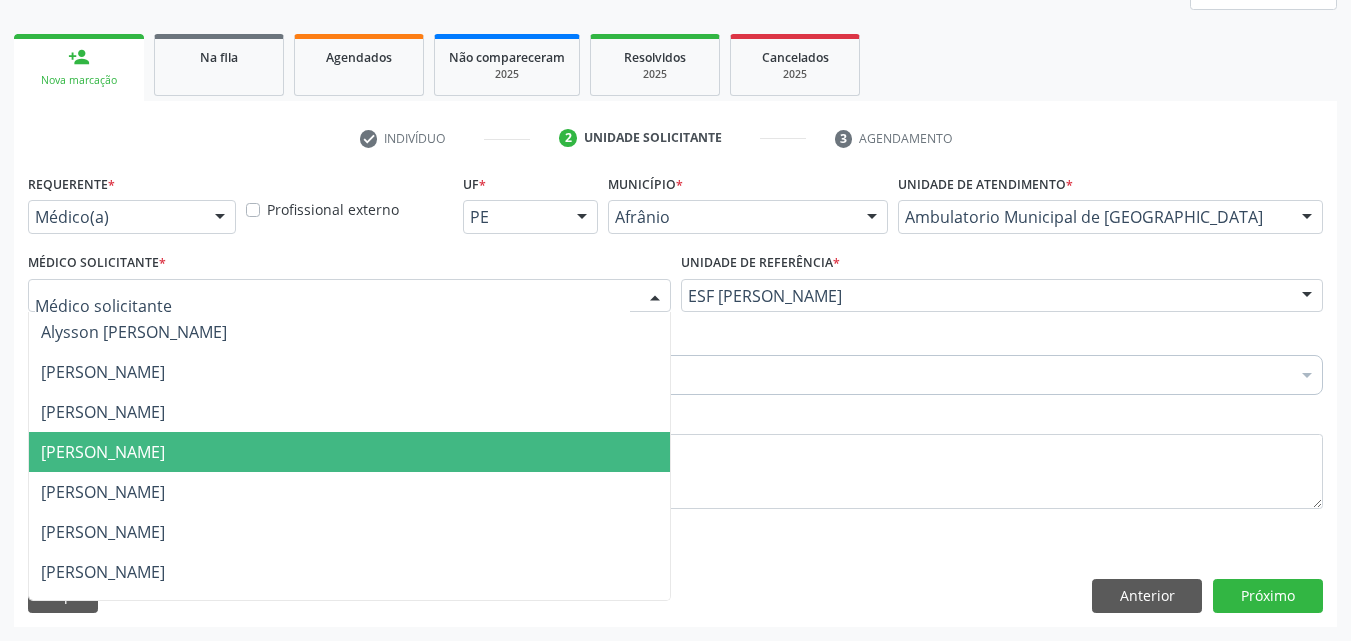 click on "[PERSON_NAME]" at bounding box center (349, 452) 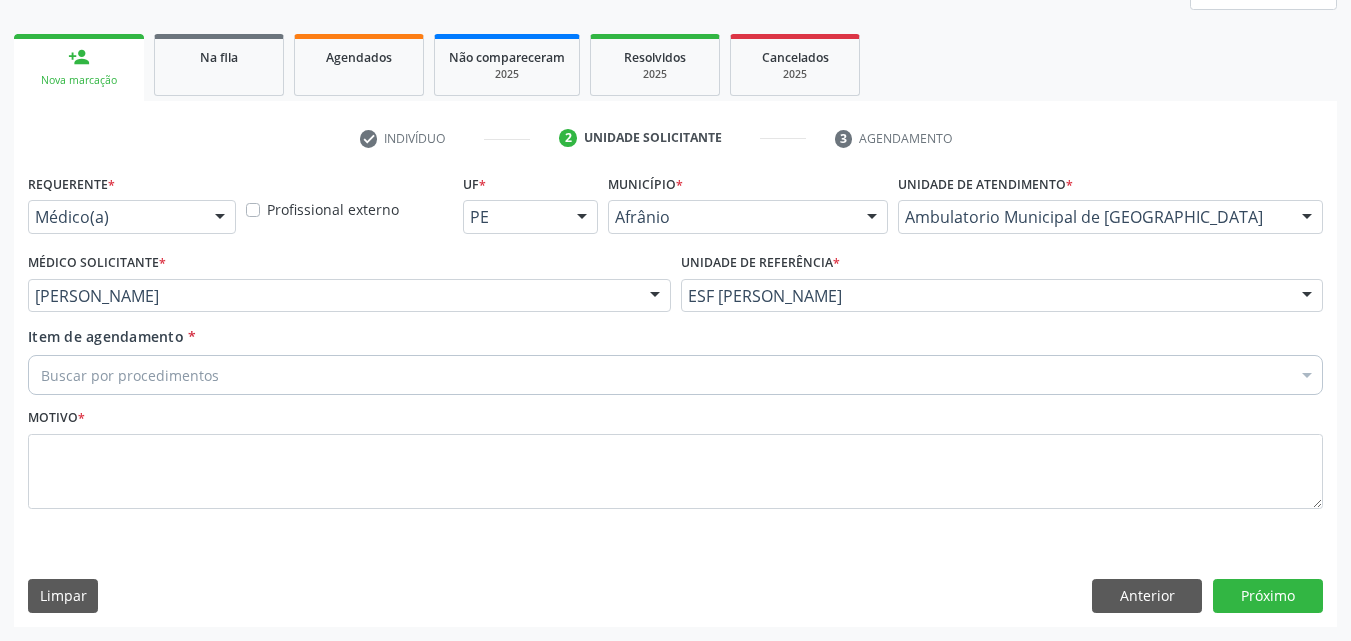 click on "Buscar por procedimentos" at bounding box center (675, 375) 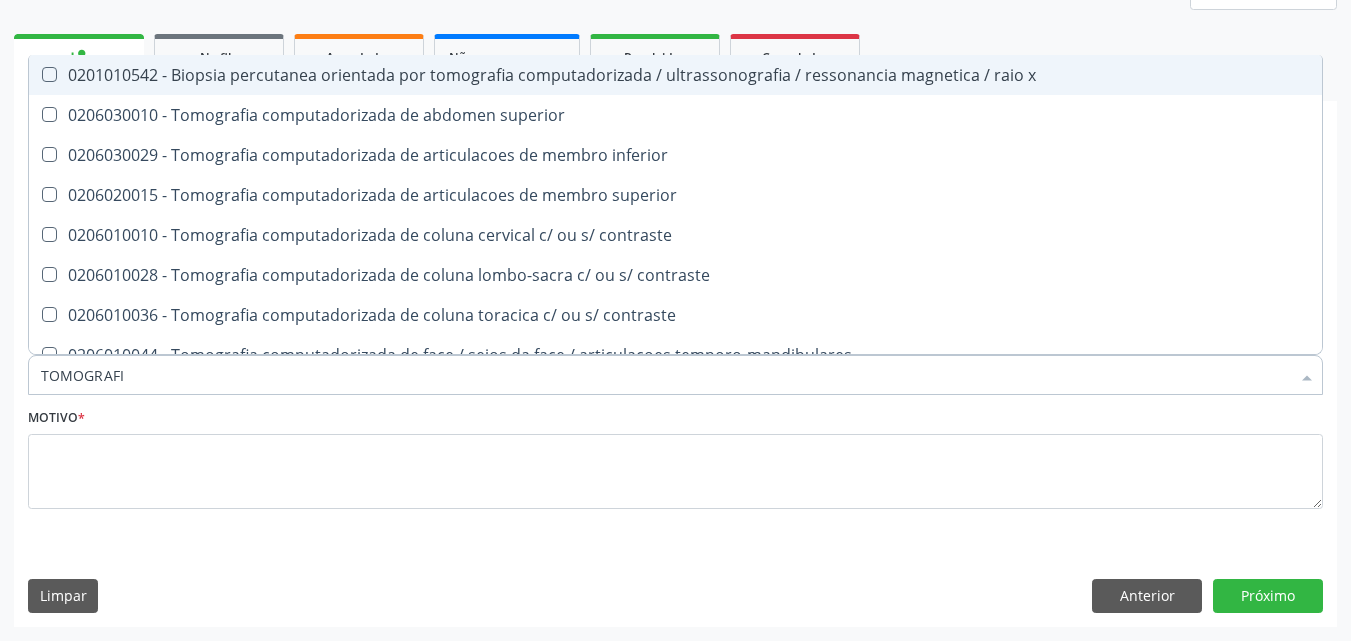 type on "TOMOGRAFIA" 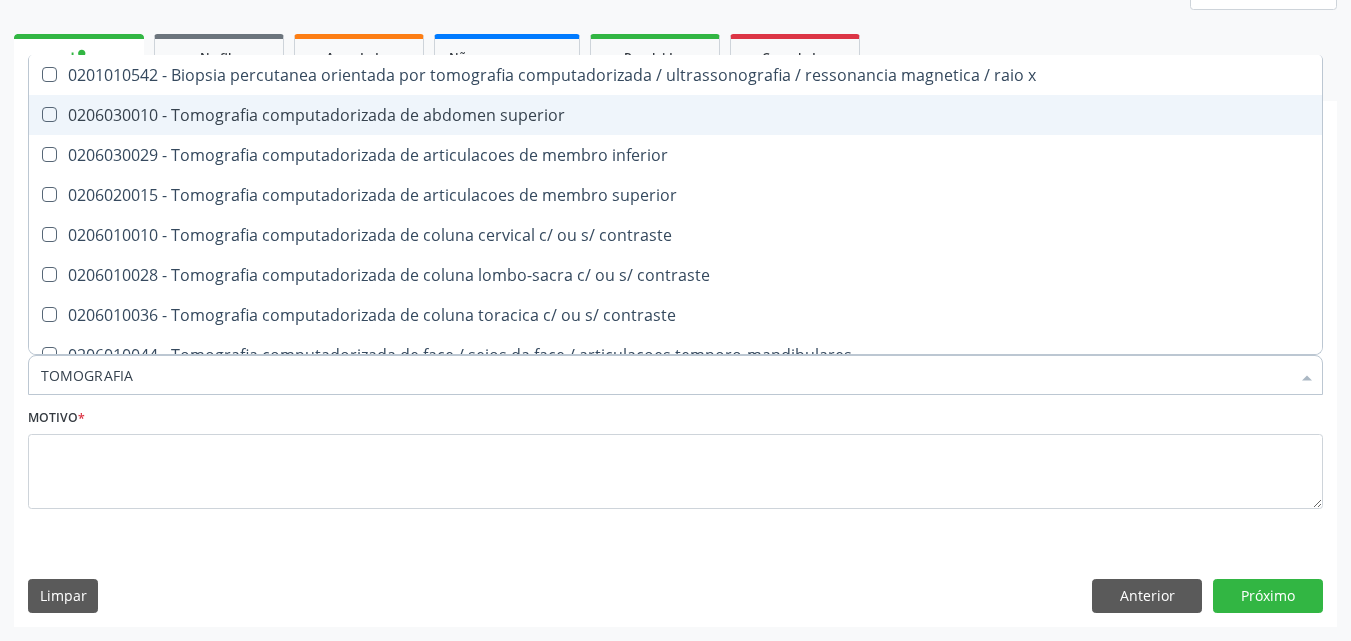 click on "0206030010 - Tomografia computadorizada de abdomen superior" at bounding box center (675, 115) 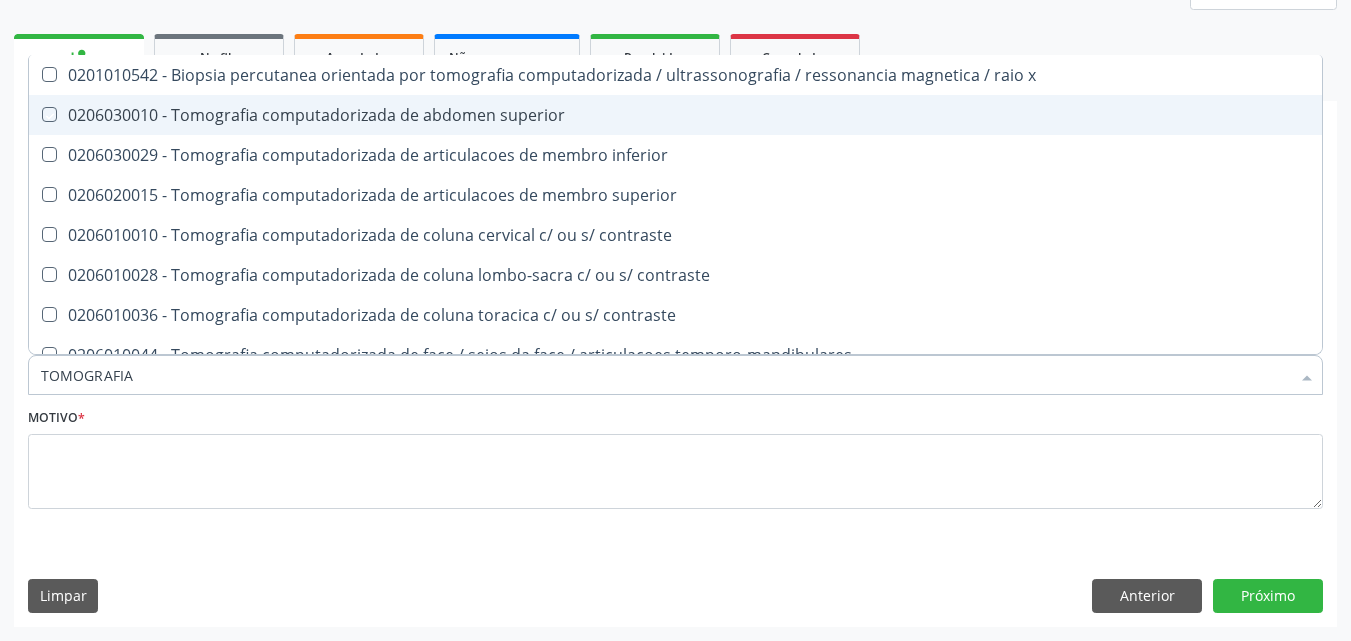 checkbox on "true" 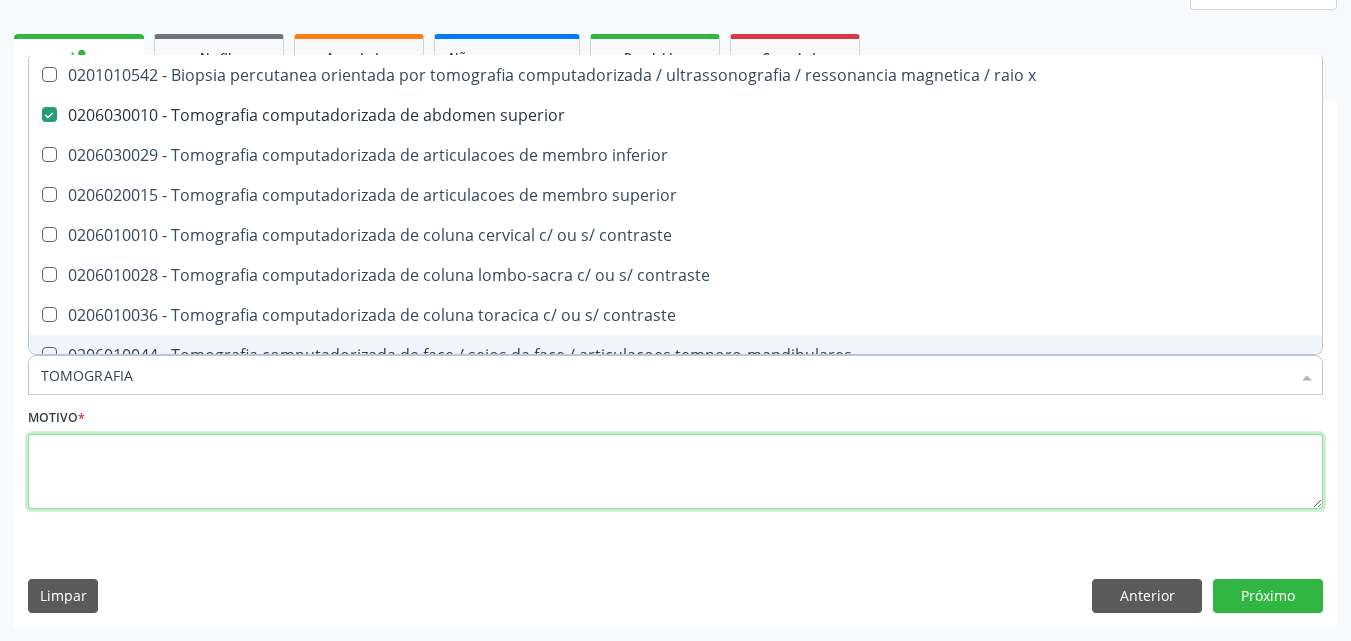 click at bounding box center (675, 472) 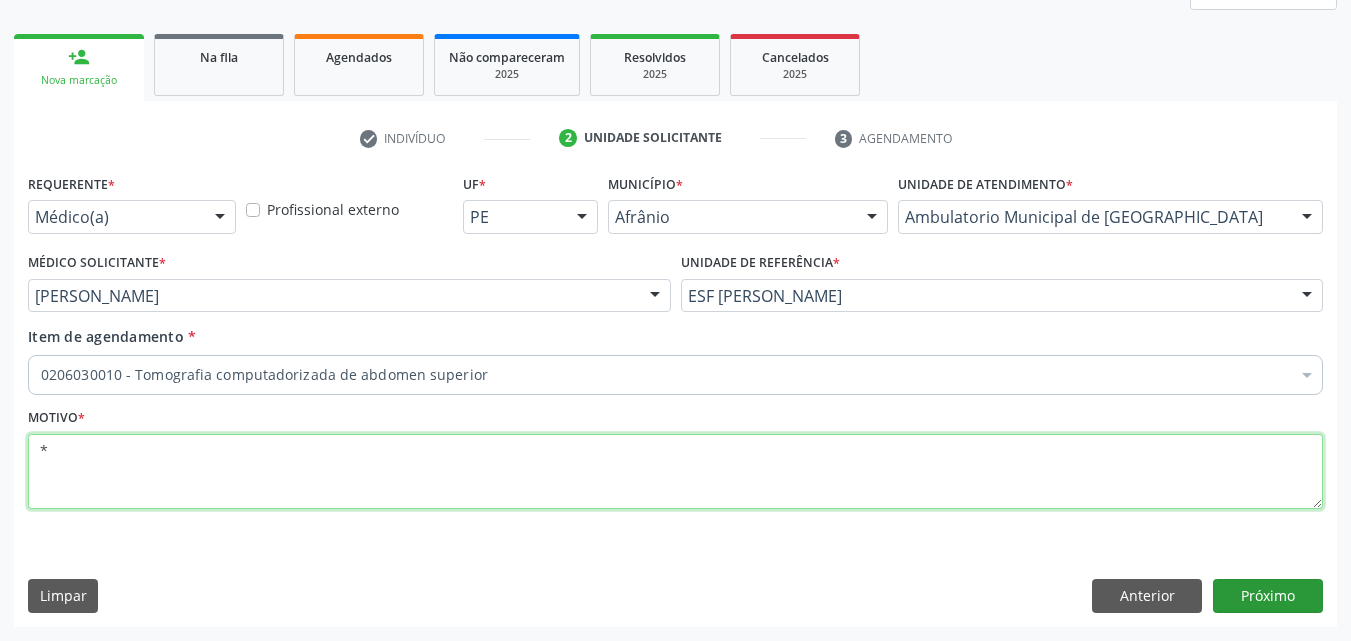 type on "*" 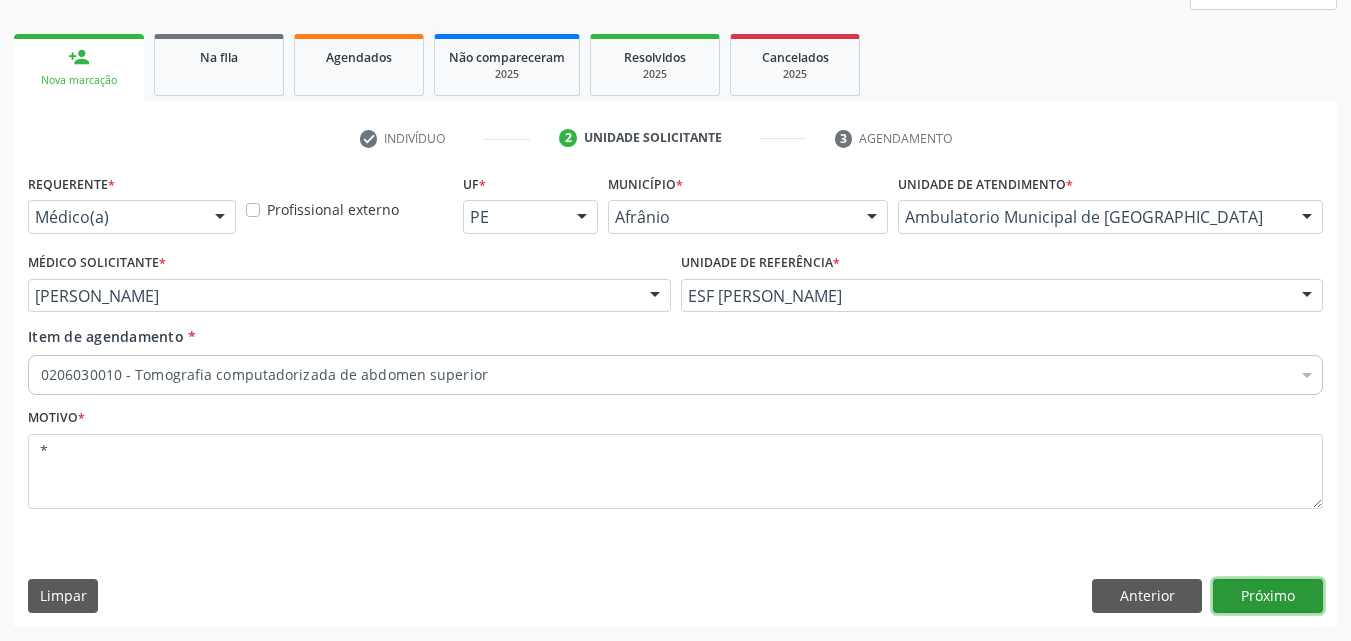 click on "Próximo" at bounding box center [1268, 596] 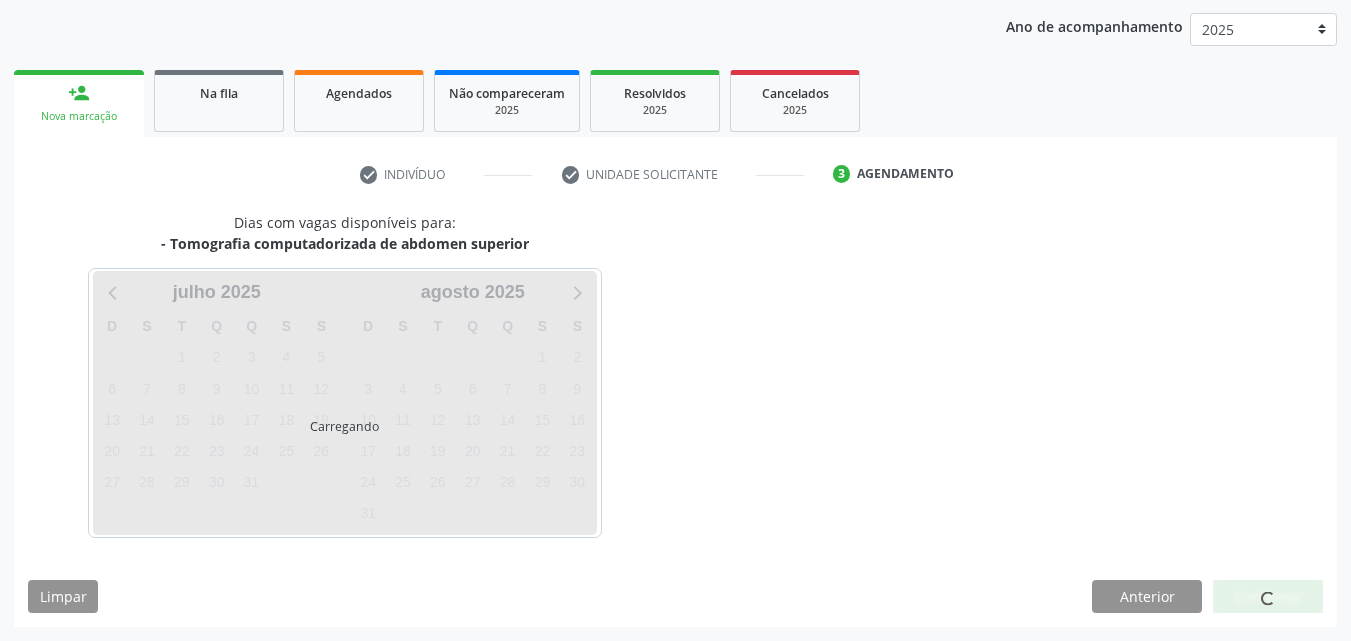 scroll, scrollTop: 229, scrollLeft: 0, axis: vertical 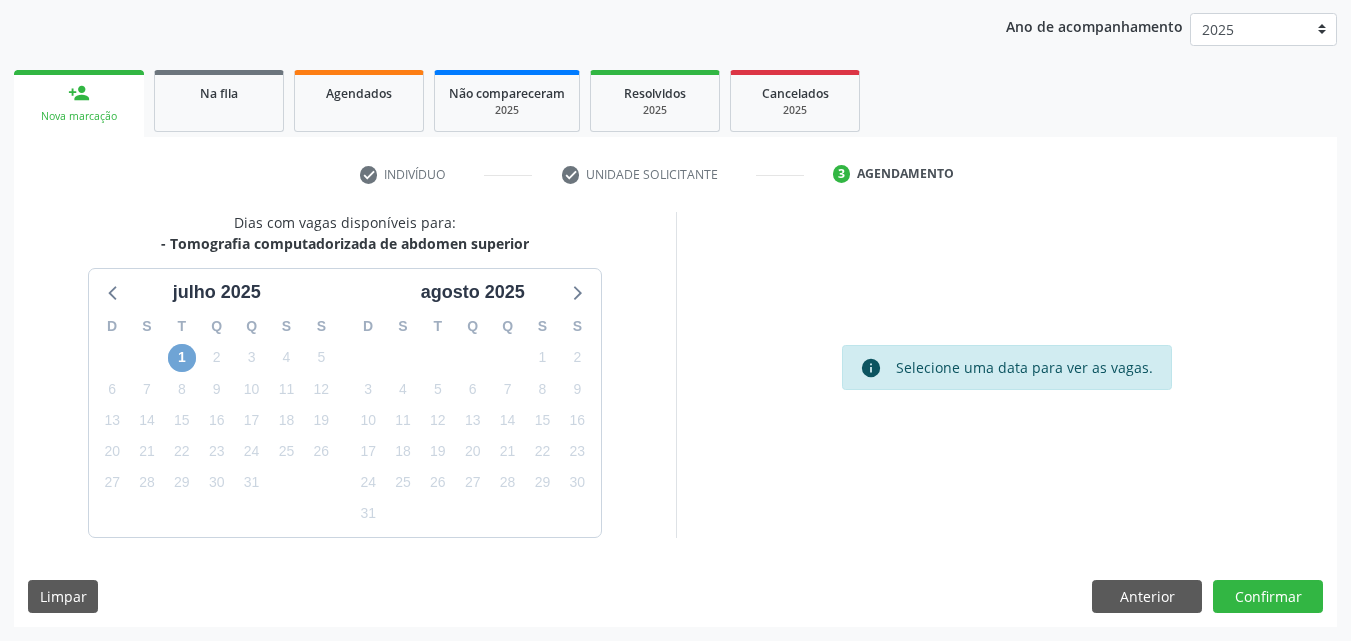 click on "1" at bounding box center (182, 358) 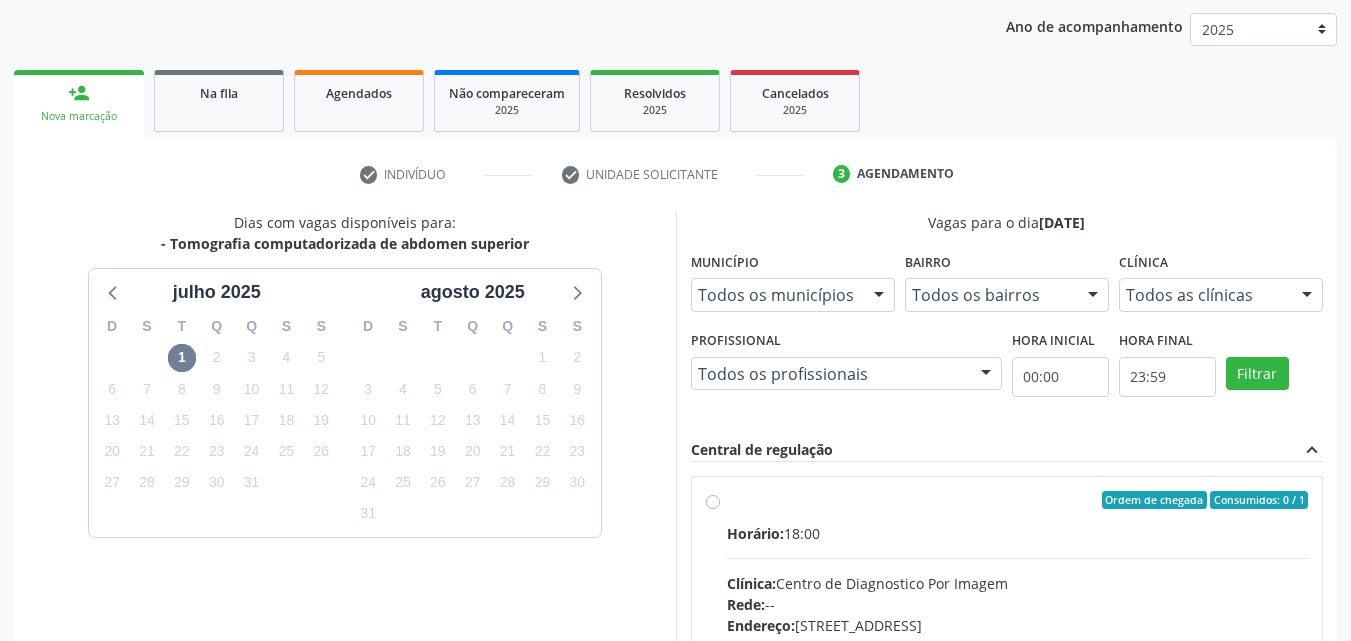 click on "Ordem de chegada
Consumidos: 0 / 1
Horário:   18:00
Clínica:  Centro de Diagnostico Por Imagem
Rede:
--
Endereço:   [STREET_ADDRESS]
Telefone:   --
Profissional:
--
Informações adicionais sobre o atendimento
Idade de atendimento:
Sem restrição
Gênero(s) atendido(s):
Sem restrição
Informações adicionais:
--" at bounding box center (1018, 644) 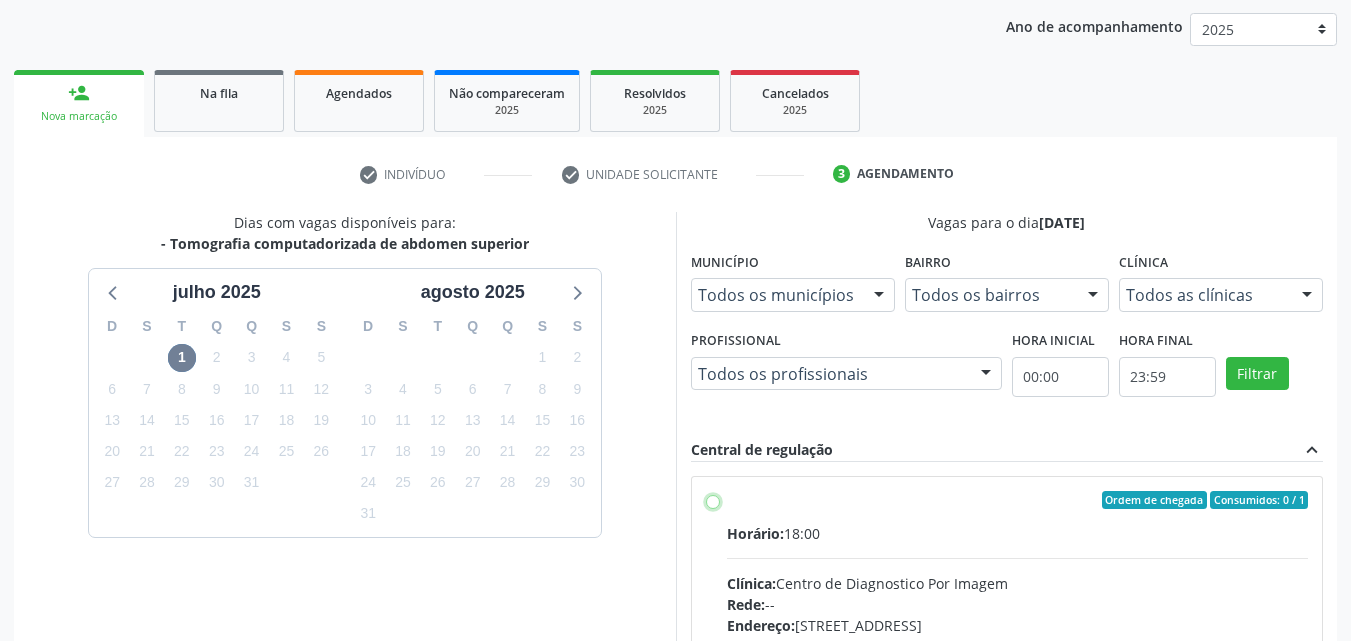 click on "Ordem de chegada
Consumidos: 0 / 1
Horário:   18:00
Clínica:  Centro de Diagnostico Por Imagem
Rede:
--
Endereço:   [STREET_ADDRESS]
Telefone:   --
Profissional:
--
Informações adicionais sobre o atendimento
Idade de atendimento:
Sem restrição
Gênero(s) atendido(s):
Sem restrição
Informações adicionais:
--" at bounding box center (713, 500) 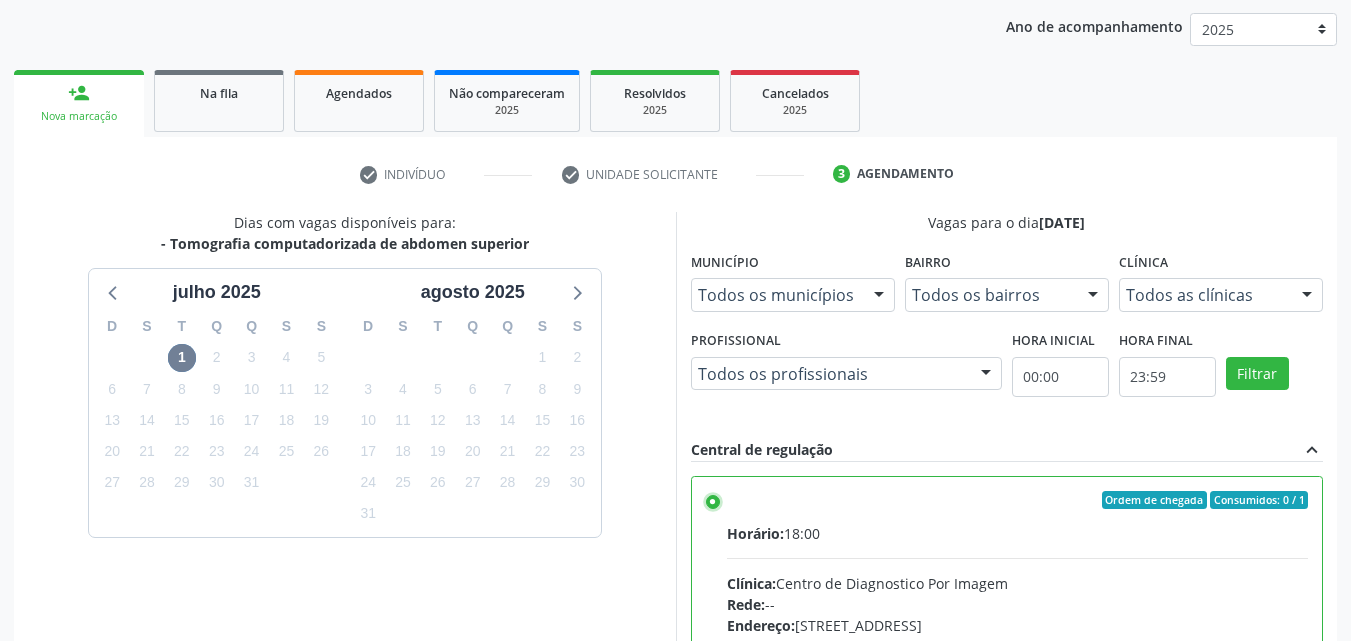 scroll, scrollTop: 99, scrollLeft: 0, axis: vertical 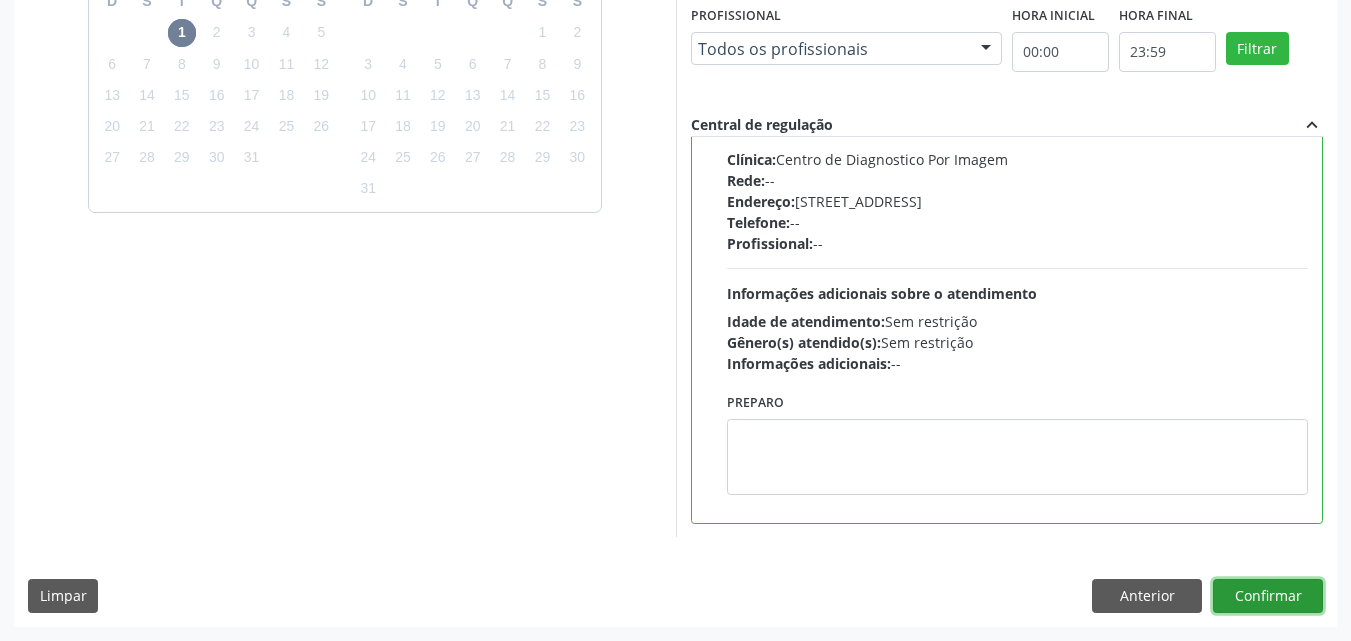 click on "Confirmar" at bounding box center (1268, 596) 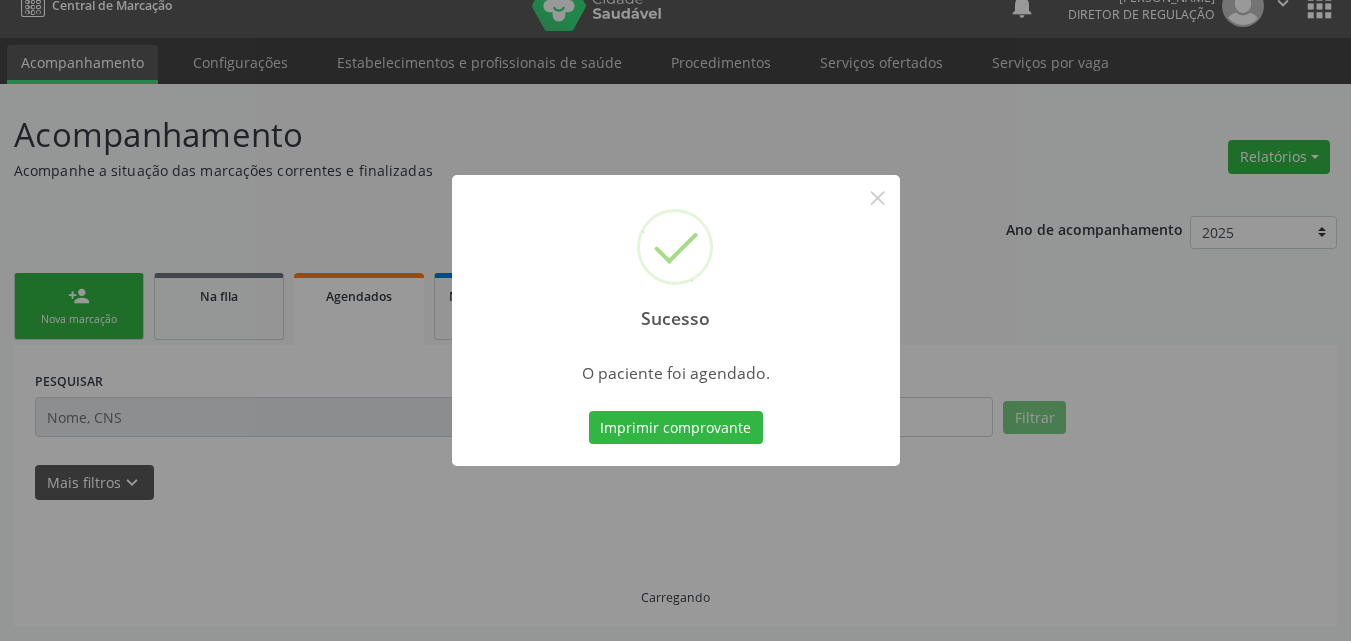 scroll, scrollTop: 26, scrollLeft: 0, axis: vertical 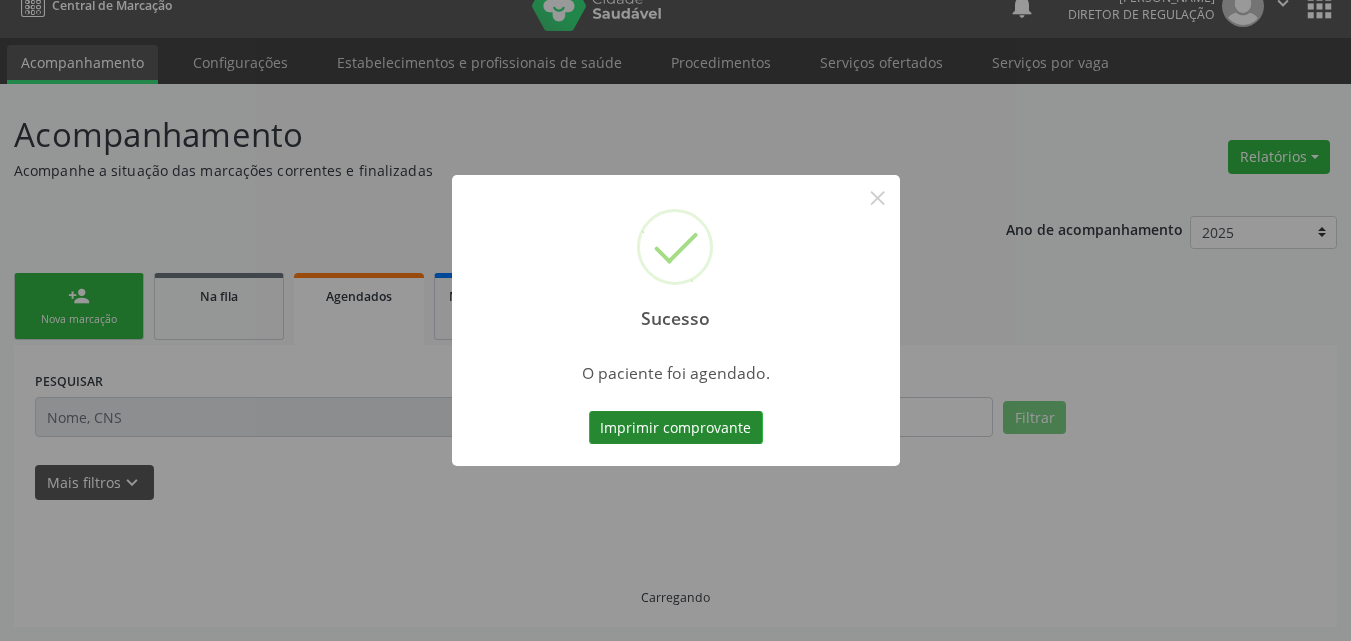 click on "Imprimir comprovante" at bounding box center [676, 428] 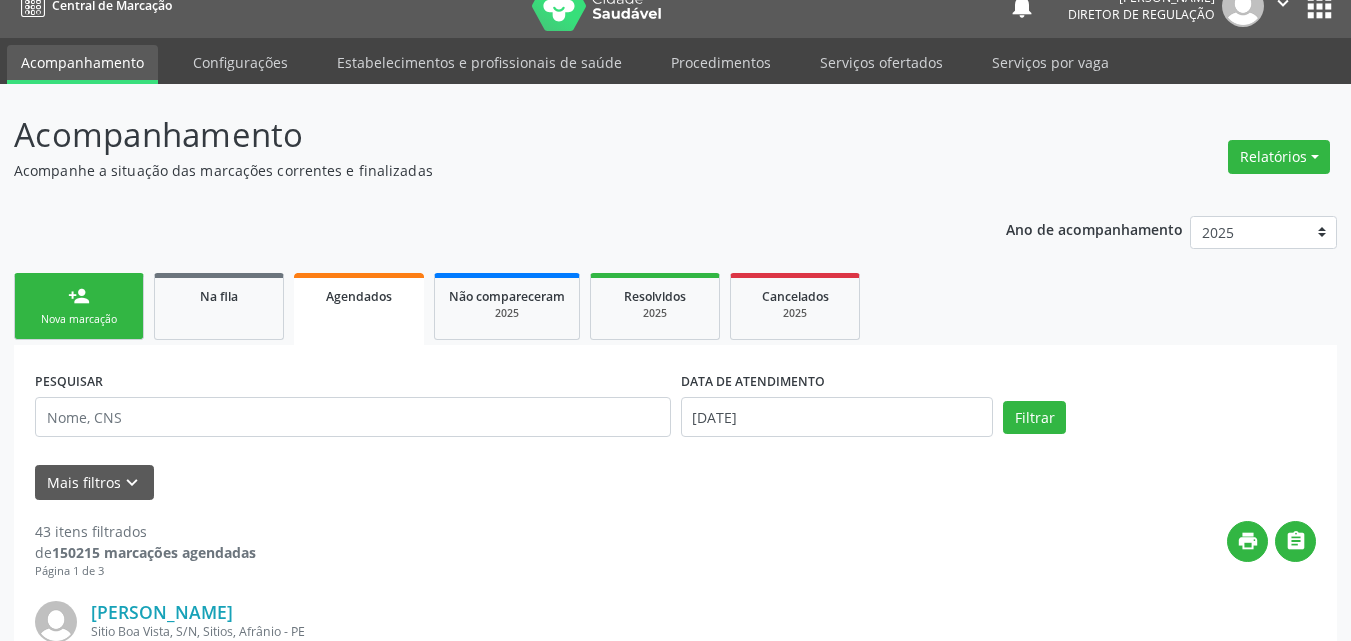 click on "person_add
Nova marcação" at bounding box center (79, 306) 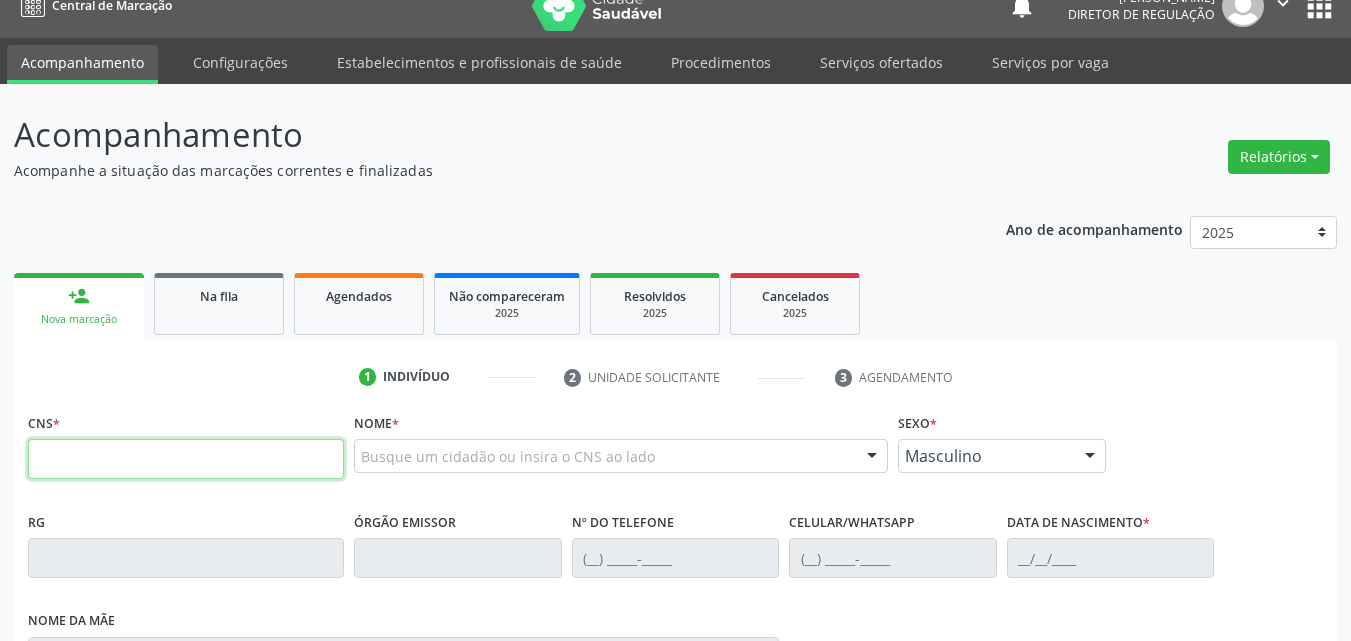click at bounding box center (186, 459) 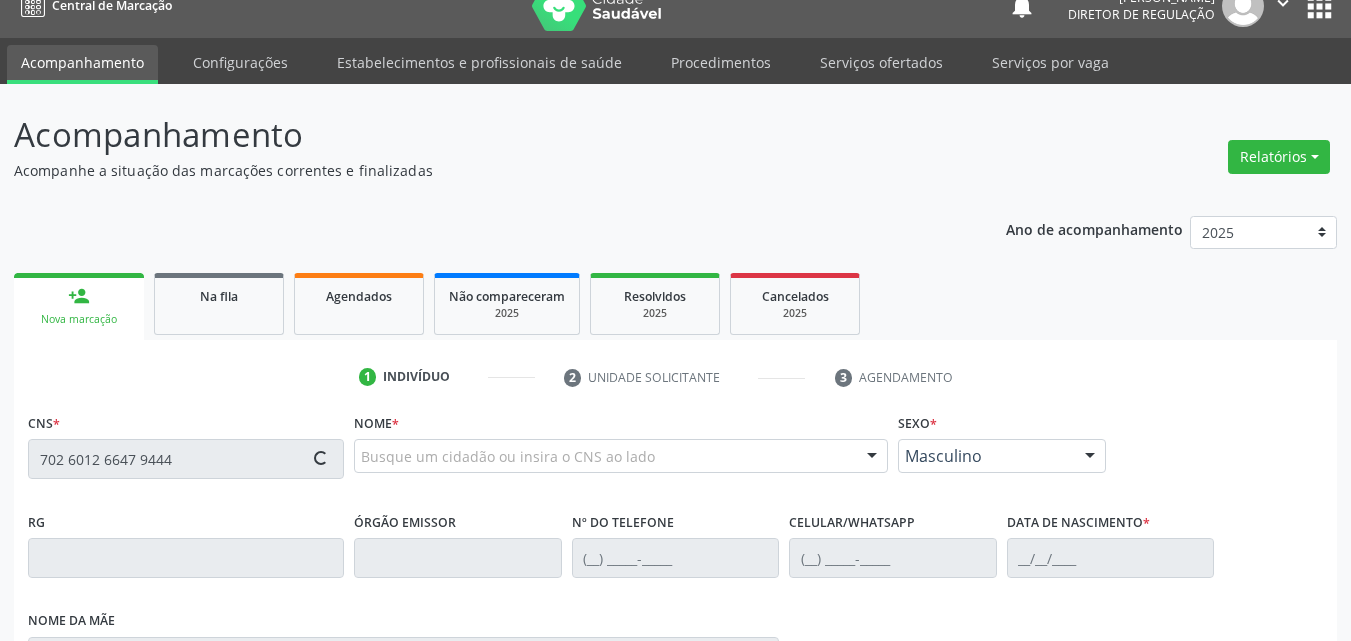 type on "702 6012 6647 9444" 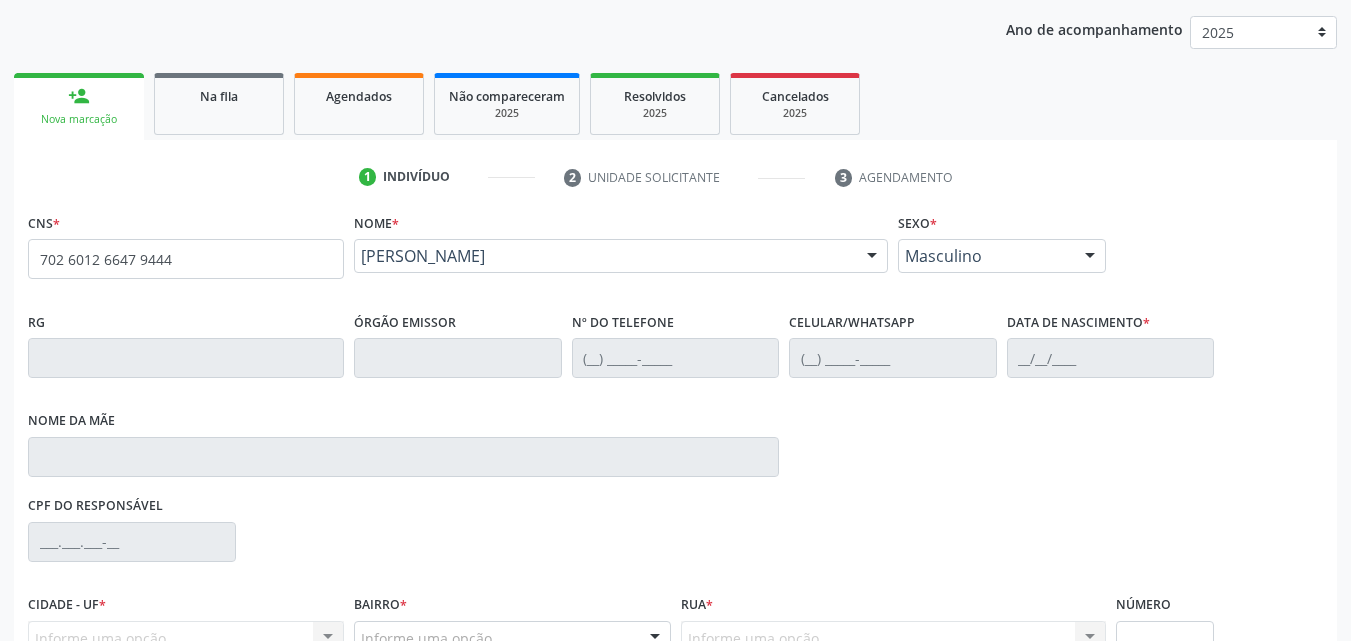 scroll, scrollTop: 429, scrollLeft: 0, axis: vertical 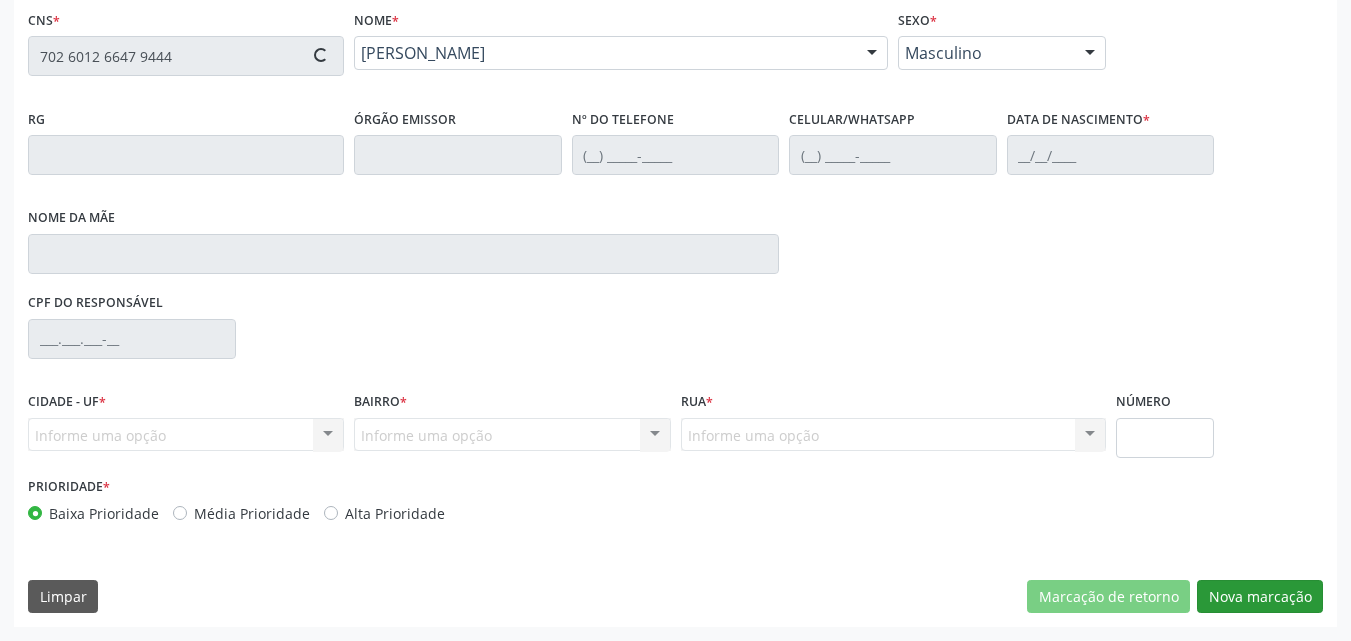 type on "[PHONE_NUMBER]" 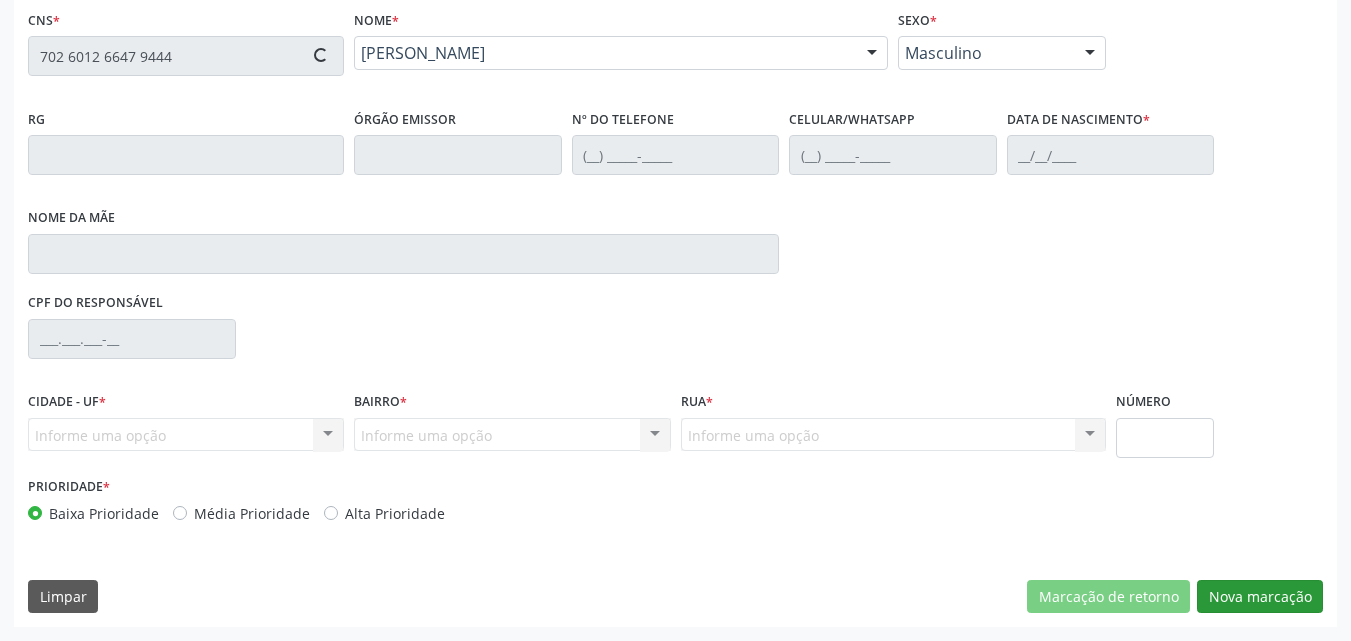 type on "[PHONE_NUMBER]" 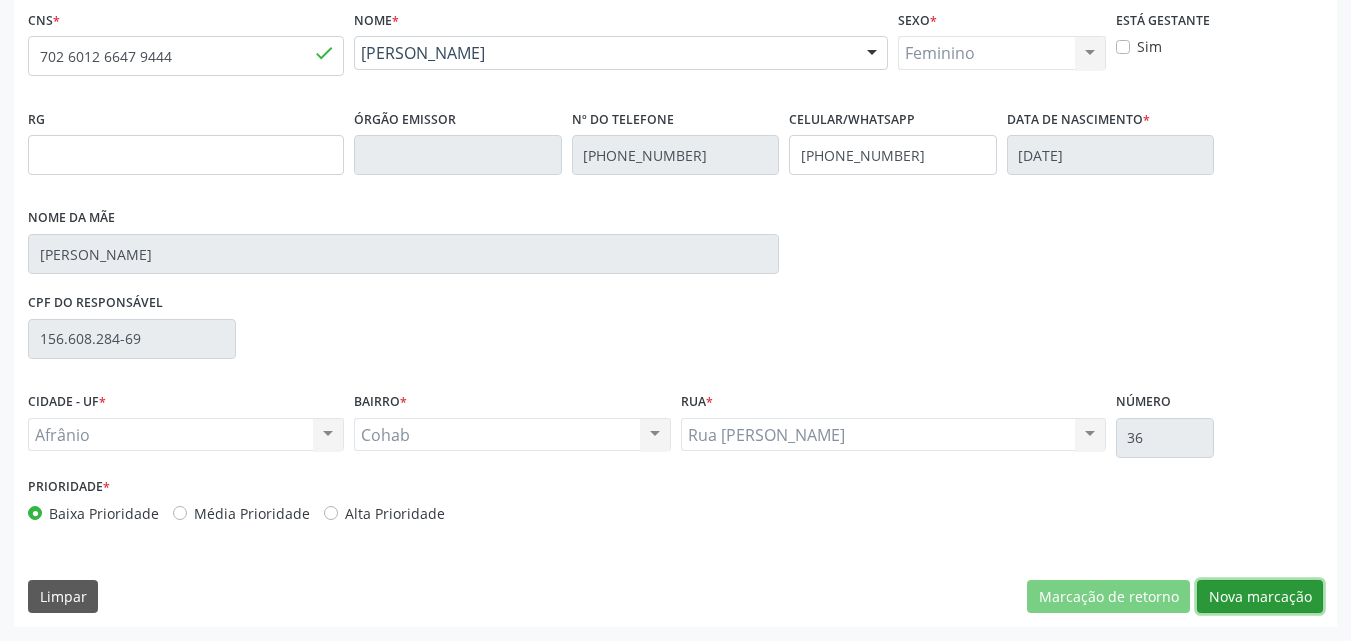 click on "Nova marcação" at bounding box center [1260, 597] 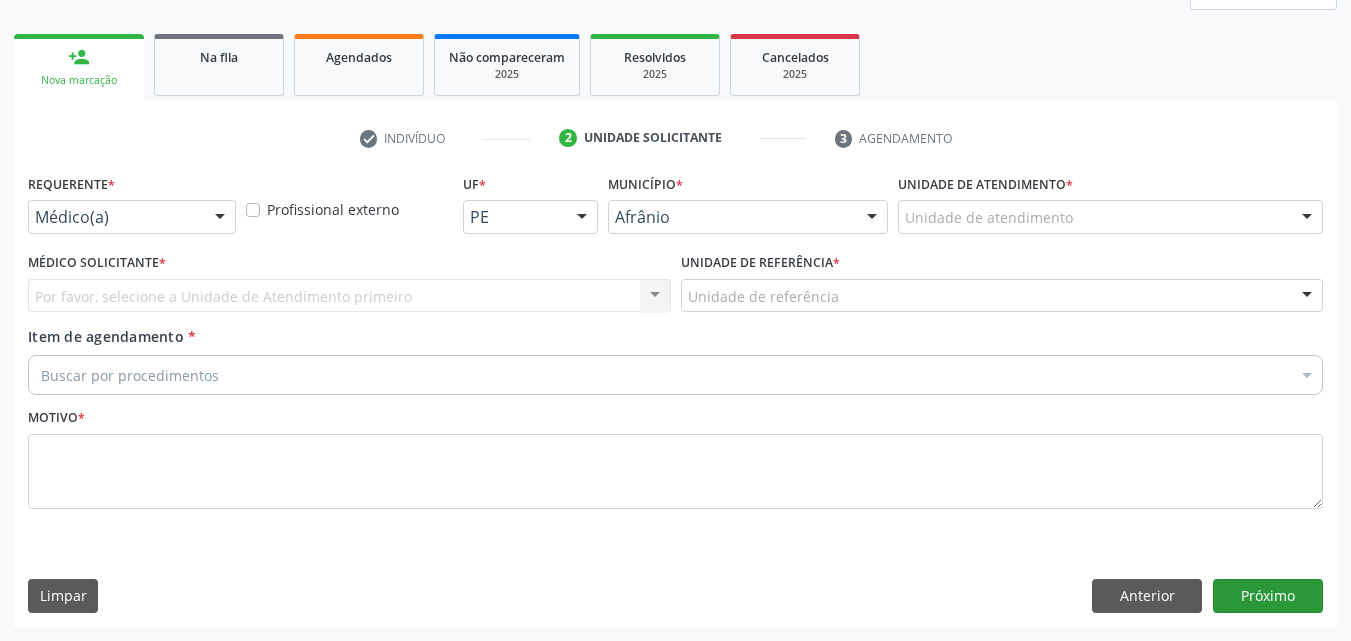 scroll, scrollTop: 265, scrollLeft: 0, axis: vertical 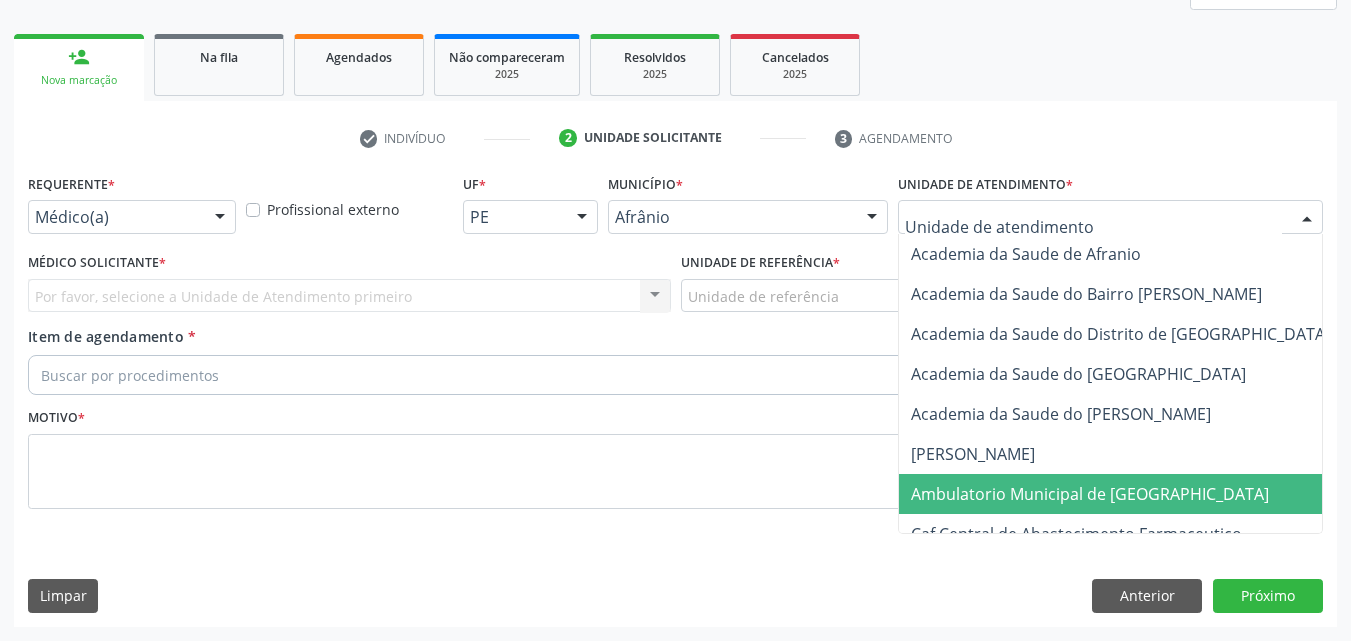 click on "Ambulatorio Municipal de [GEOGRAPHIC_DATA]" at bounding box center (1143, 494) 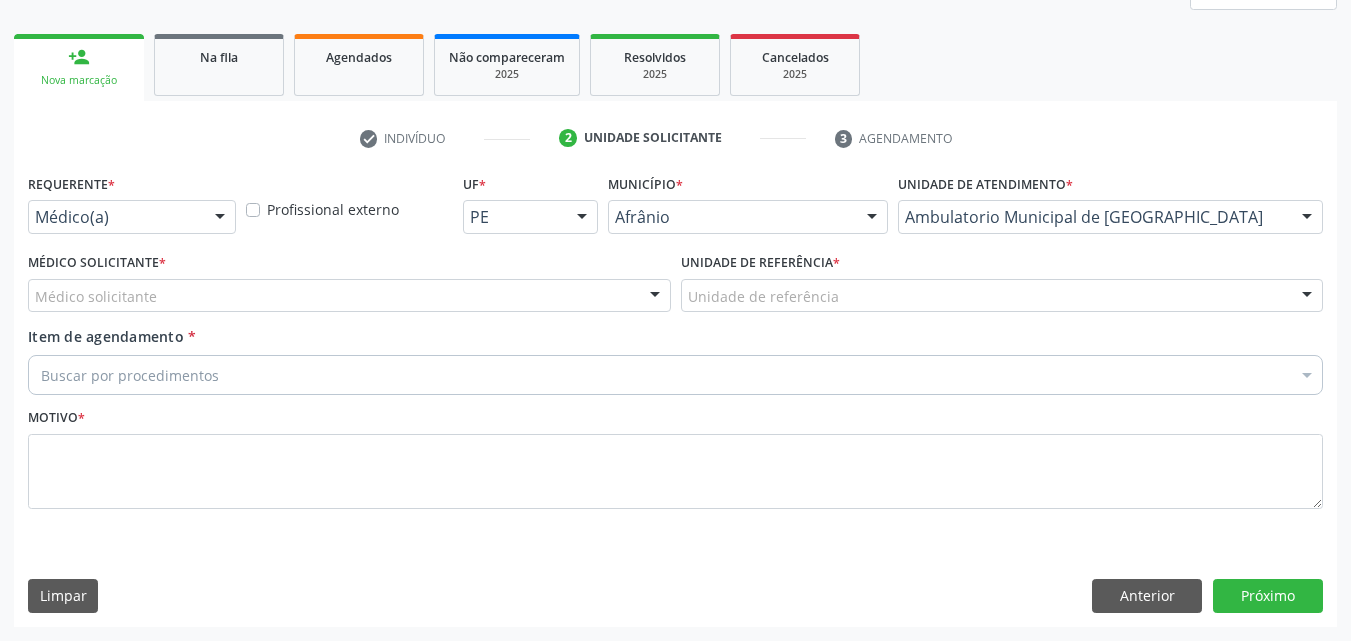 click on "Unidade de referência" at bounding box center (1002, 296) 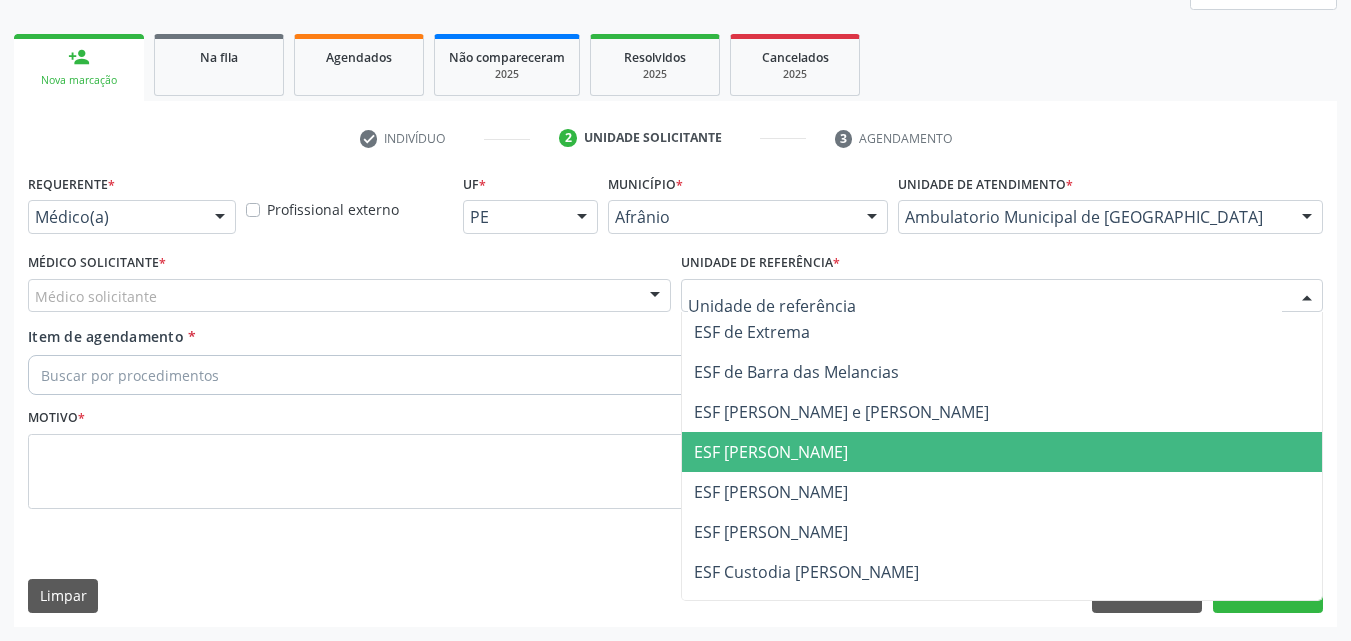 click on "ESF [PERSON_NAME]" at bounding box center [771, 452] 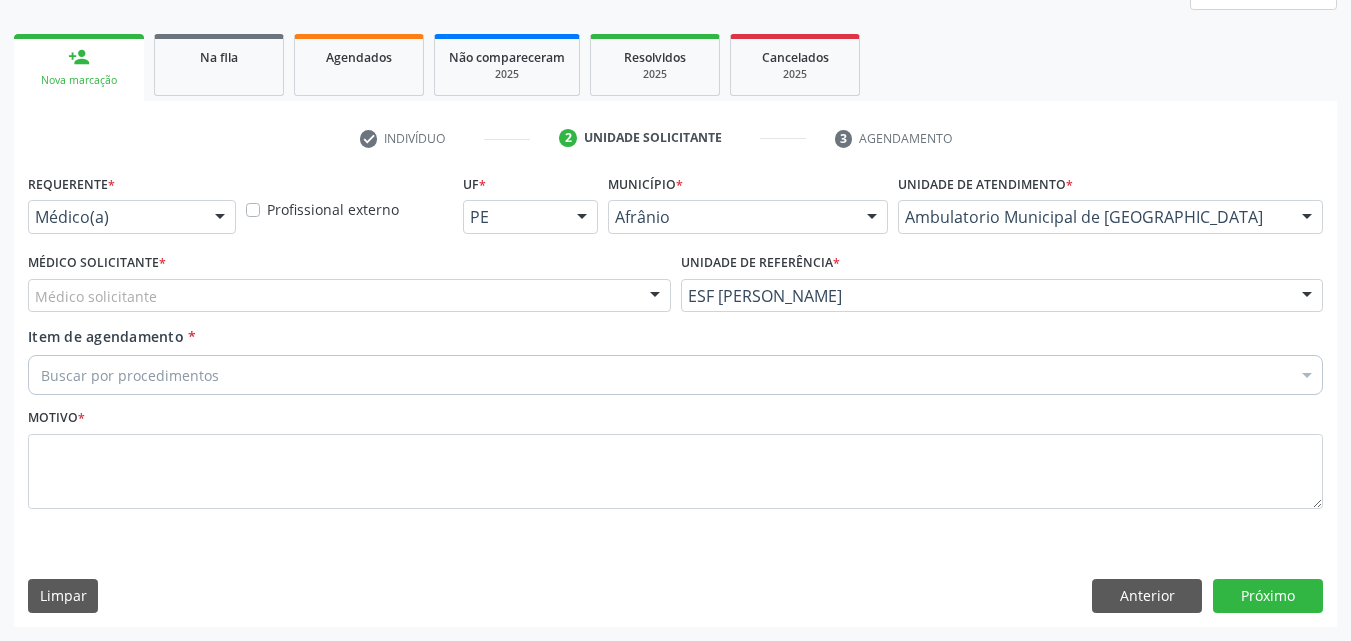 click on "Médico solicitante" at bounding box center (349, 296) 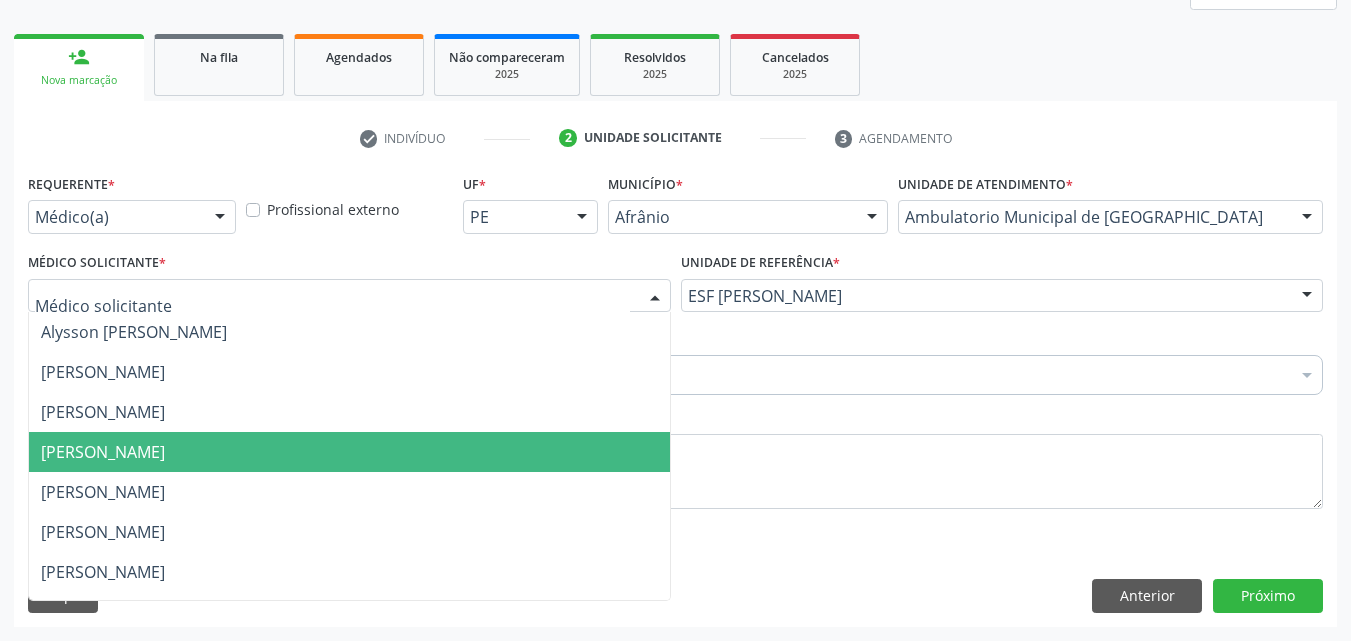 click on "[PERSON_NAME]" at bounding box center [349, 452] 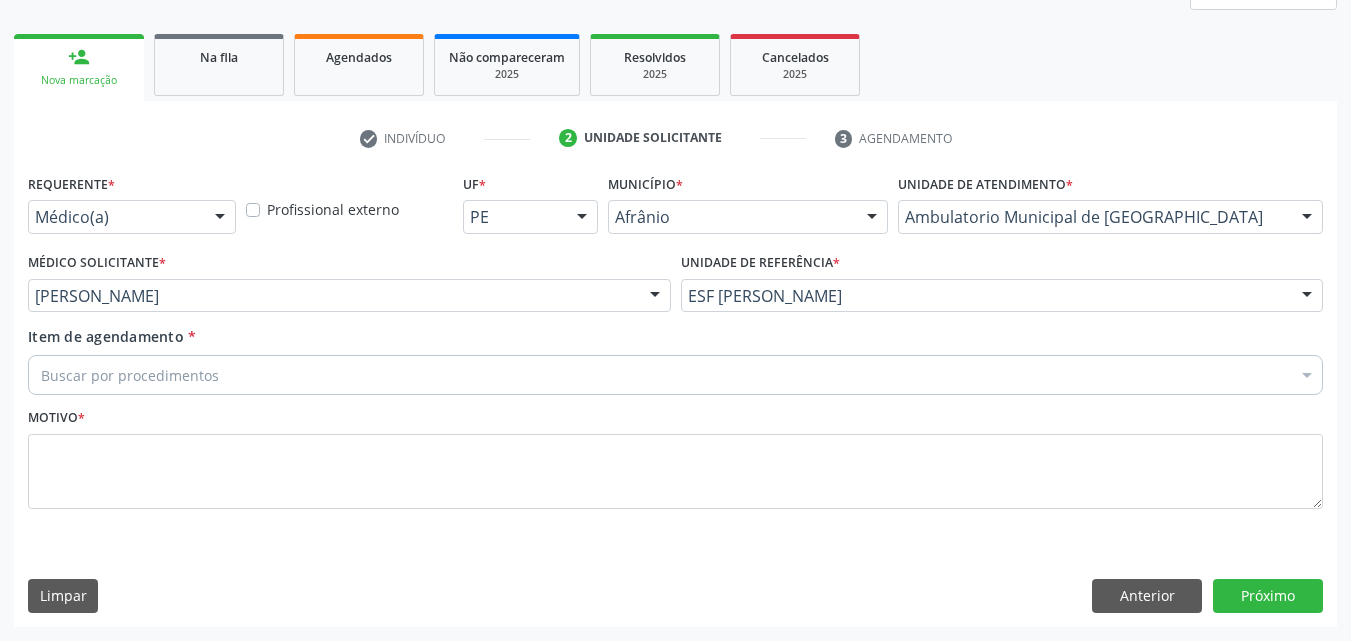click on "Buscar por procedimentos" at bounding box center (675, 375) 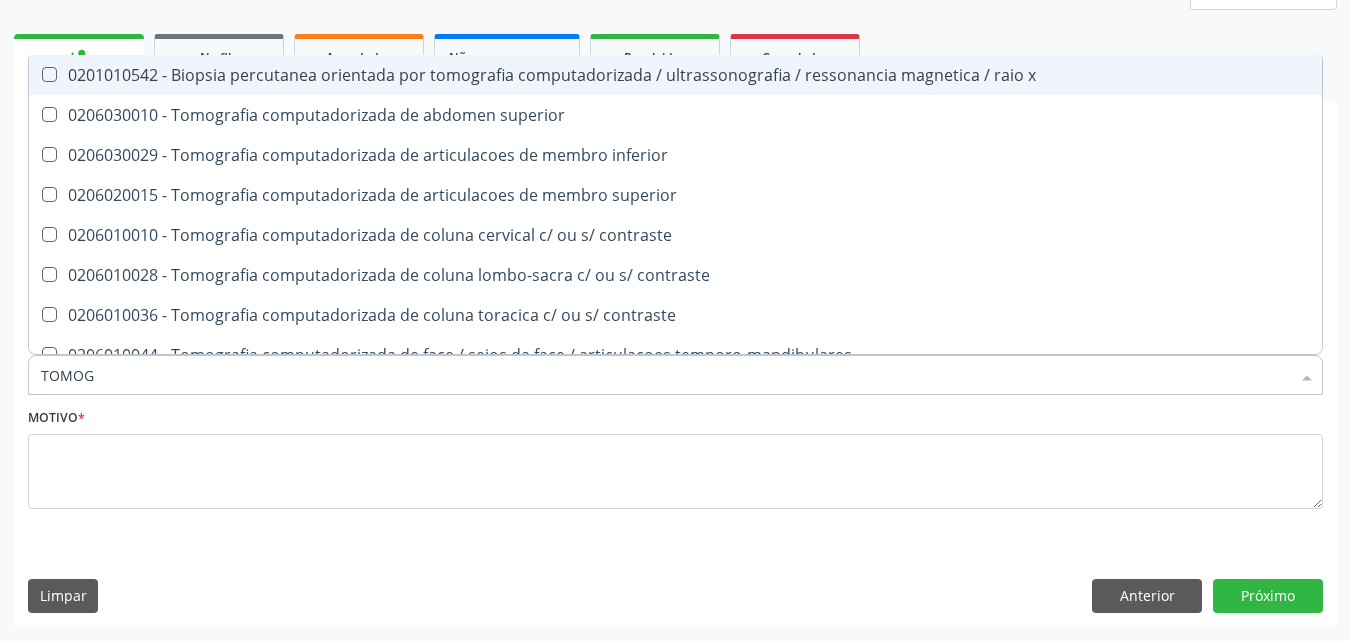type on "TOMOGR" 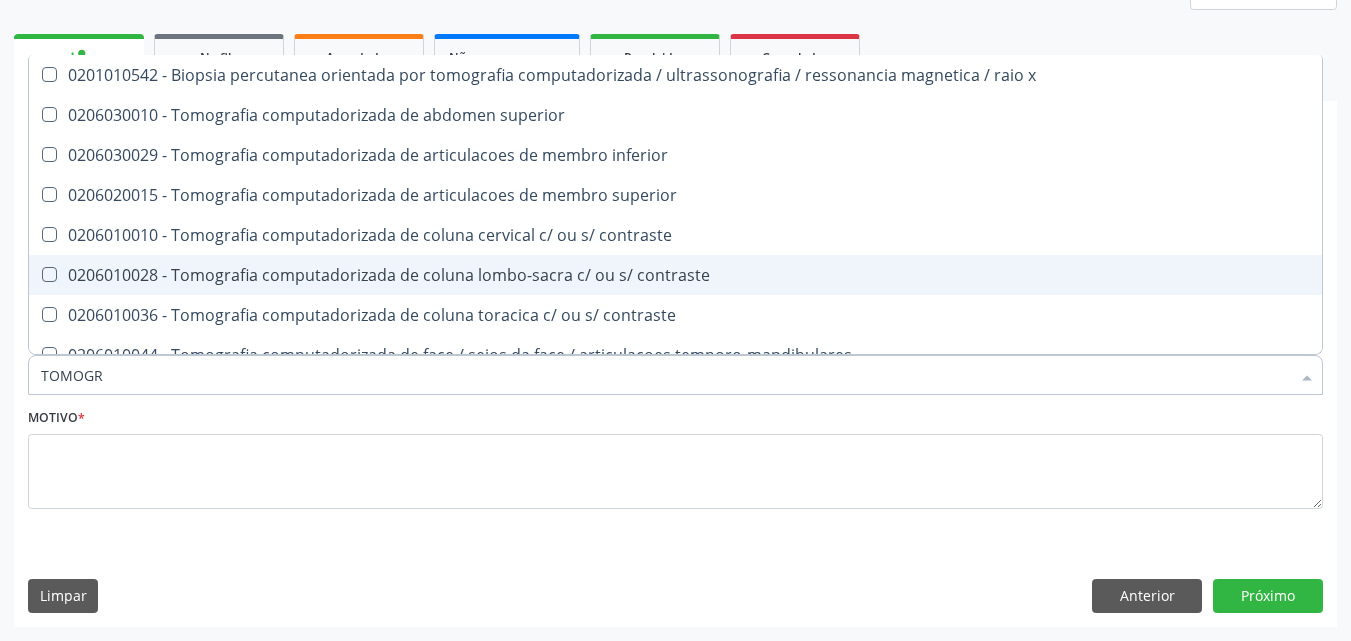 scroll, scrollTop: 200, scrollLeft: 0, axis: vertical 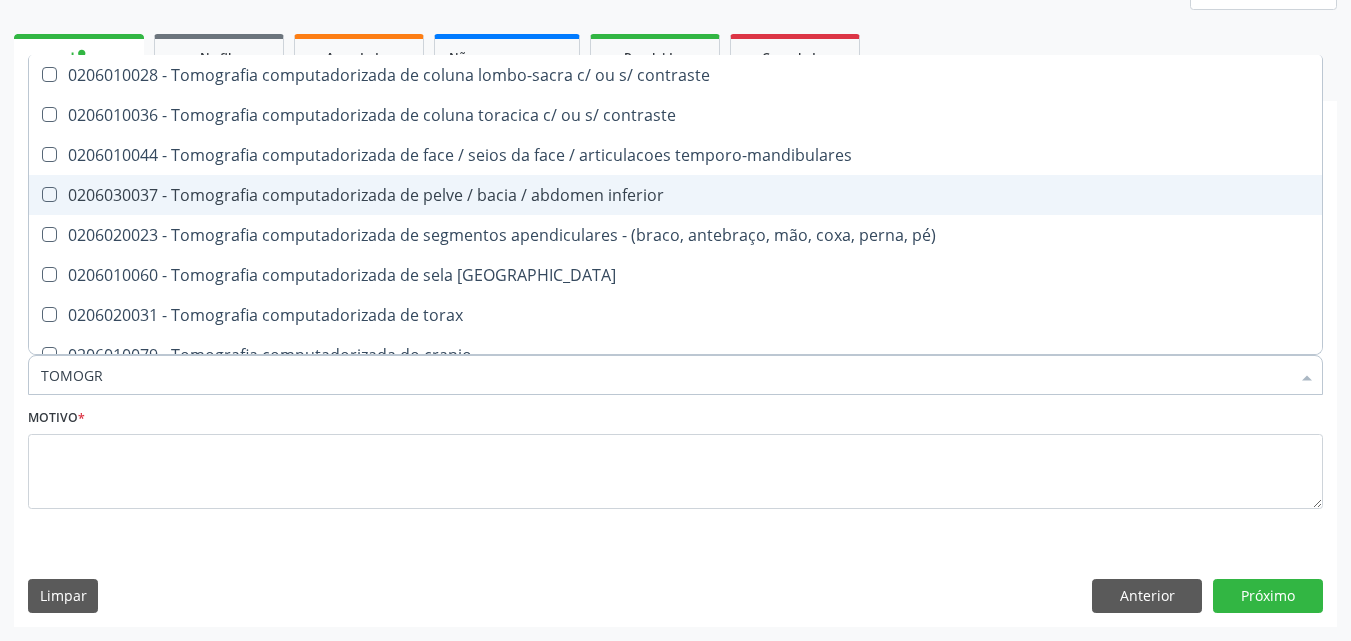 click on "0206030037 - Tomografia computadorizada de pelve / bacia / abdomen inferior" at bounding box center (675, 195) 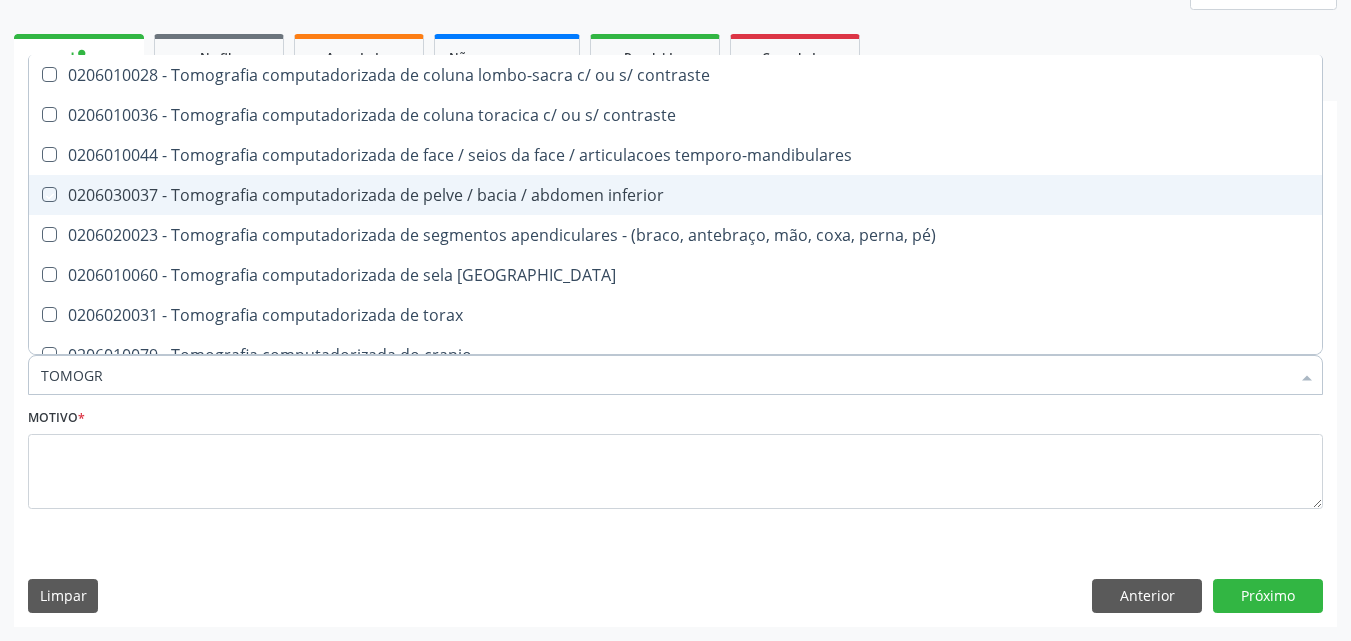 checkbox on "true" 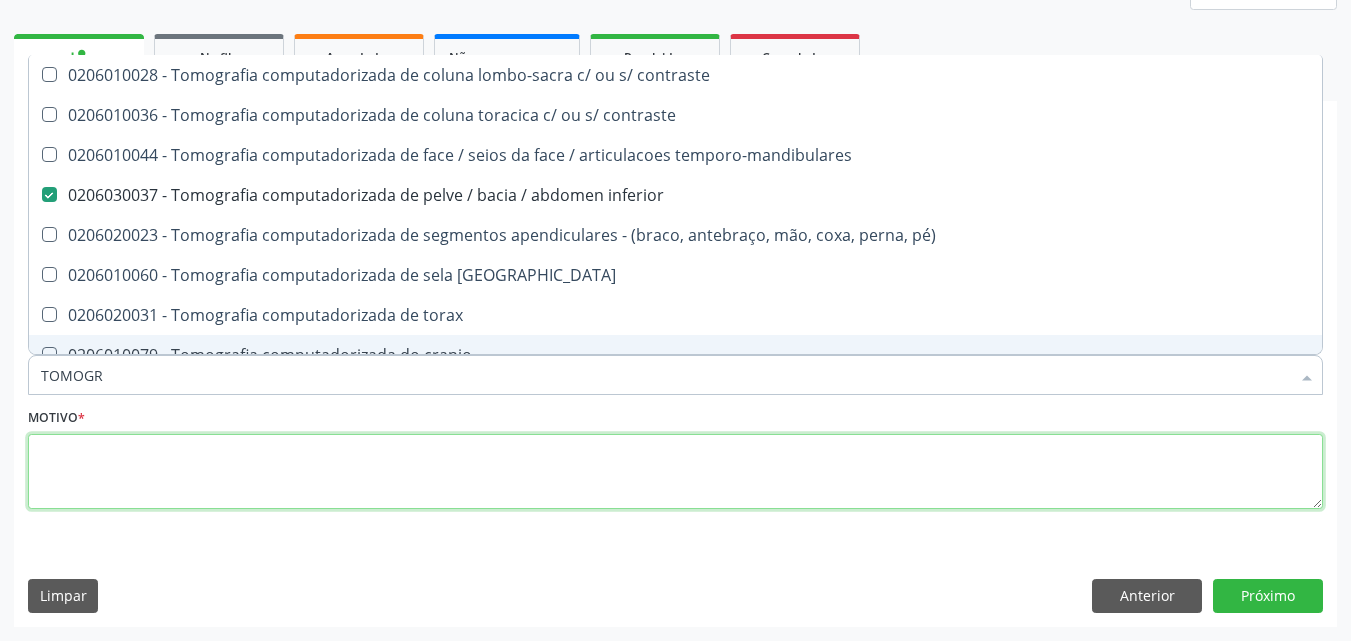 click at bounding box center (675, 472) 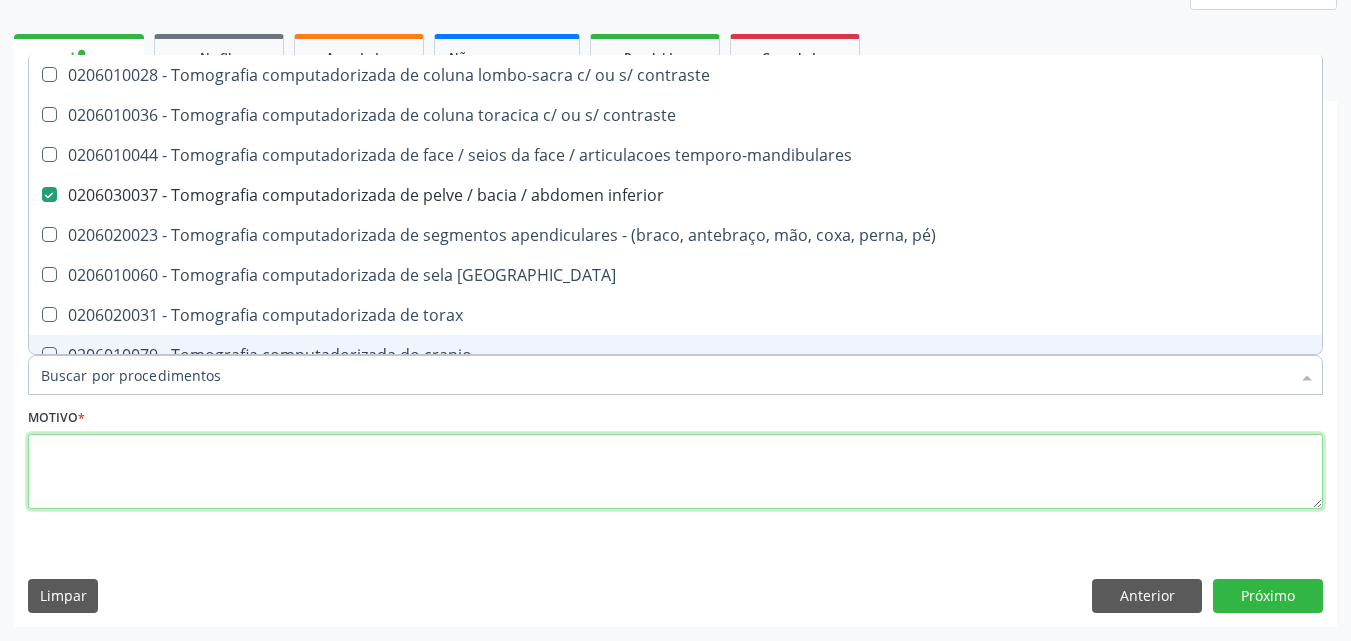 checkbox on "true" 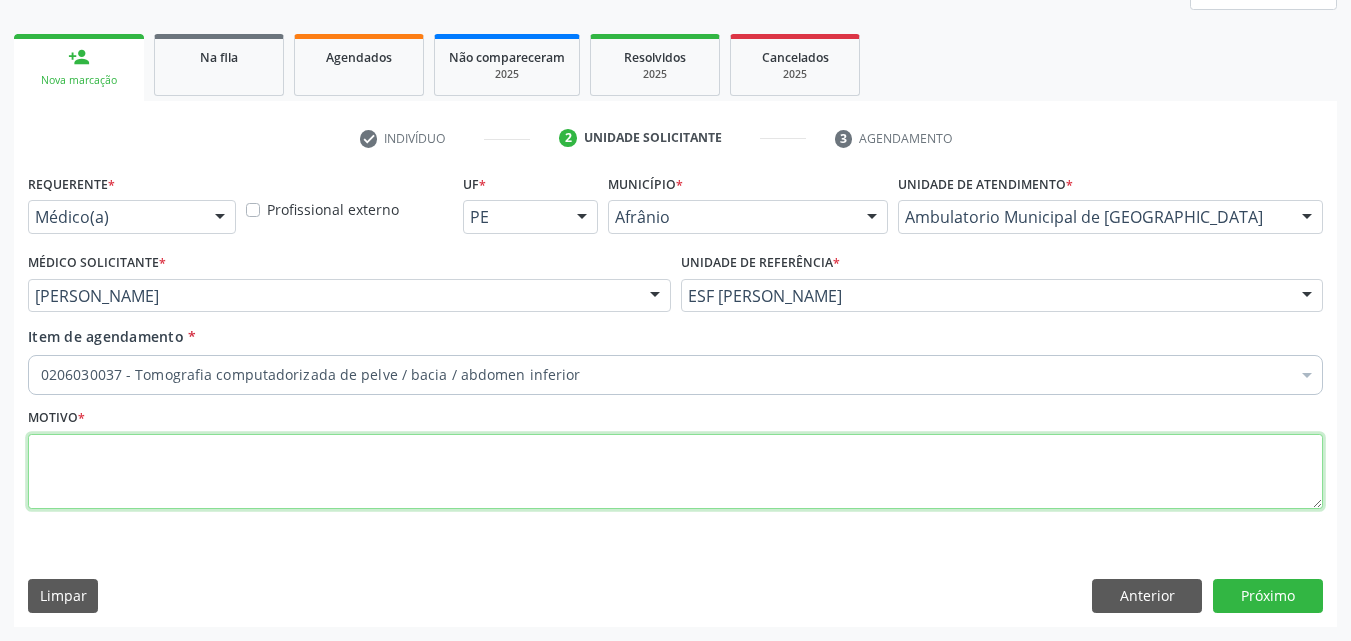scroll, scrollTop: 0, scrollLeft: 0, axis: both 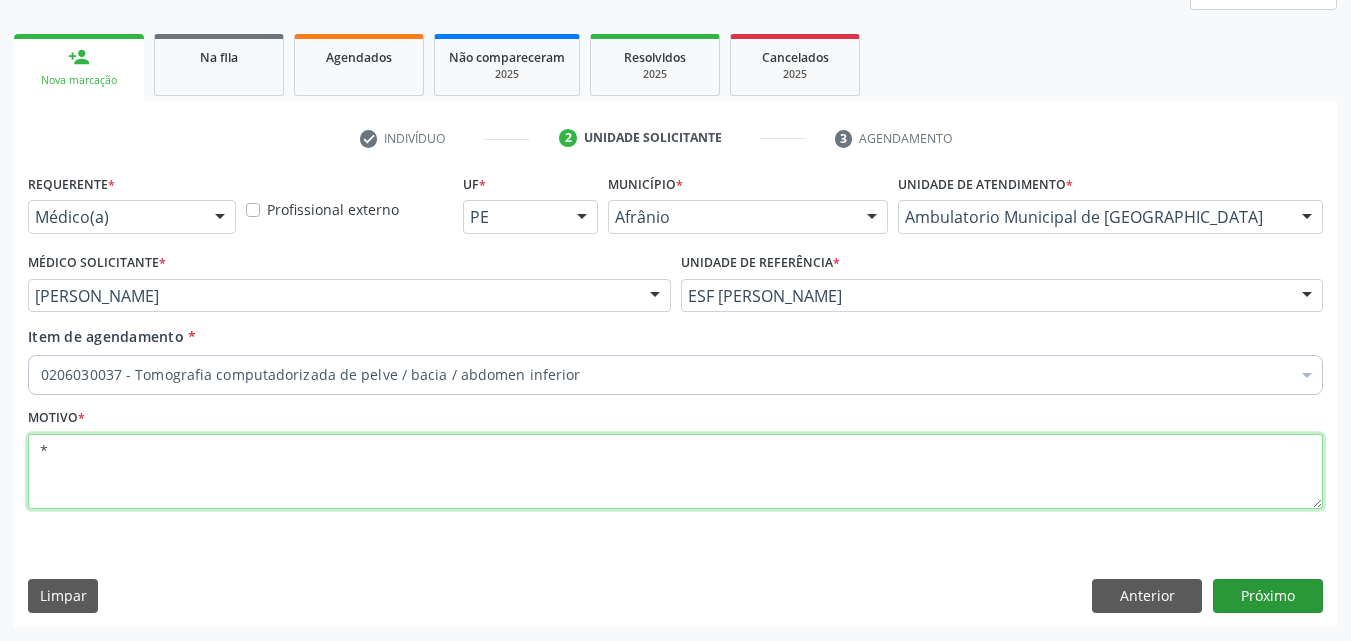type on "*" 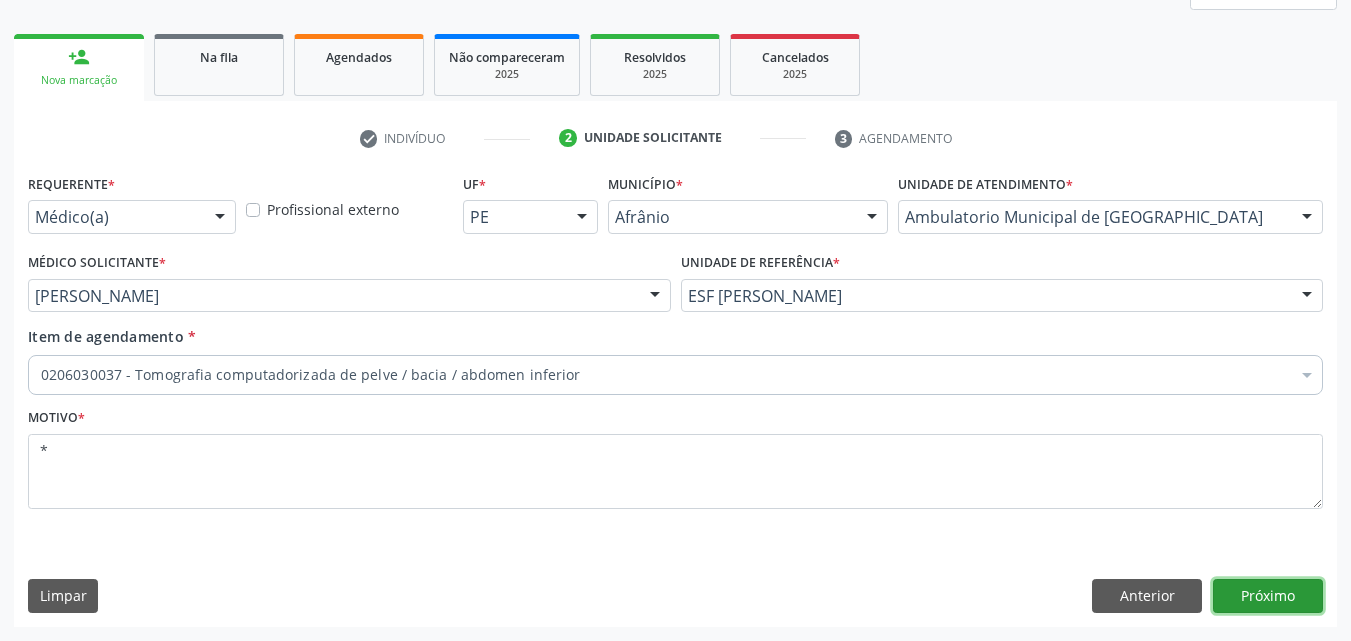 click on "Próximo" at bounding box center (1268, 596) 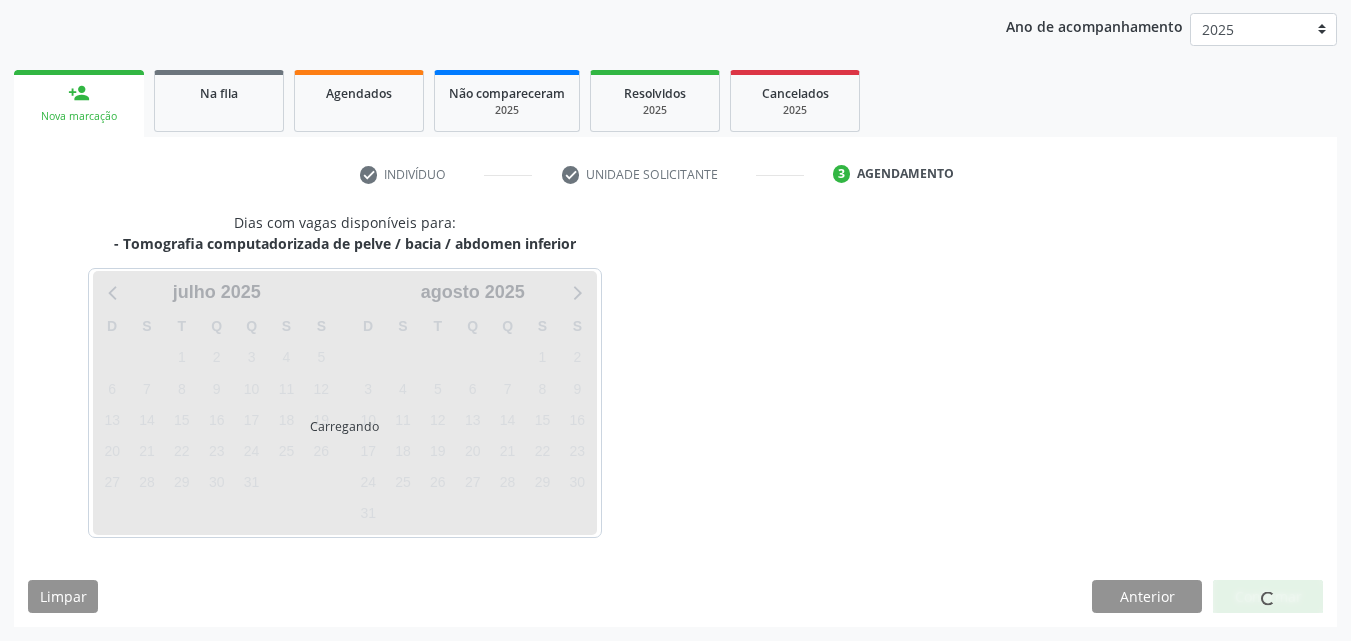 scroll, scrollTop: 229, scrollLeft: 0, axis: vertical 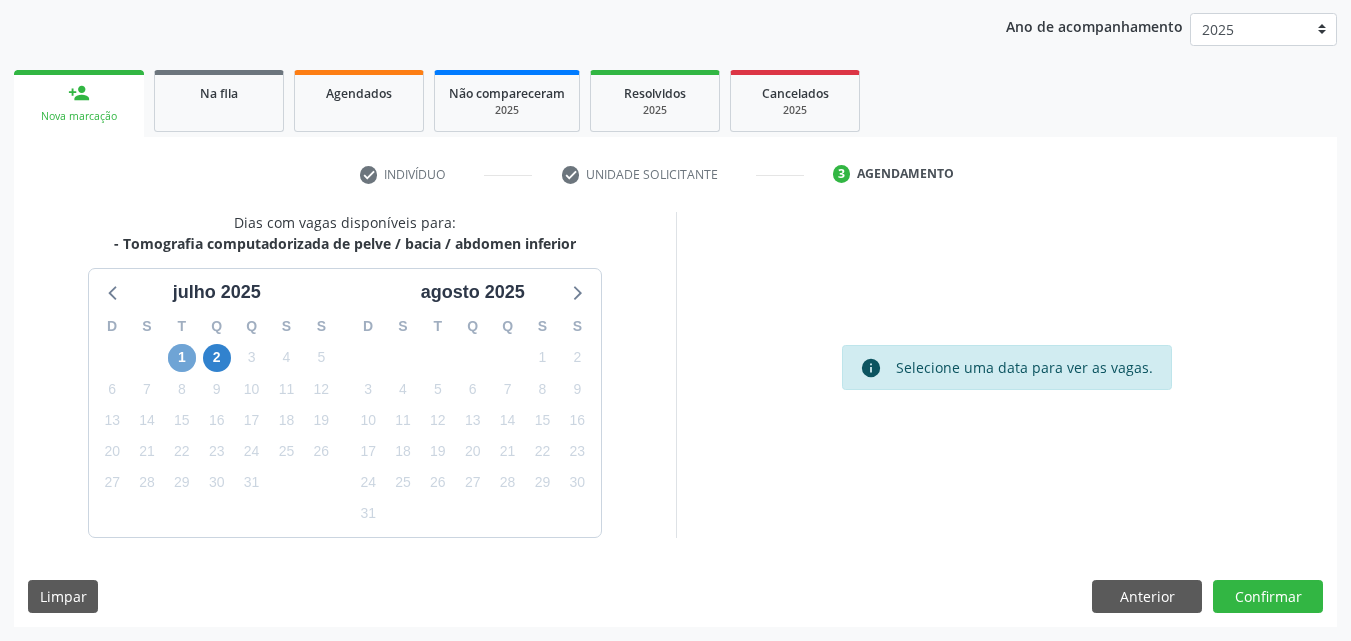click on "1" at bounding box center (182, 358) 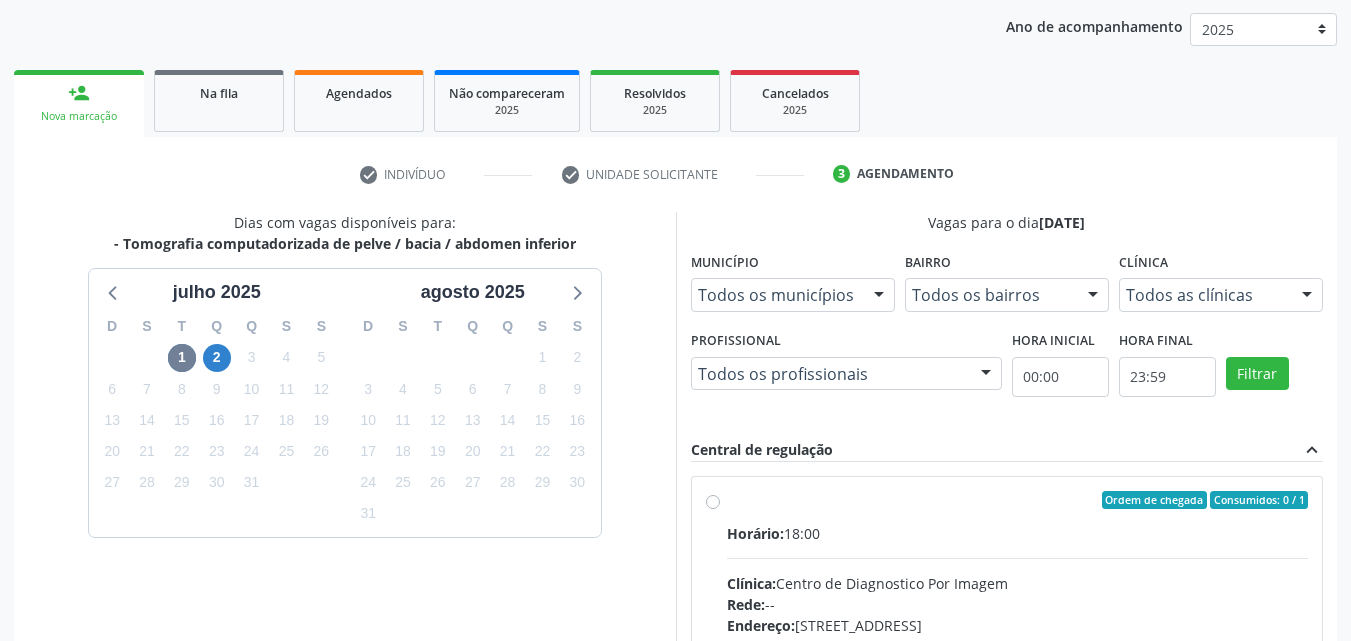 click on "Ordem de chegada
Consumidos: 0 / 1" at bounding box center (1018, 500) 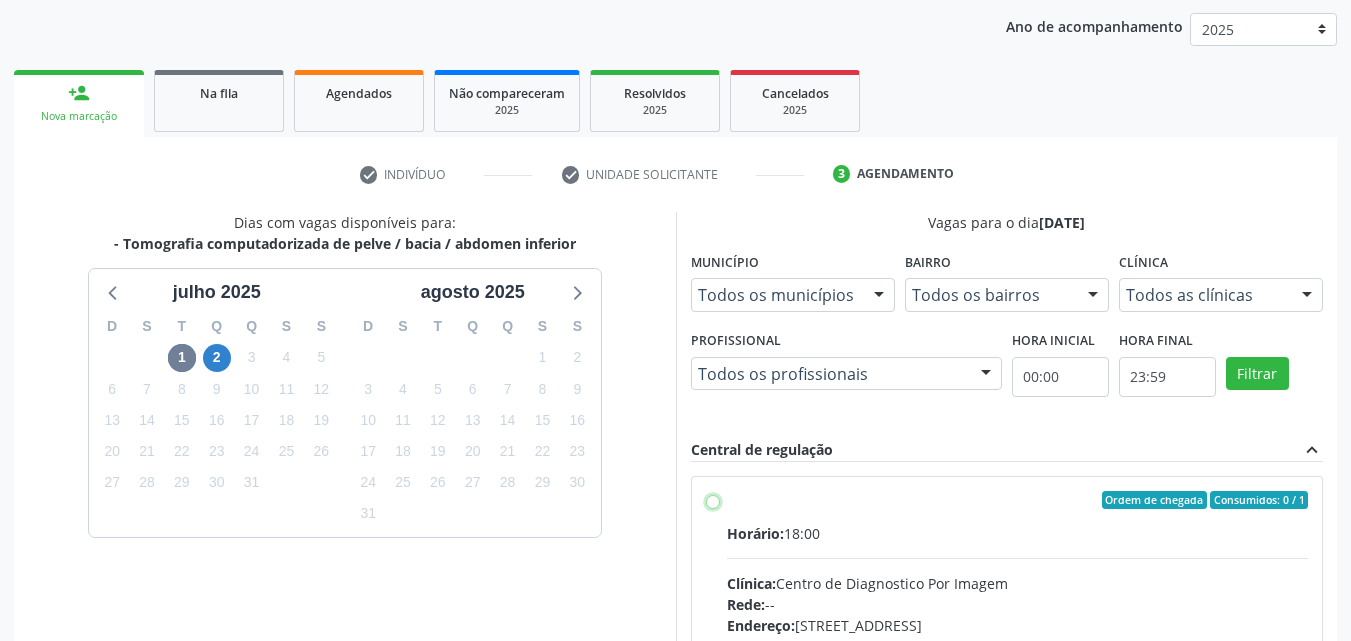 click on "Ordem de chegada
Consumidos: 0 / 1
Horário:   18:00
Clínica:  Centro de Diagnostico Por Imagem
Rede:
--
Endereço:   [STREET_ADDRESS]
Telefone:   --
Profissional:
--
Informações adicionais sobre o atendimento
Idade de atendimento:
Sem restrição
Gênero(s) atendido(s):
Sem restrição
Informações adicionais:
--" at bounding box center [713, 500] 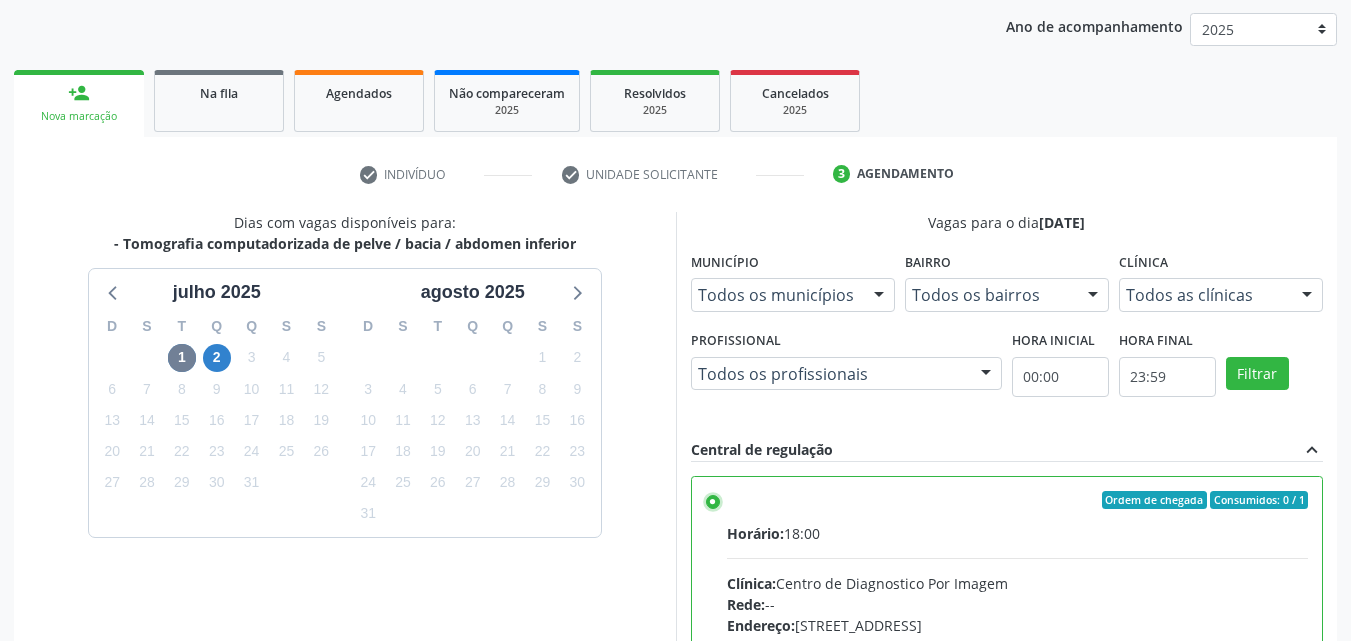 scroll, scrollTop: 99, scrollLeft: 0, axis: vertical 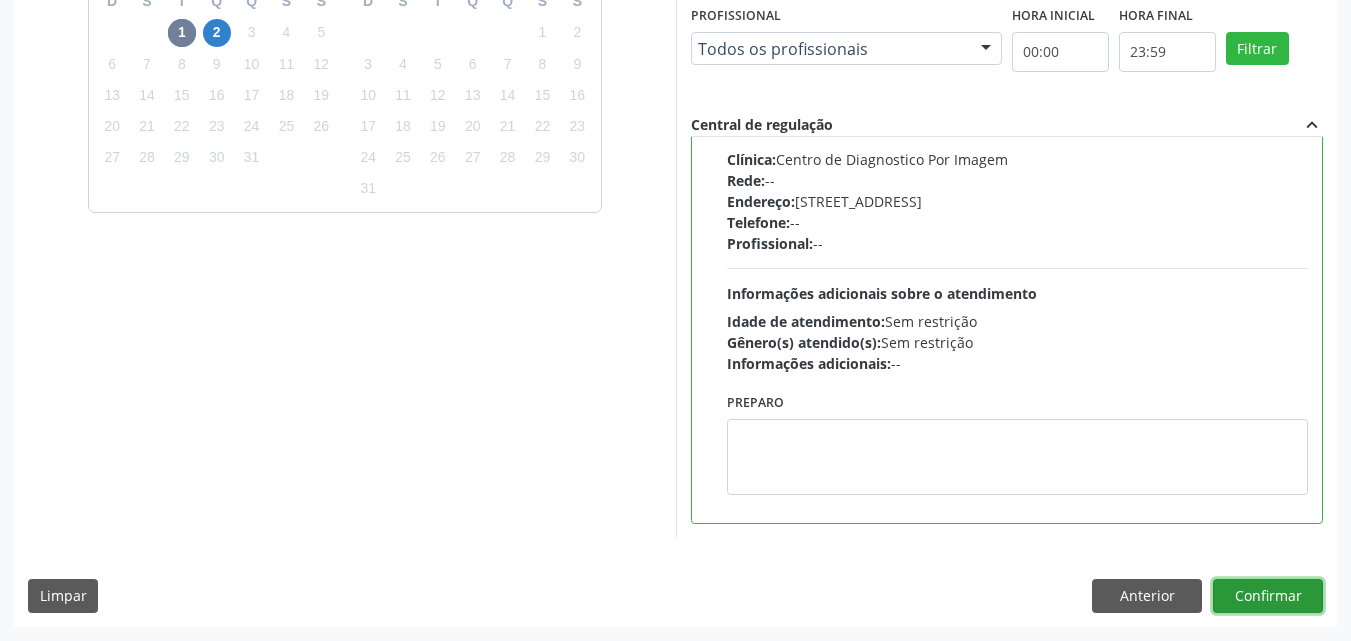 click on "Confirmar" at bounding box center [1268, 596] 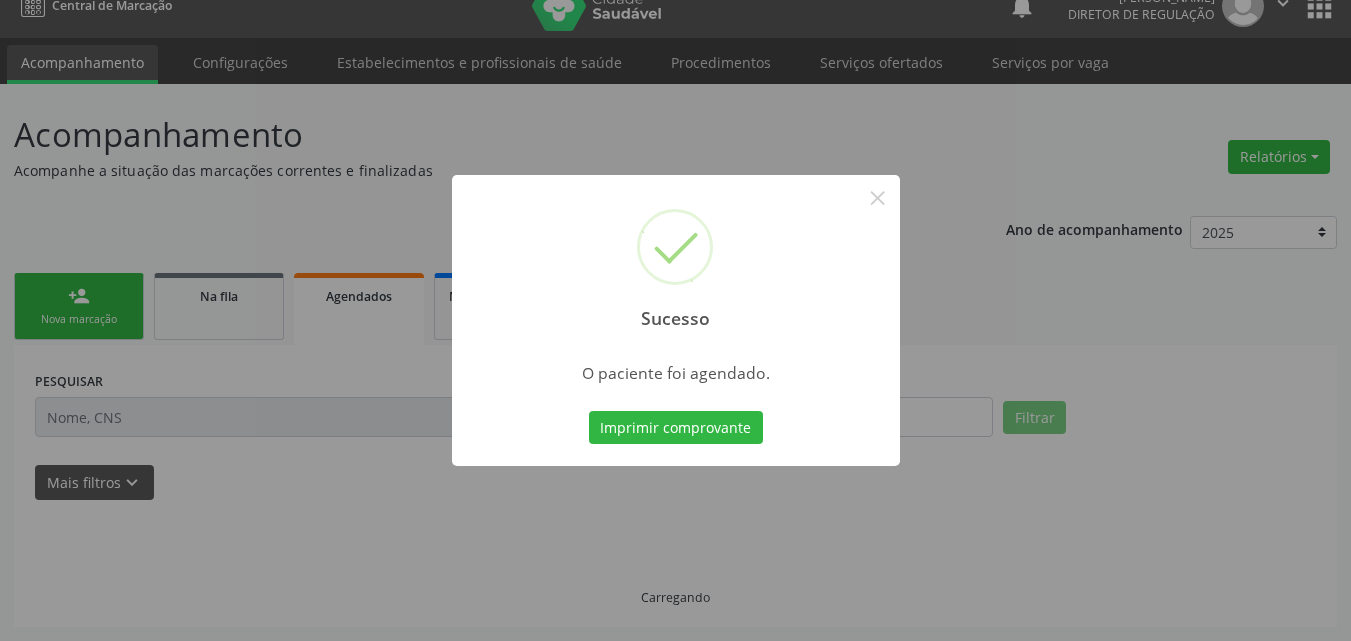 scroll, scrollTop: 26, scrollLeft: 0, axis: vertical 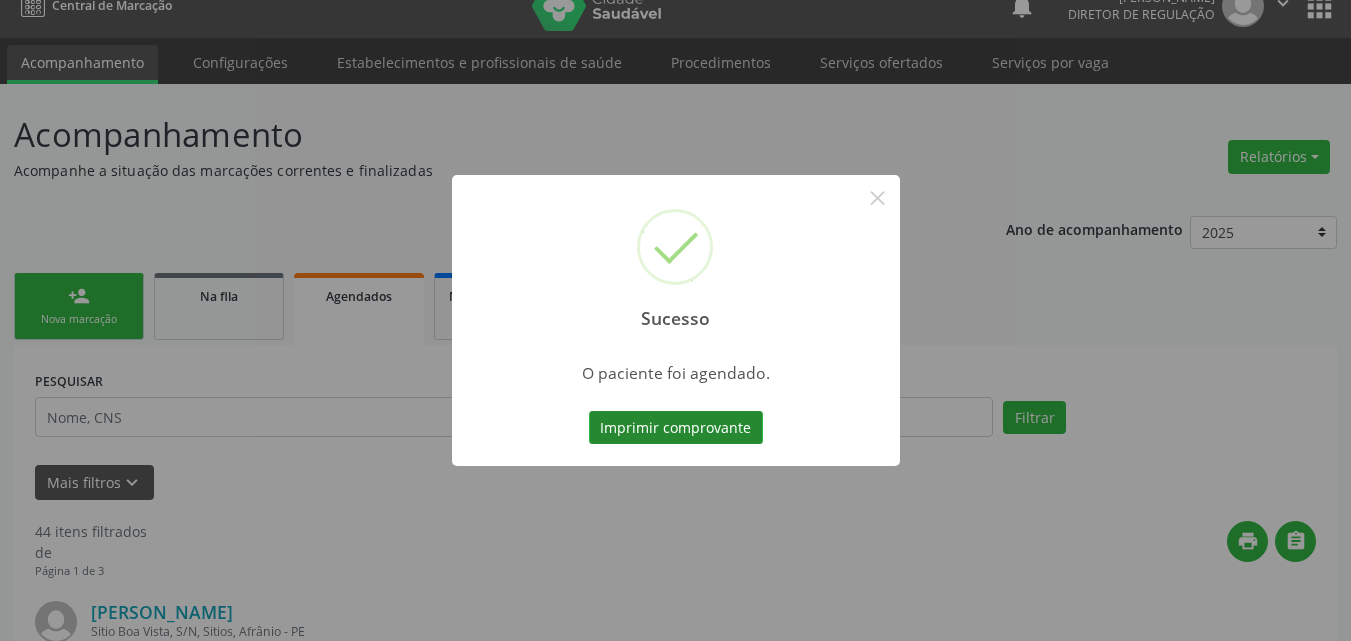click on "Imprimir comprovante" at bounding box center [676, 428] 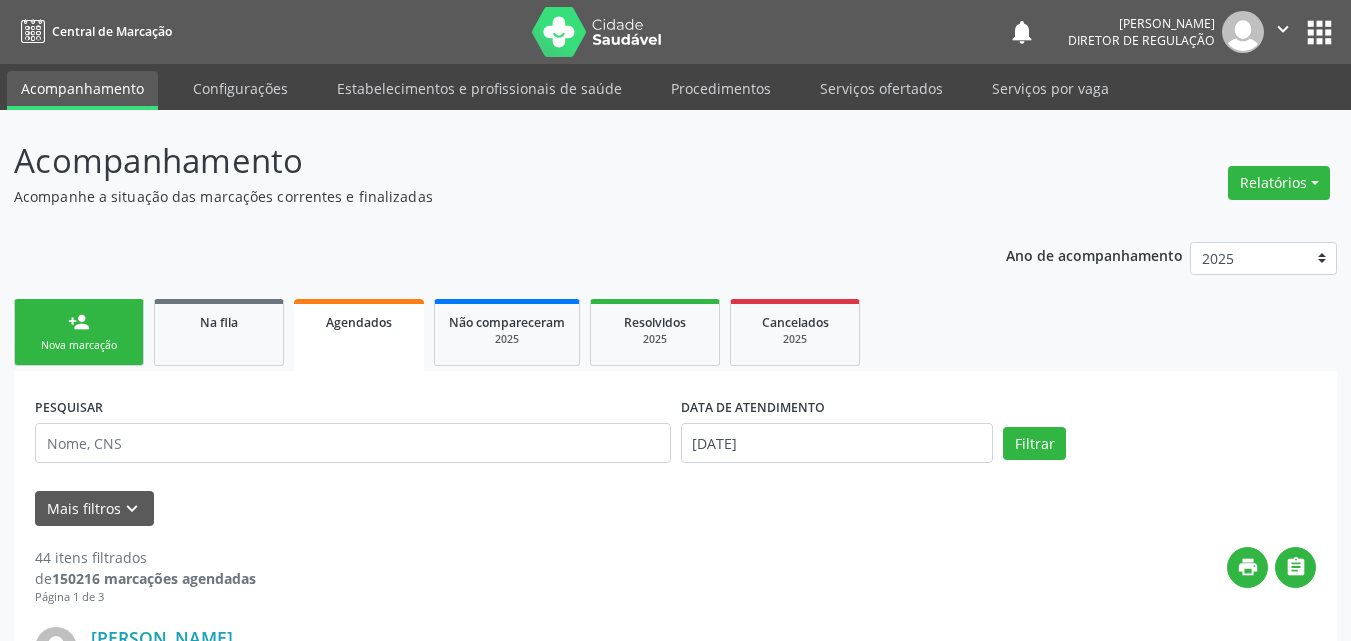 scroll, scrollTop: 26, scrollLeft: 0, axis: vertical 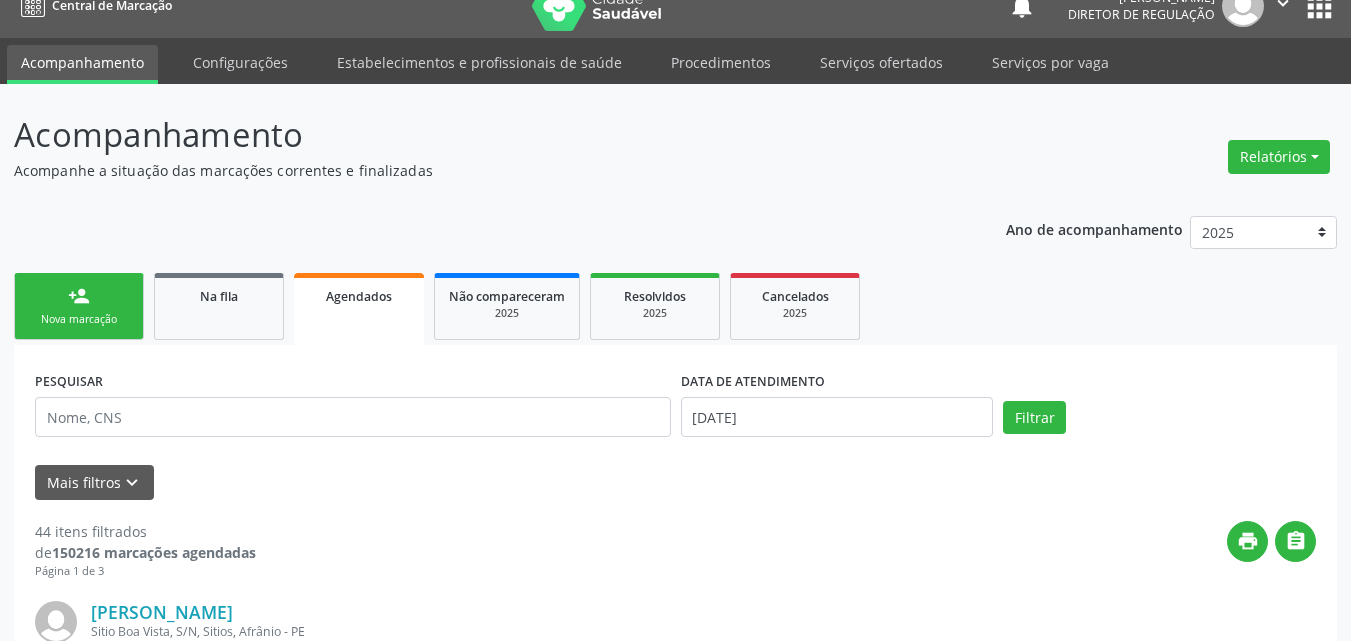 click on "person_add
Nova marcação" at bounding box center [79, 306] 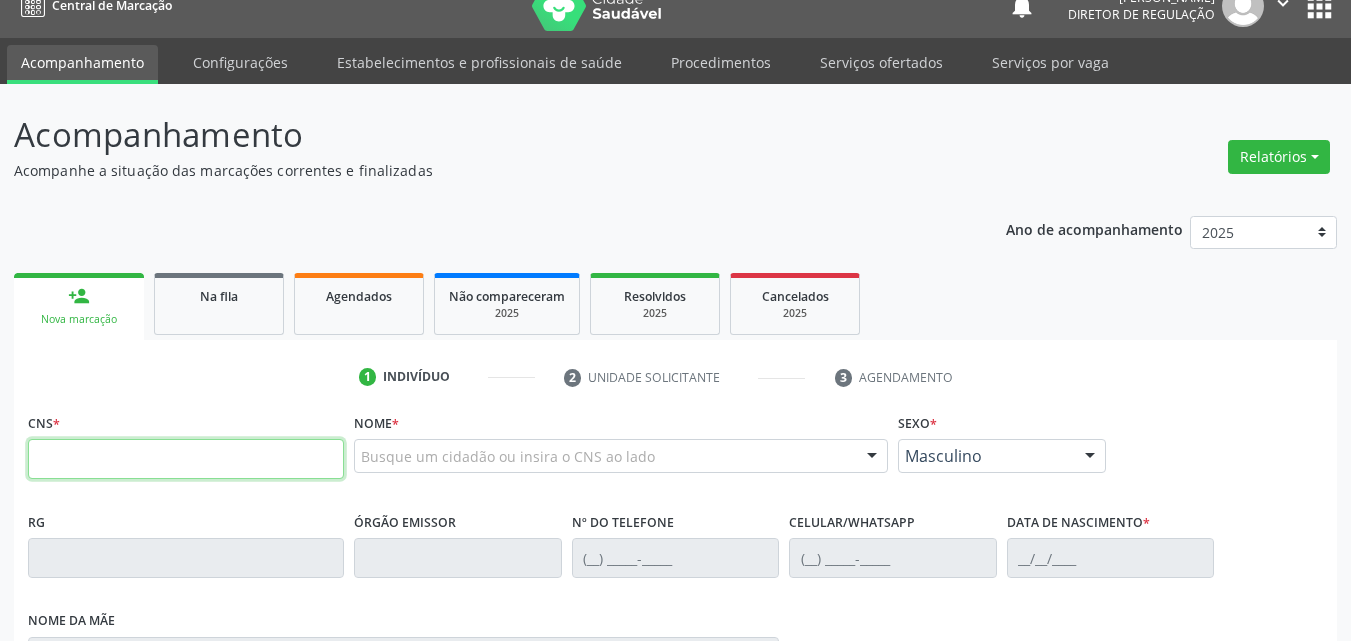 click at bounding box center (186, 459) 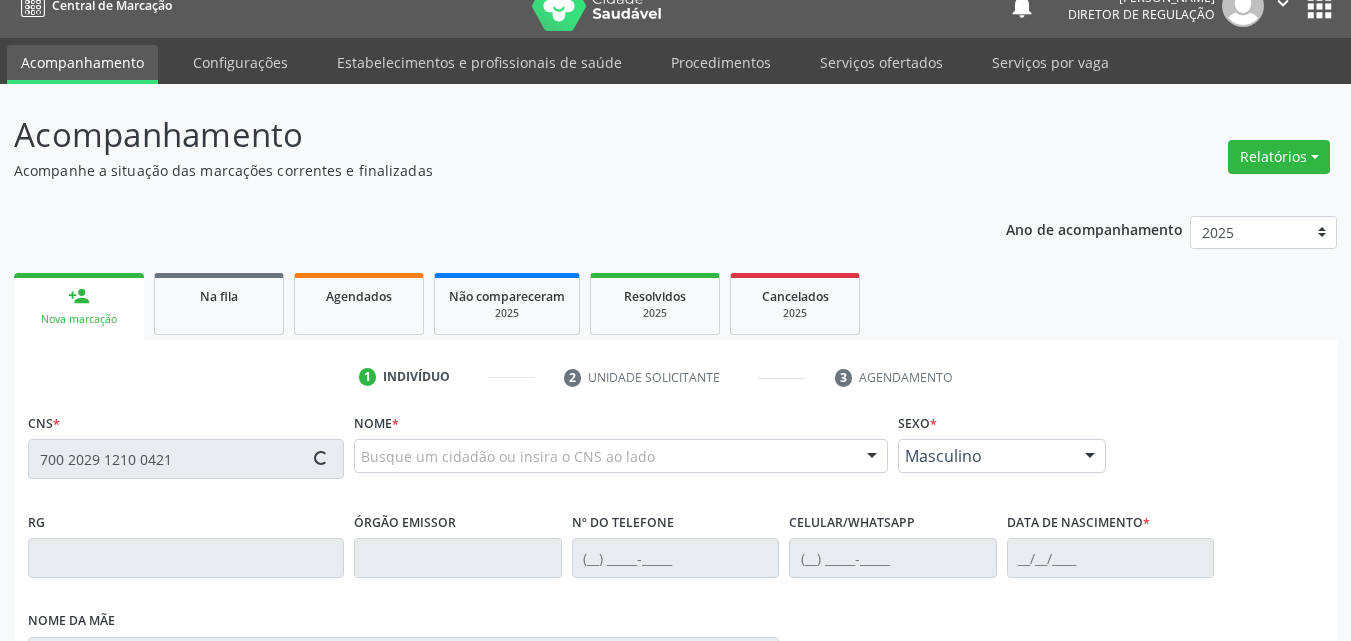 type on "700 2029 1210 0421" 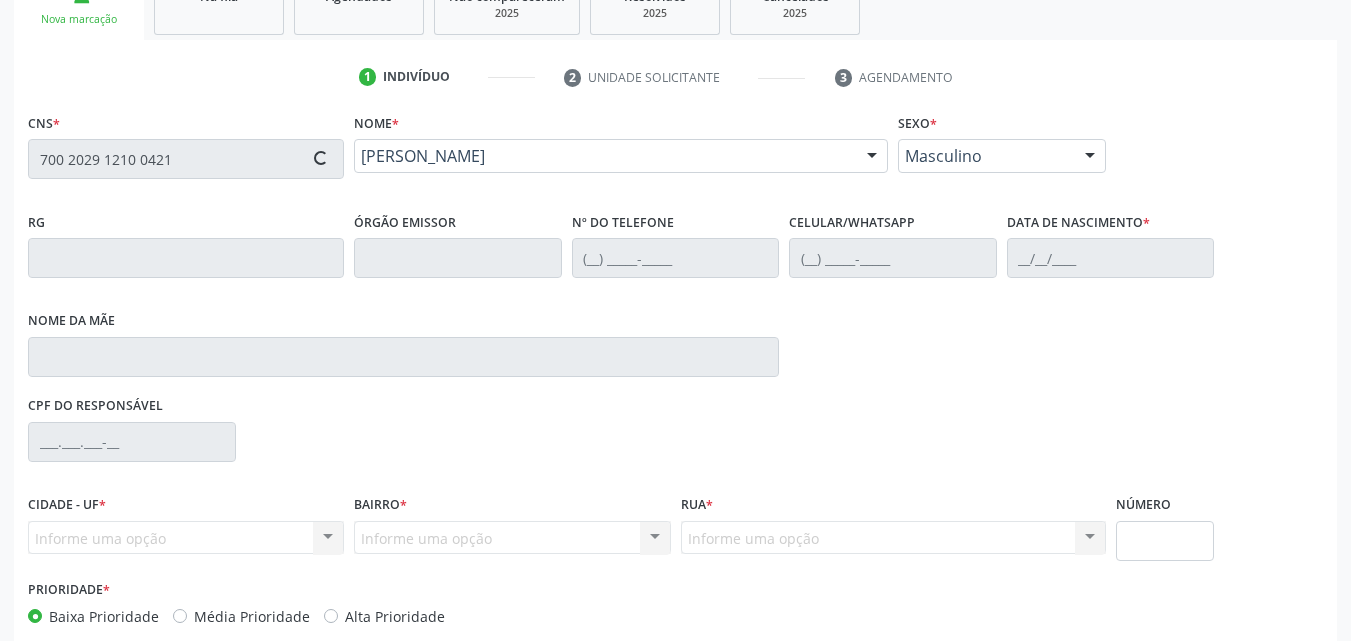 scroll, scrollTop: 429, scrollLeft: 0, axis: vertical 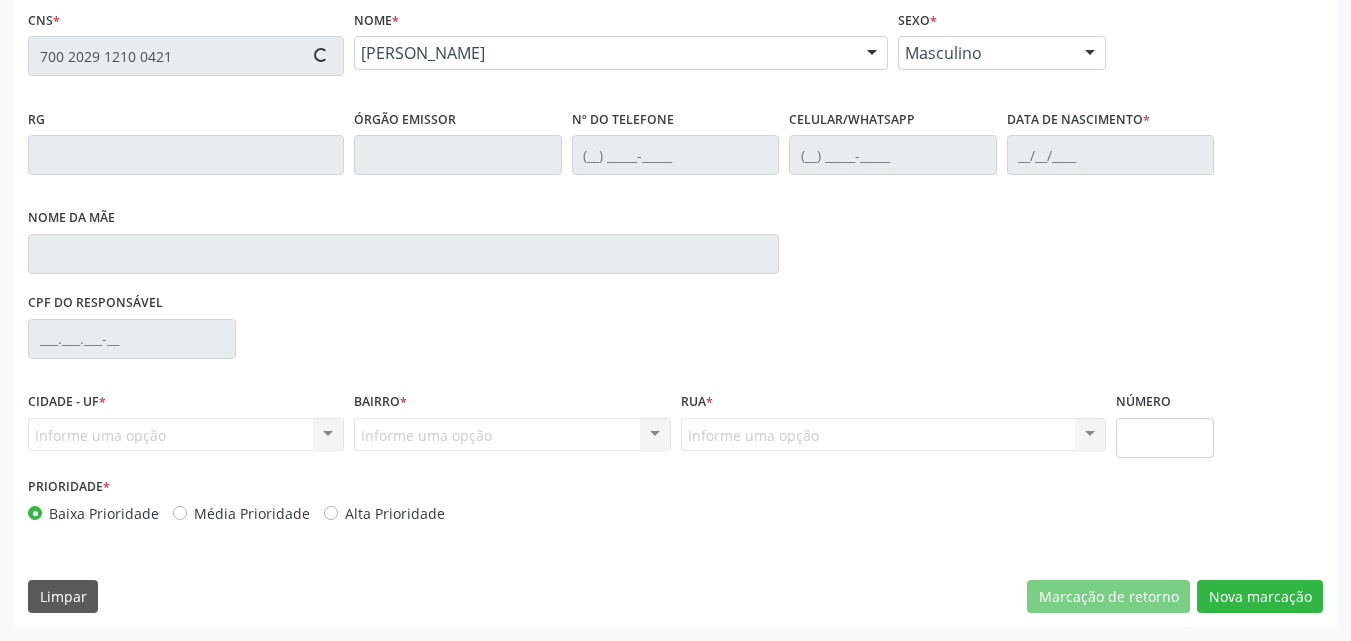 type on "(87) 98841-8658" 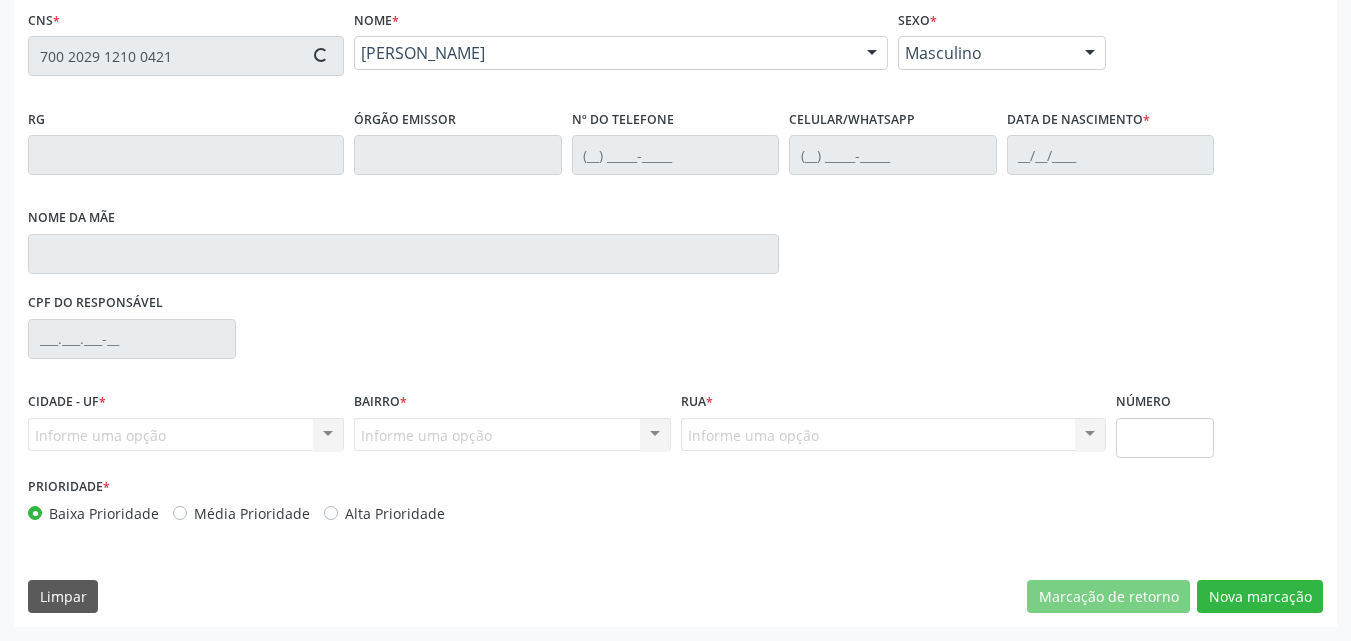 type on "28/11/1980" 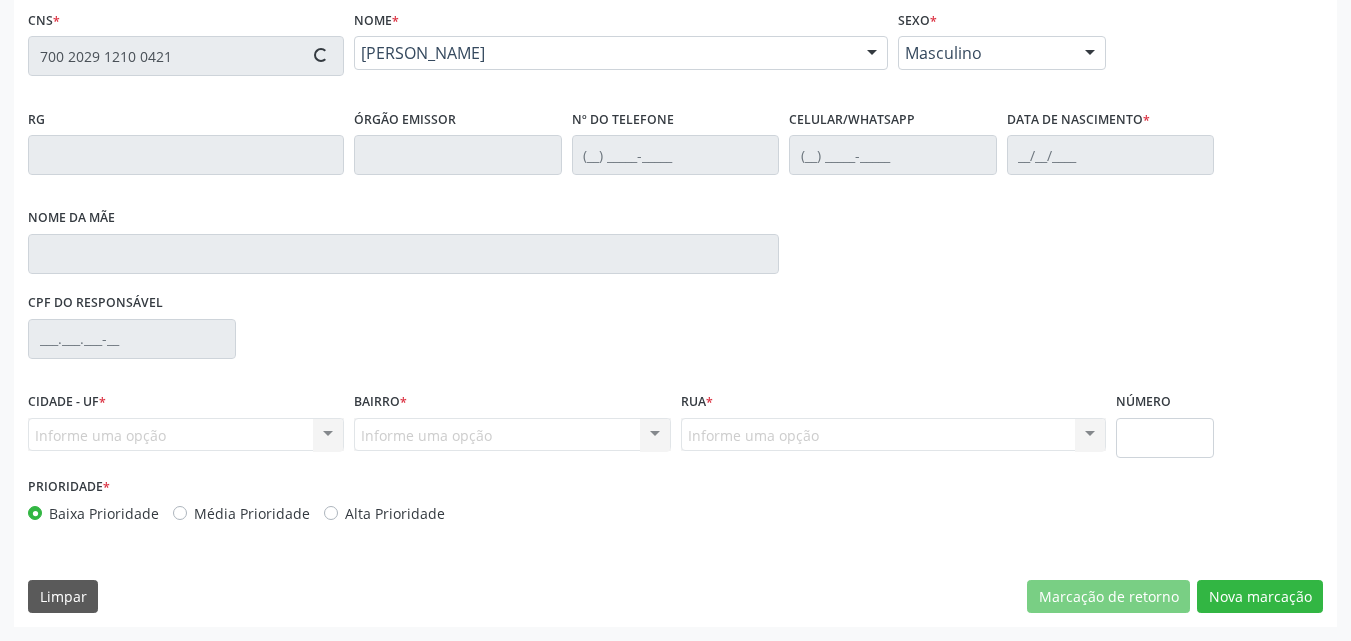 type on "041.927.804-45" 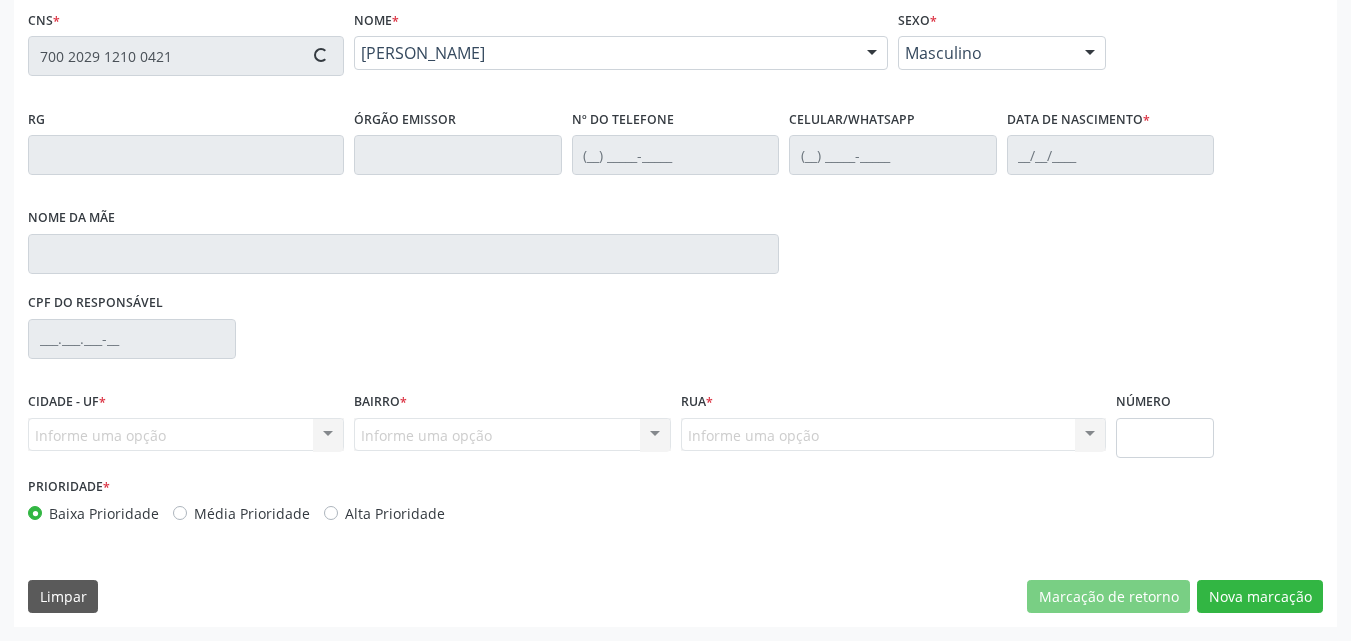 type on "S/N" 